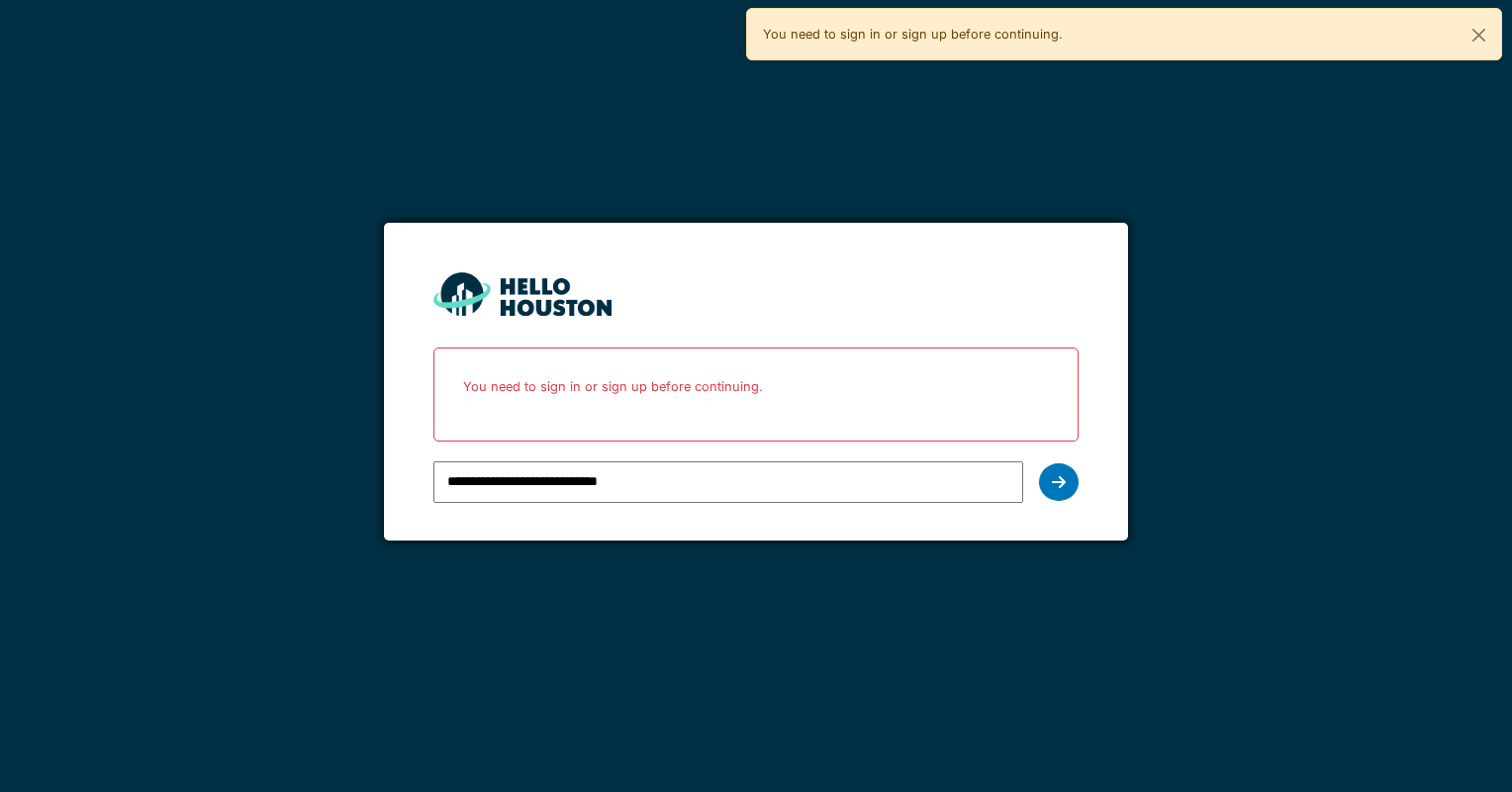 scroll, scrollTop: 0, scrollLeft: 0, axis: both 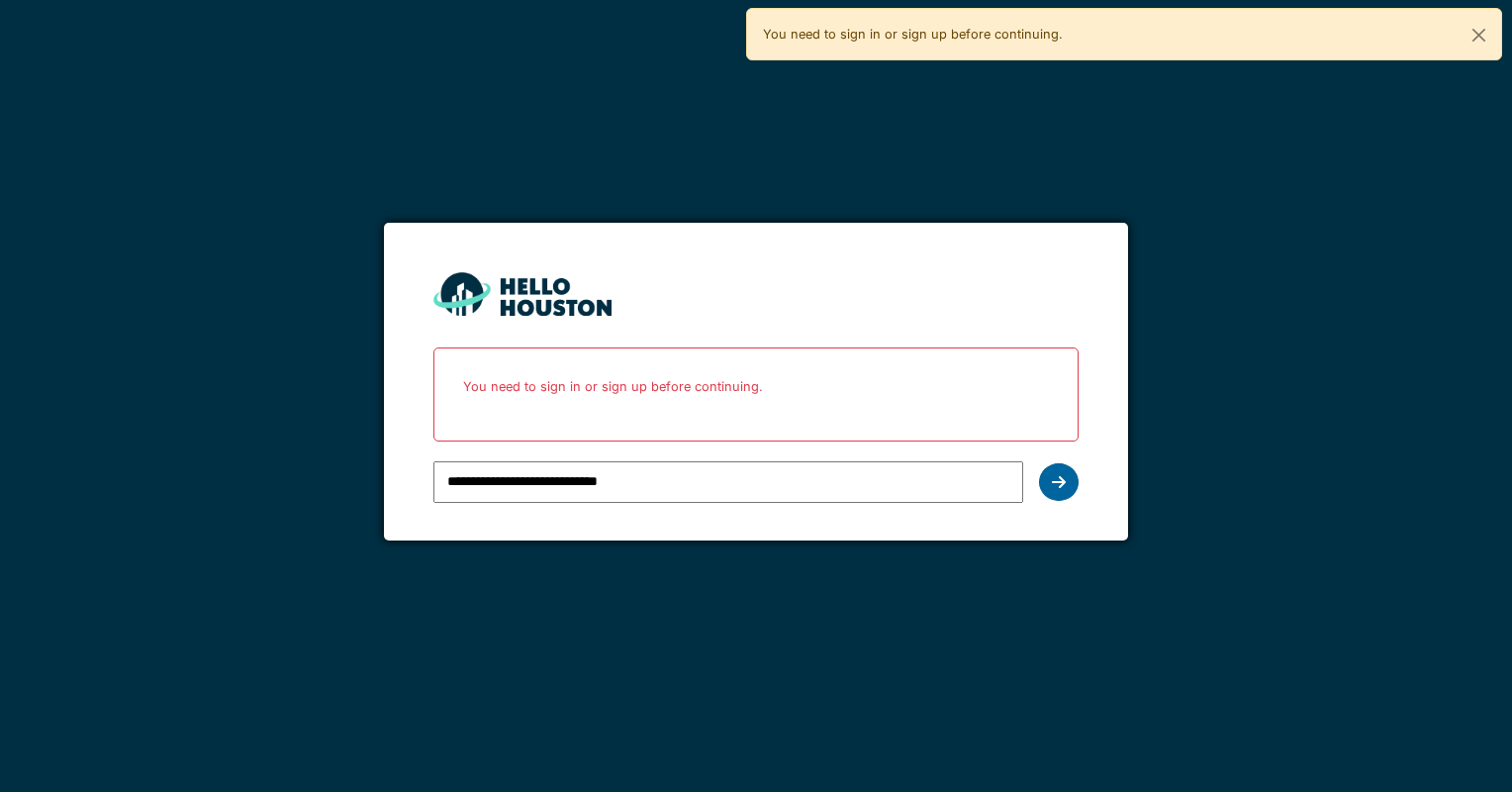 click at bounding box center [1059, 482] 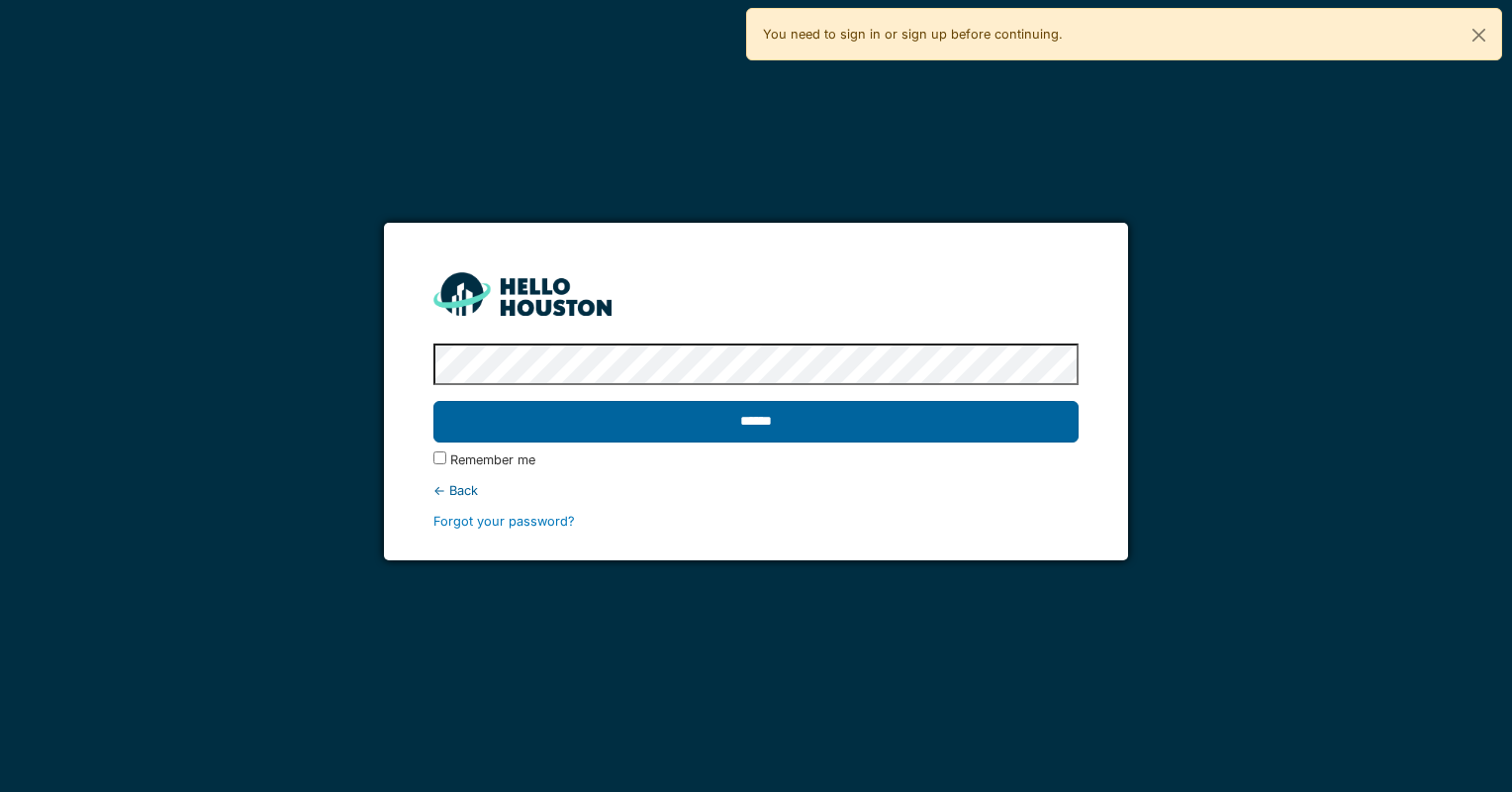 click on "******" at bounding box center [755, 422] 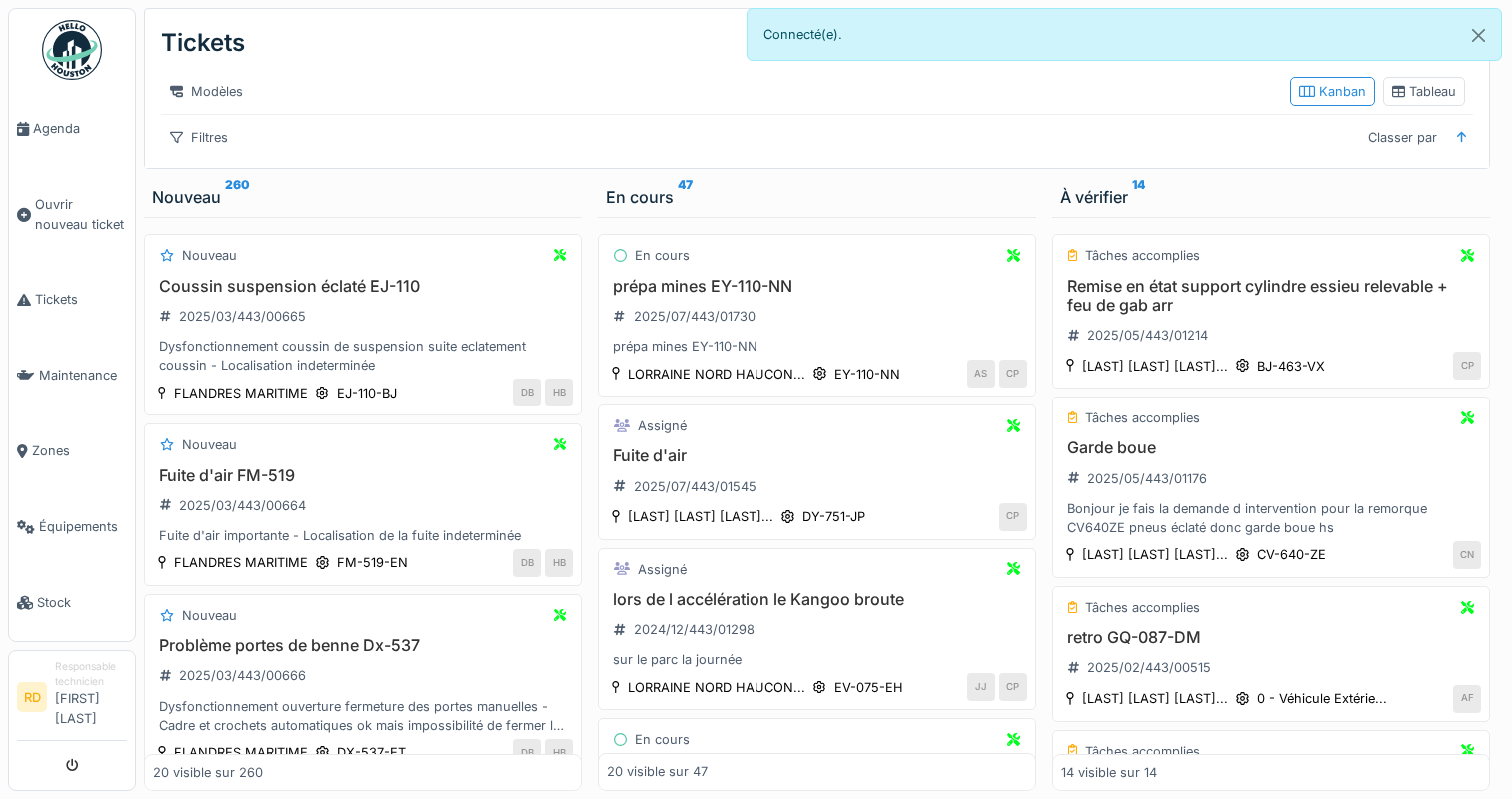 scroll, scrollTop: 0, scrollLeft: 0, axis: both 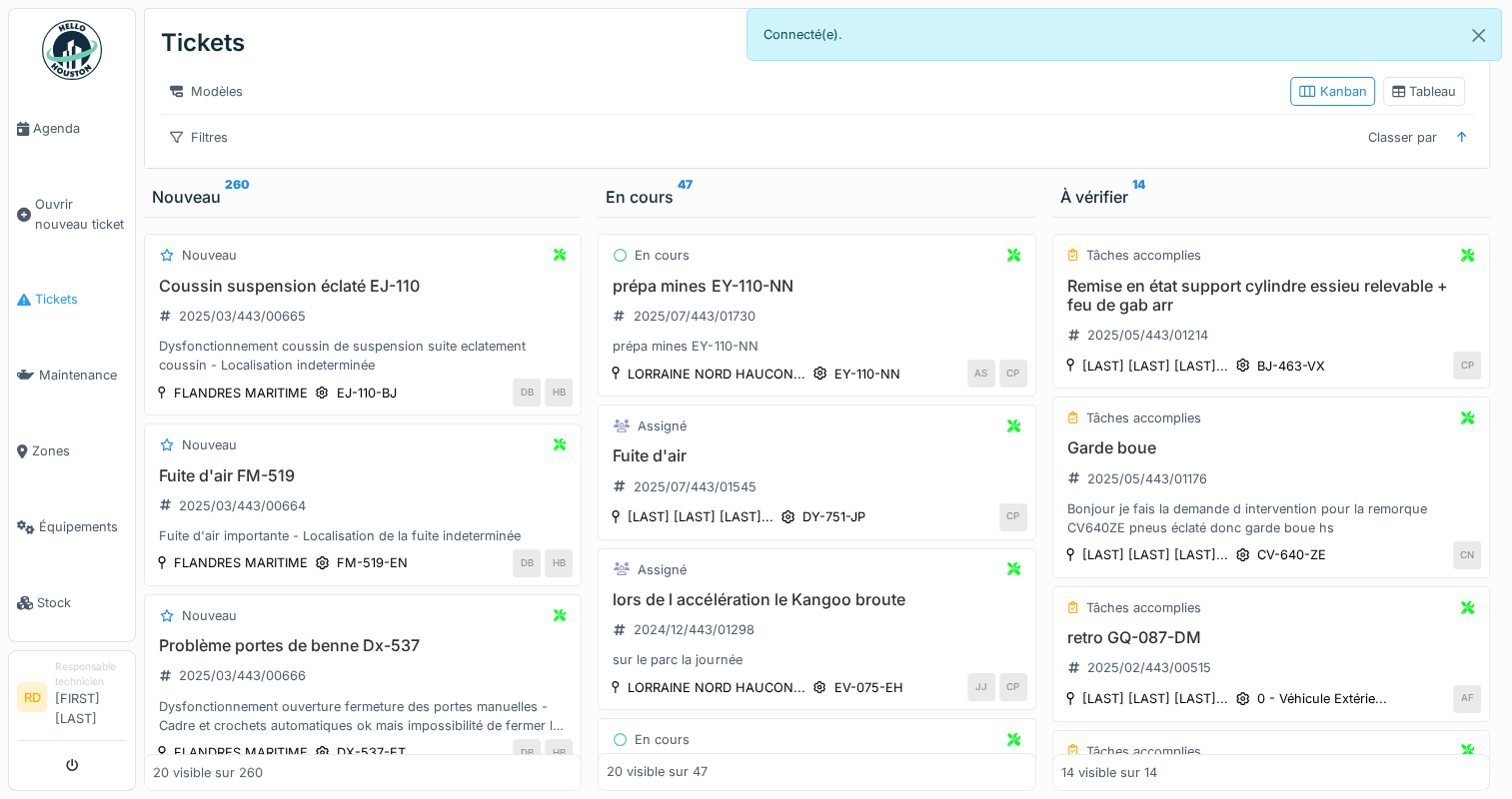 click on "Tickets" at bounding box center [81, 299] 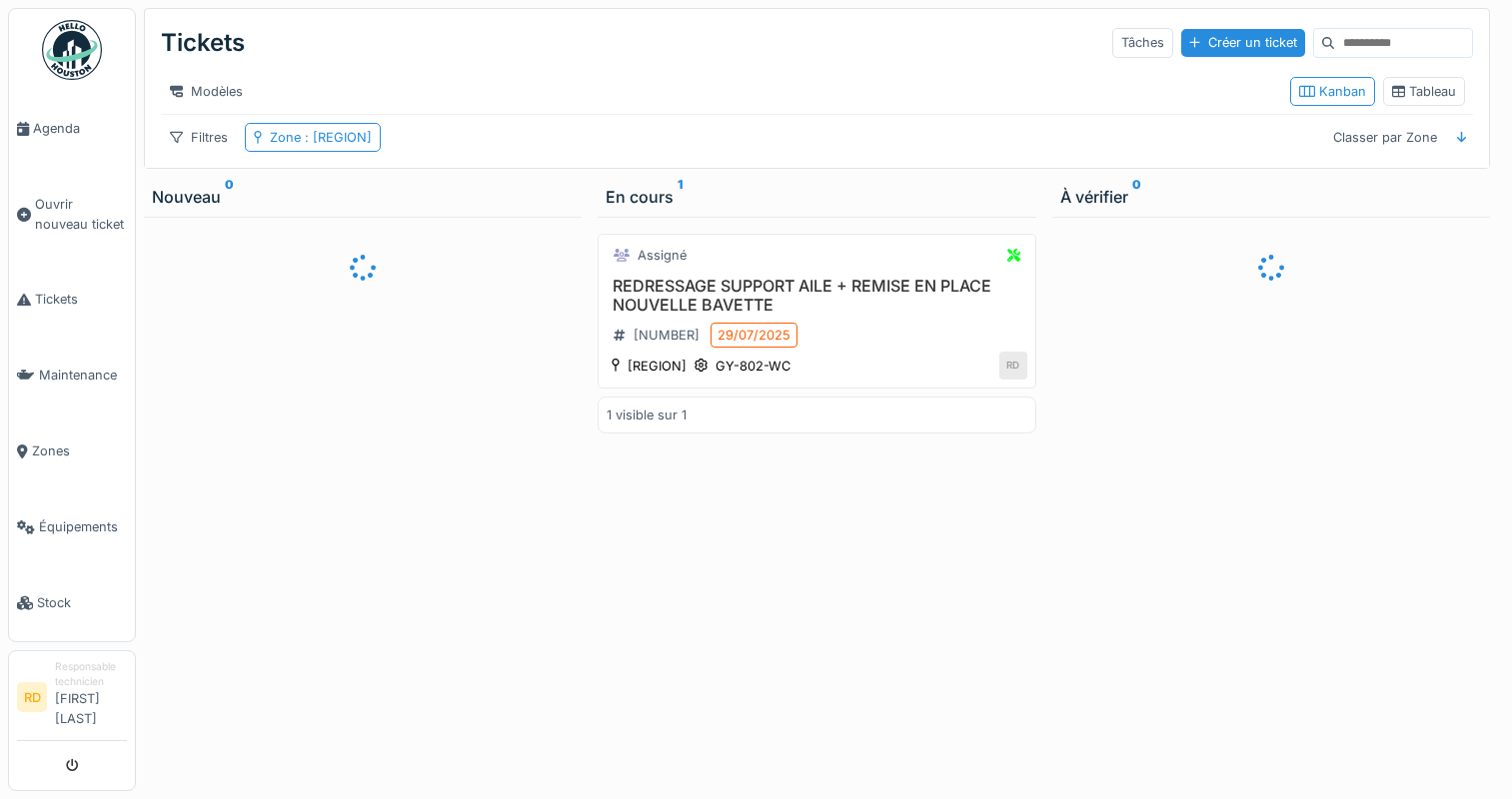 scroll, scrollTop: 0, scrollLeft: 0, axis: both 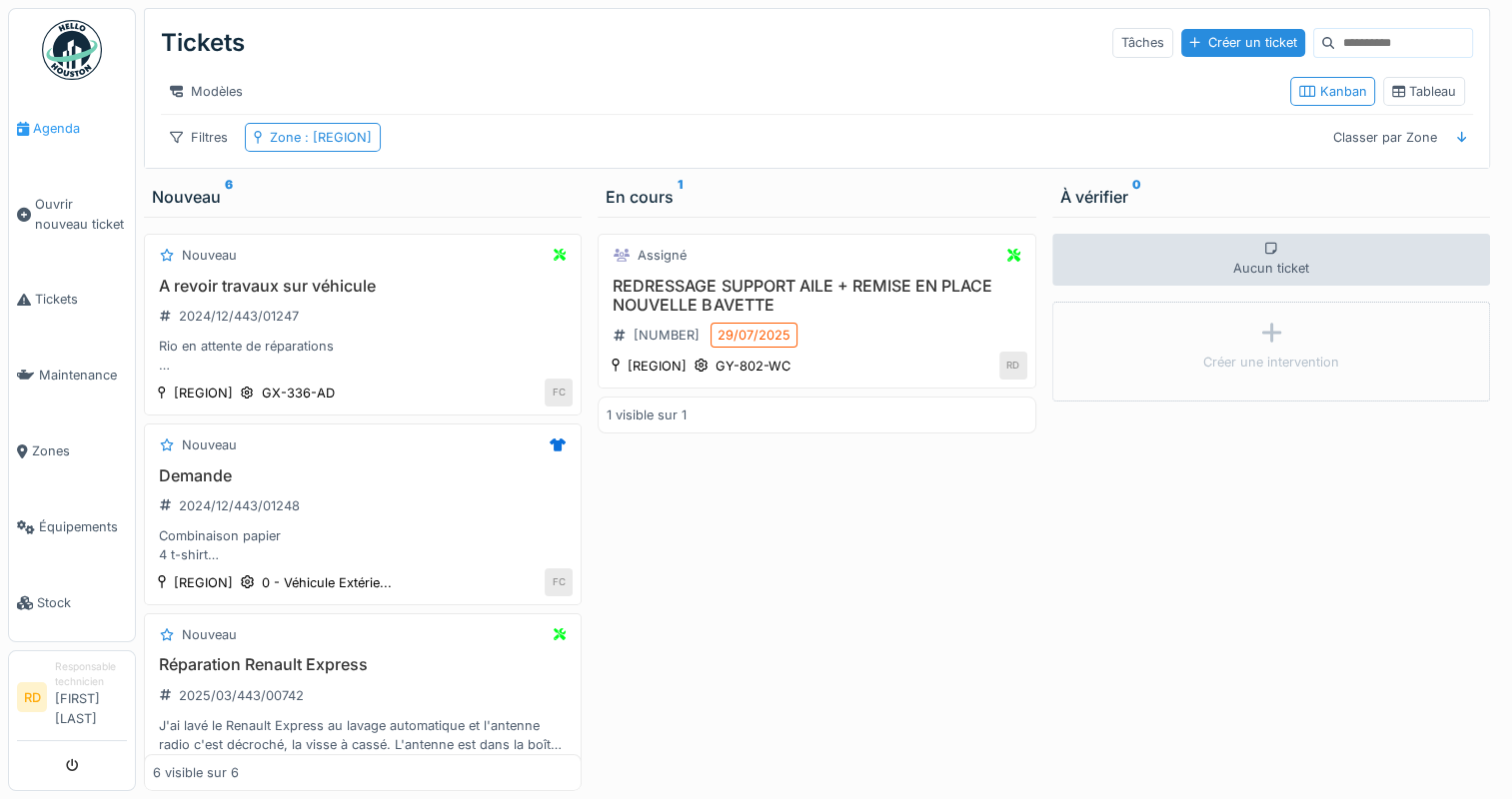 click on "Agenda" at bounding box center (80, 128) 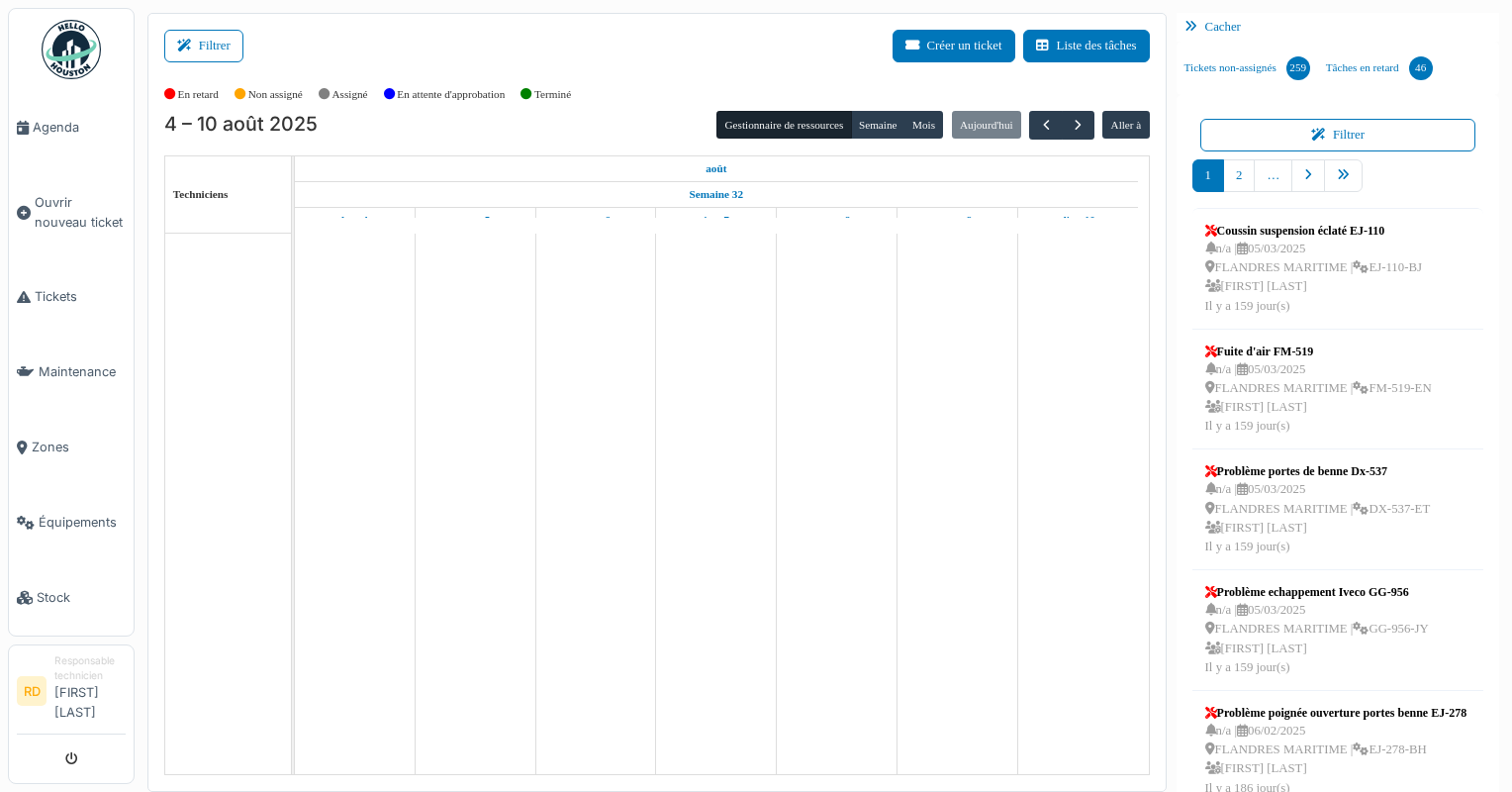 scroll, scrollTop: 0, scrollLeft: 0, axis: both 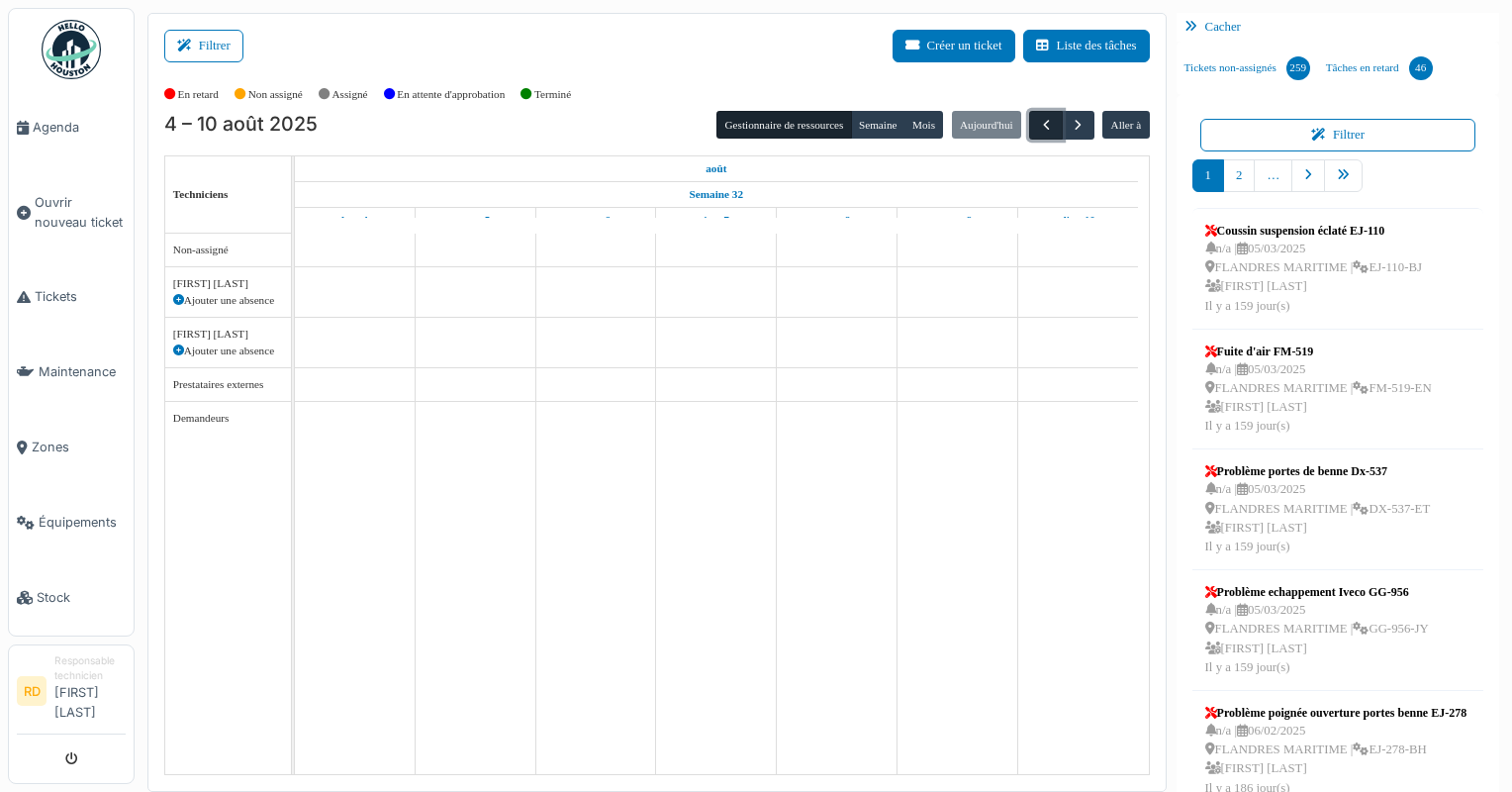 click at bounding box center [1046, 125] 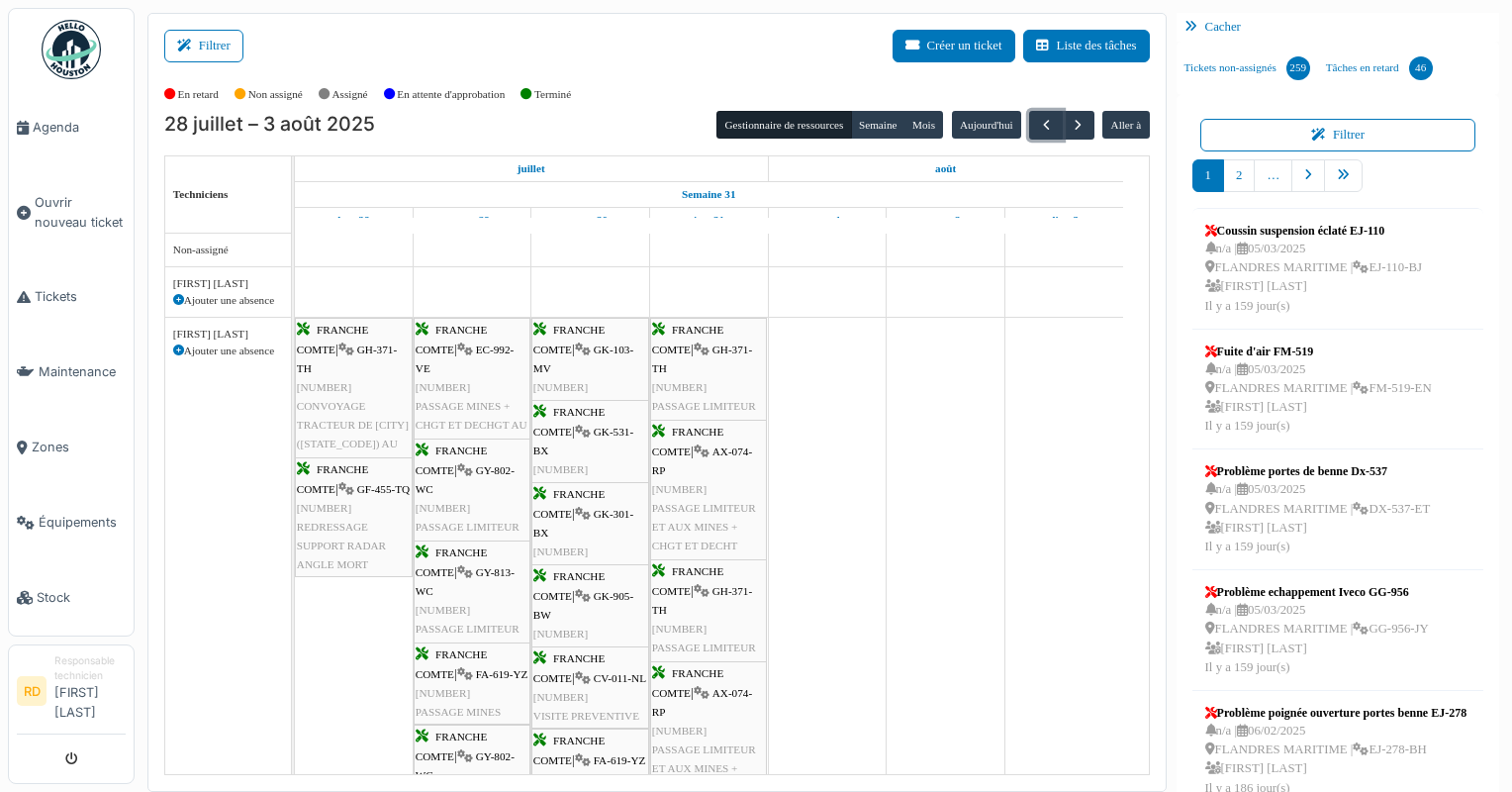 scroll, scrollTop: 170, scrollLeft: 0, axis: vertical 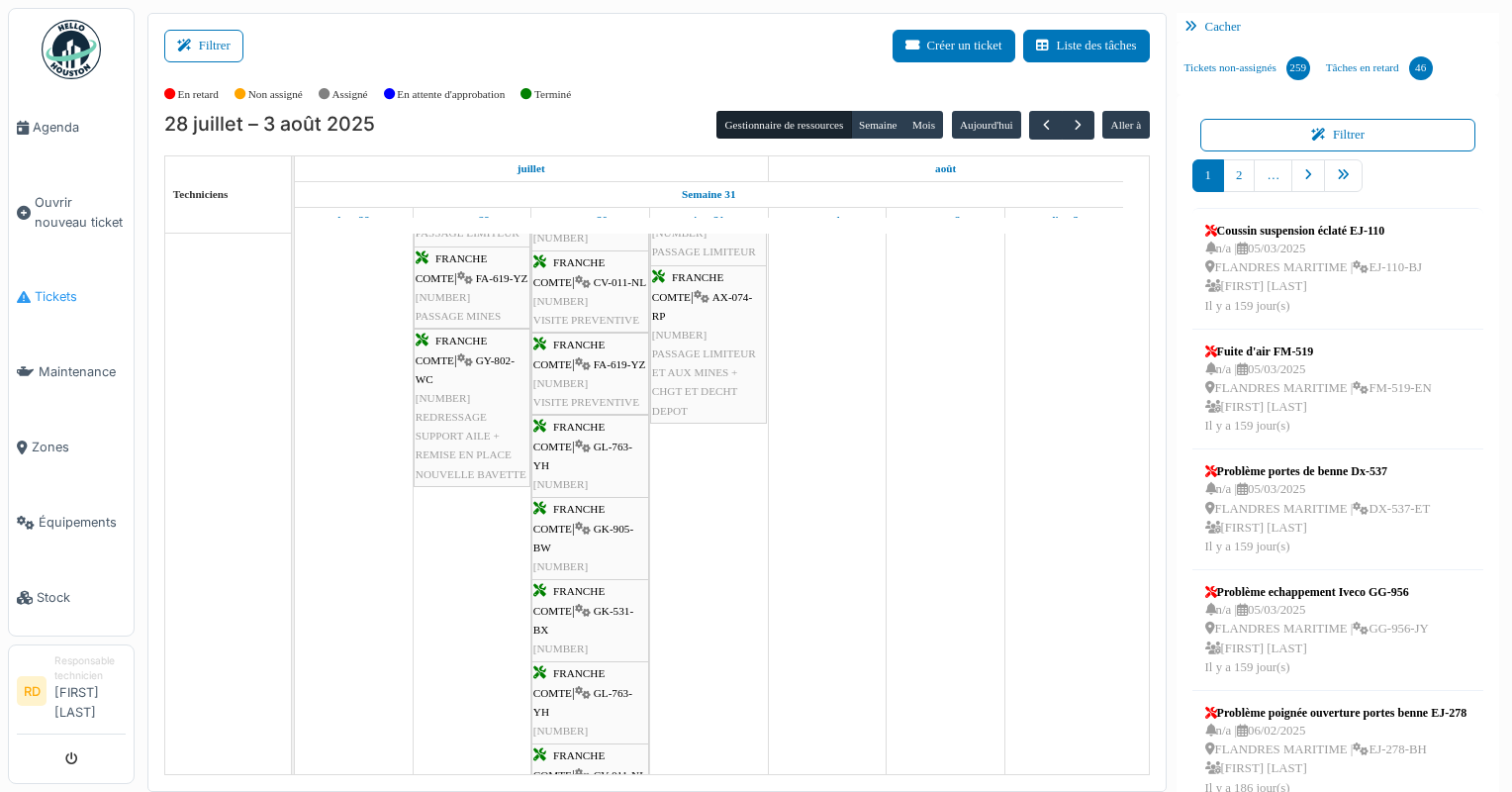 click on "Tickets" at bounding box center [80, 296] 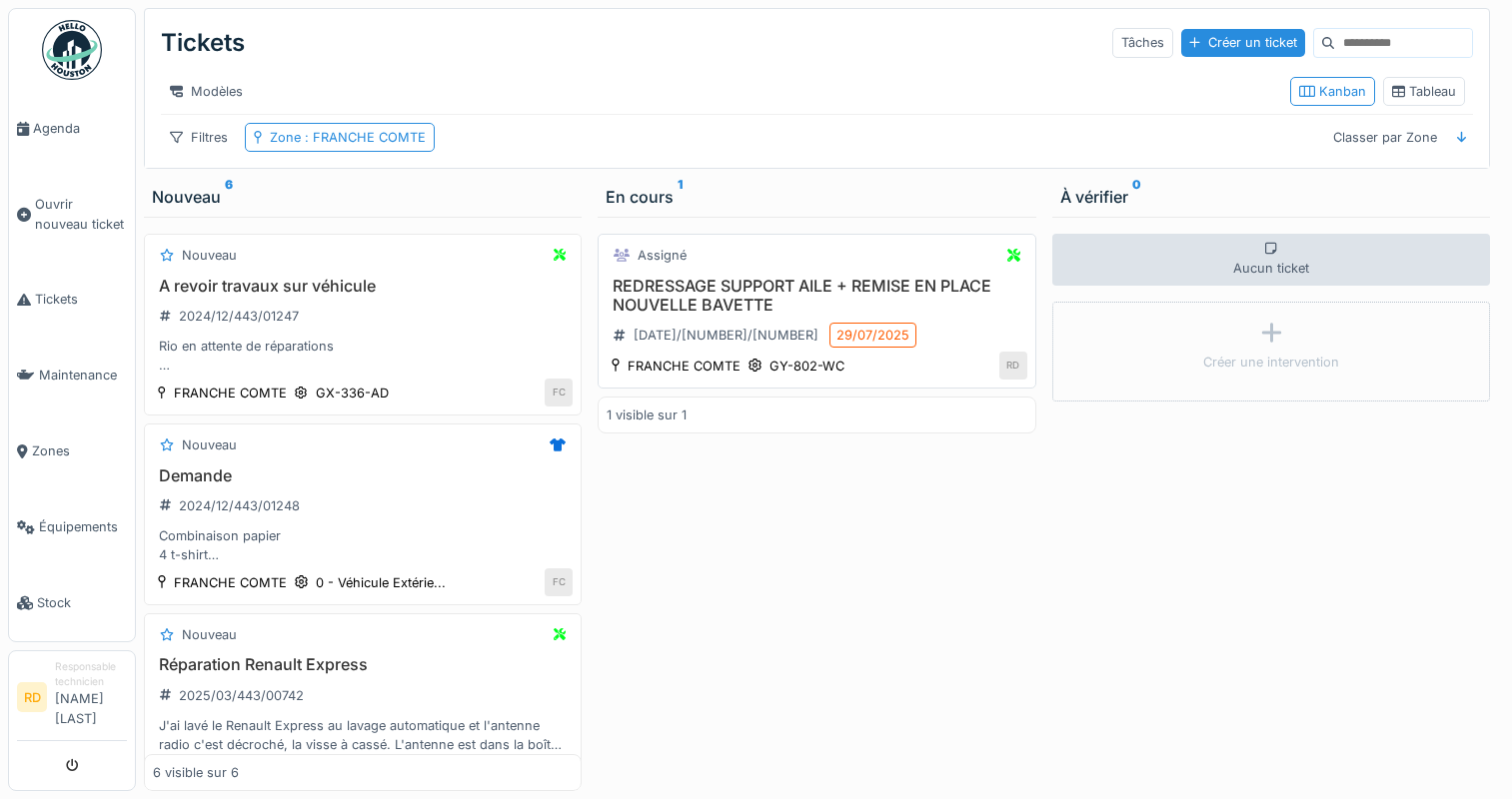 scroll, scrollTop: 0, scrollLeft: 0, axis: both 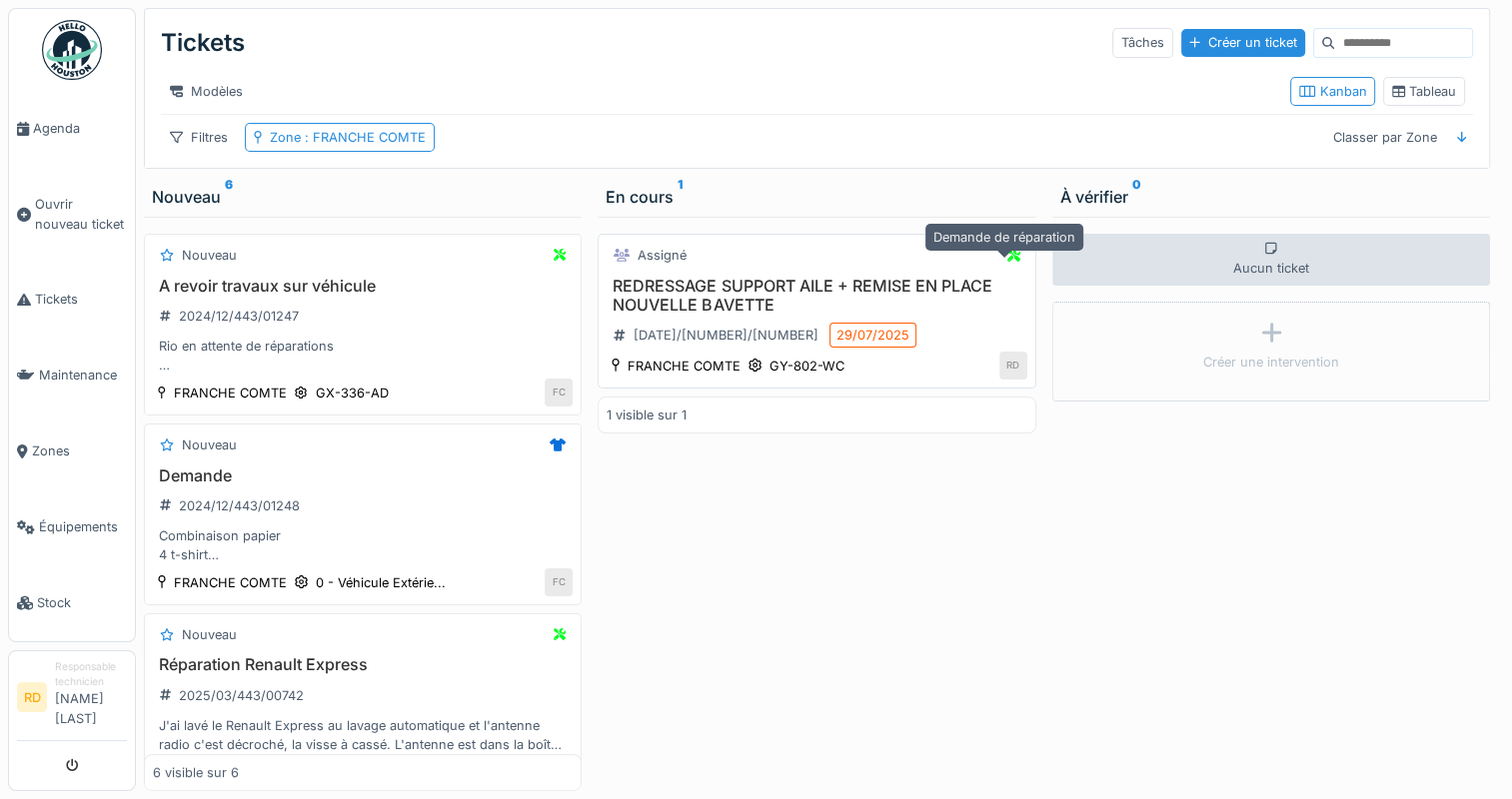 click 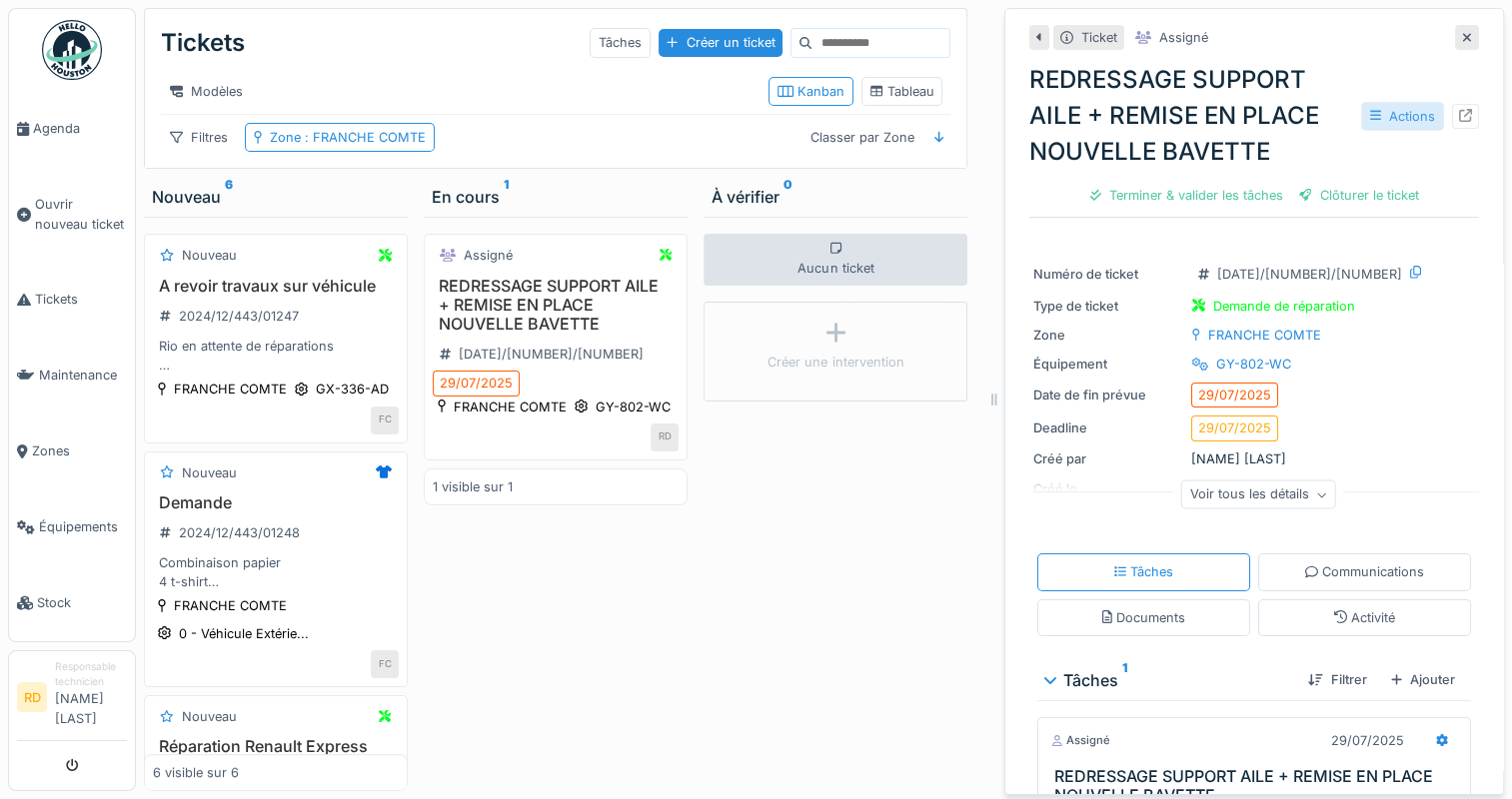 click on "Actions" at bounding box center [1402, 116] 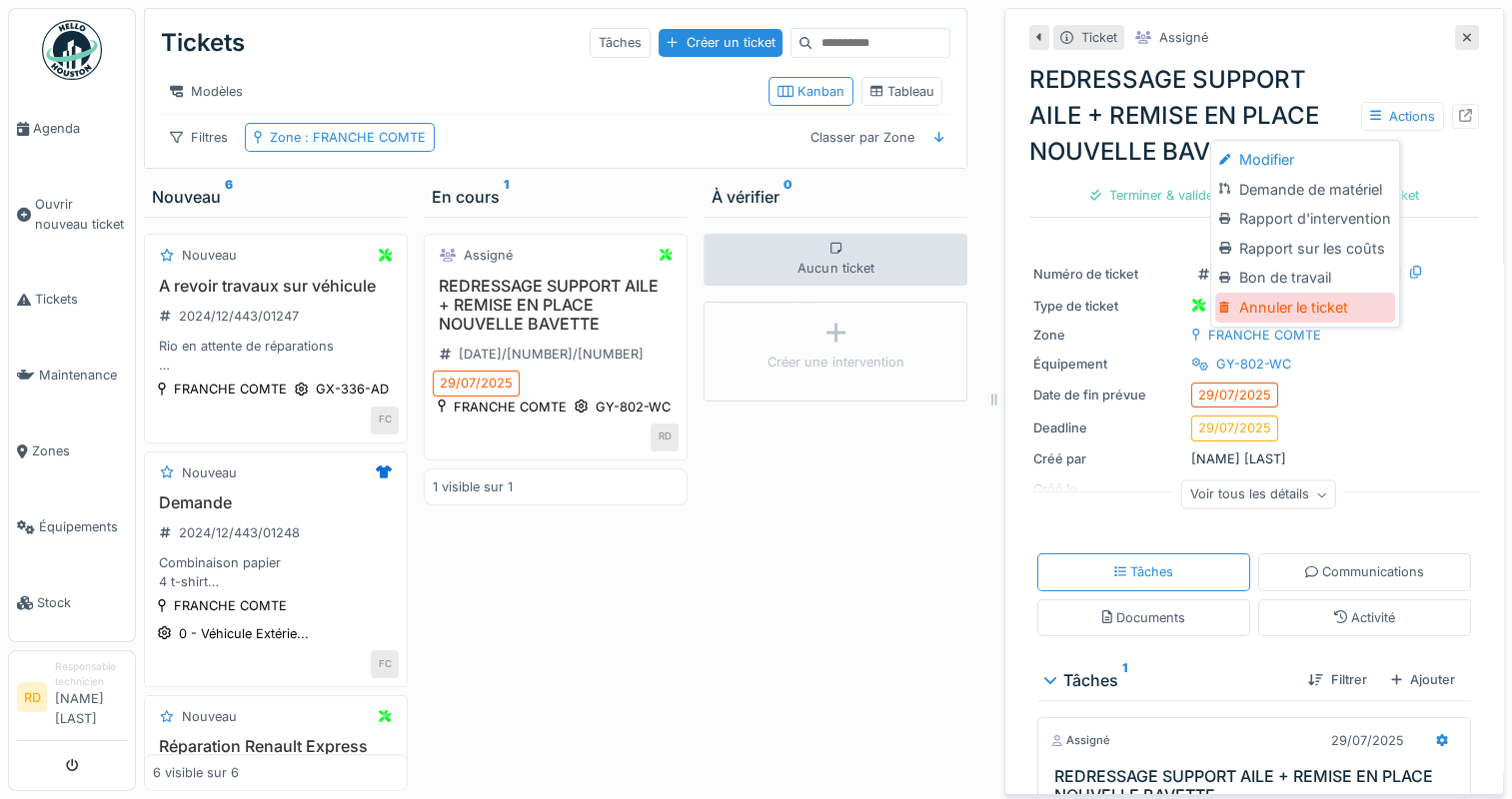 click on "Annuler le ticket" at bounding box center [1304, 308] 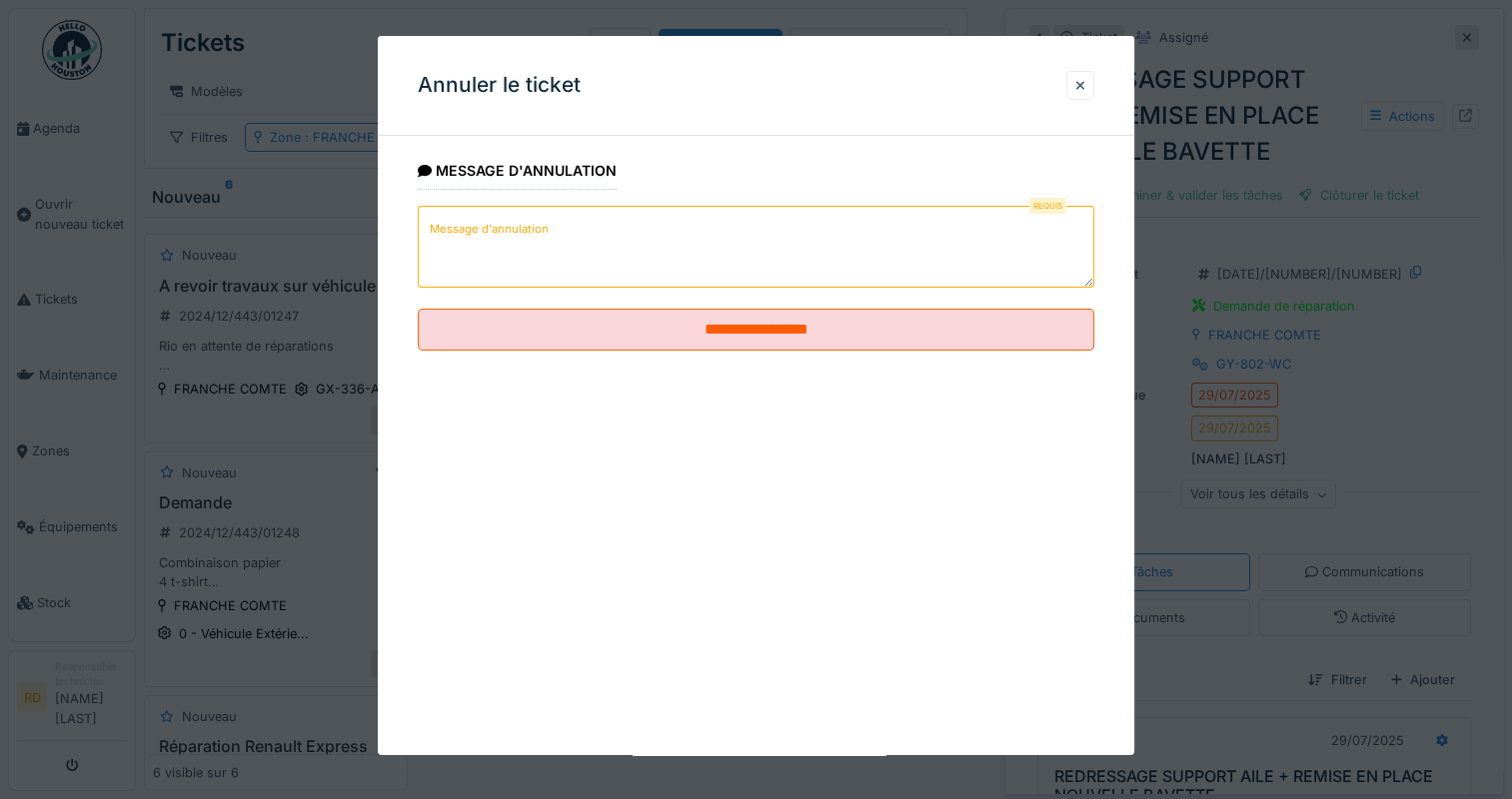 click on "Message d'annulation" at bounding box center (756, 247) 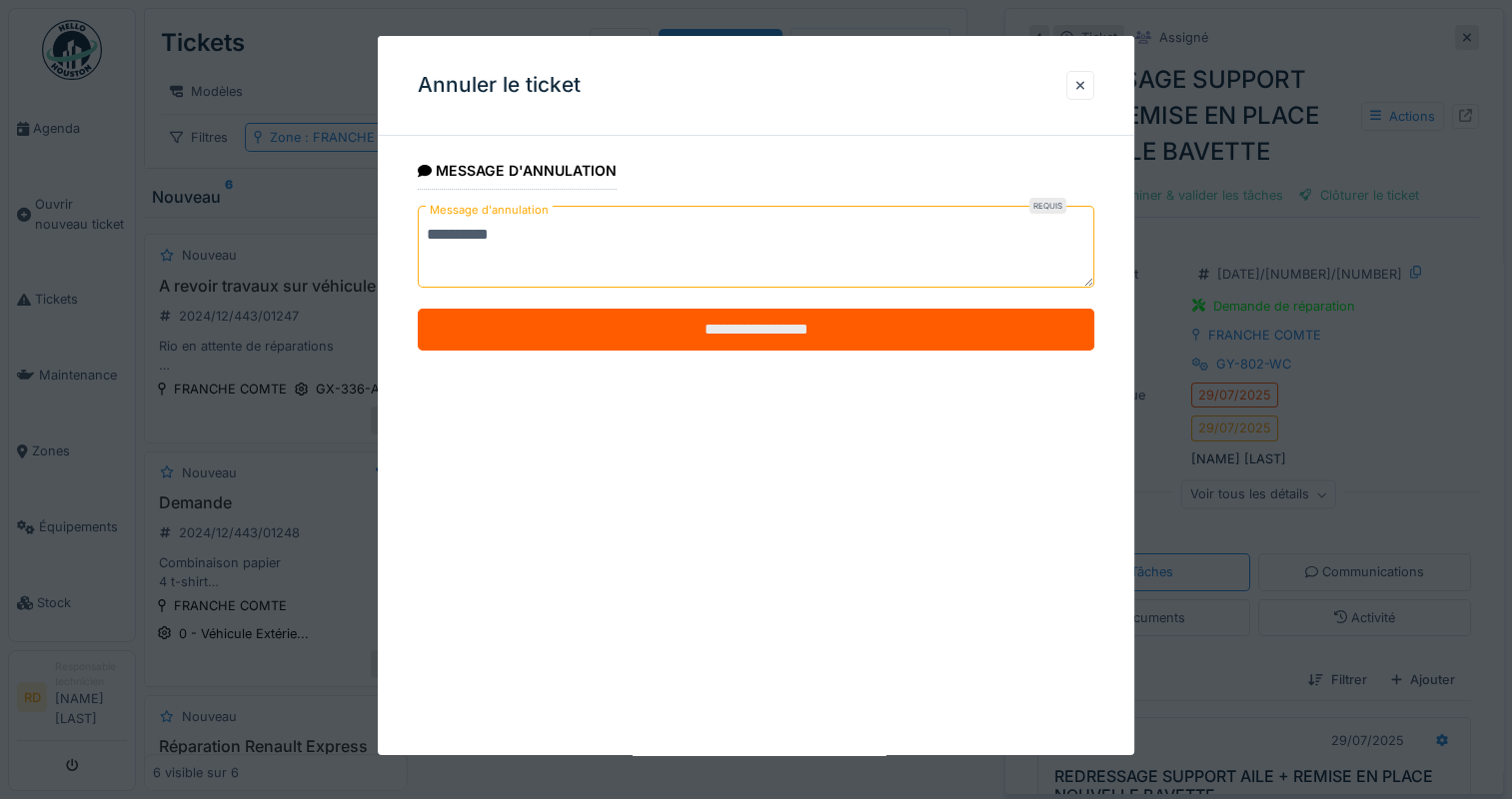 type on "**********" 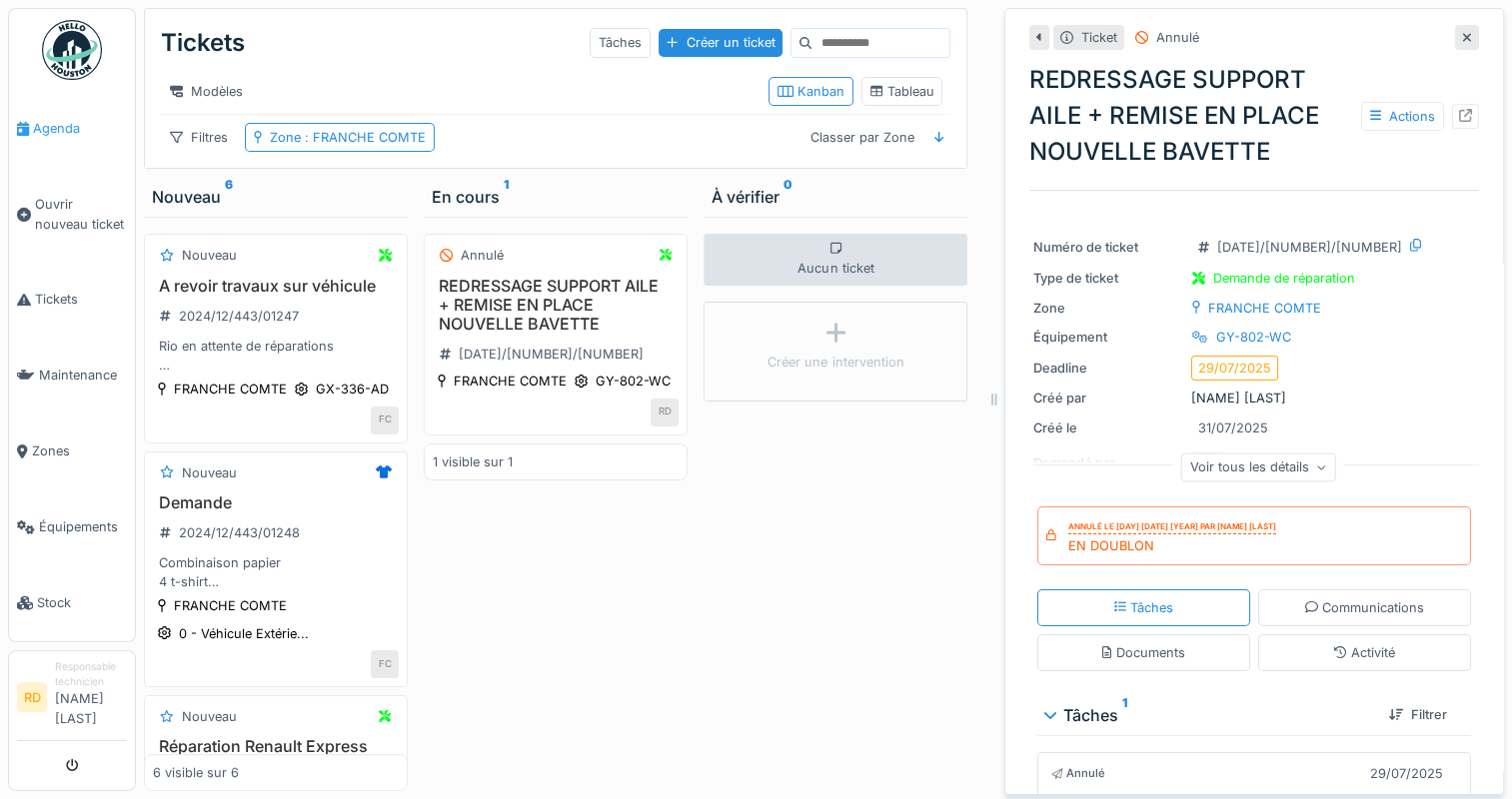 click on "Agenda" at bounding box center [80, 128] 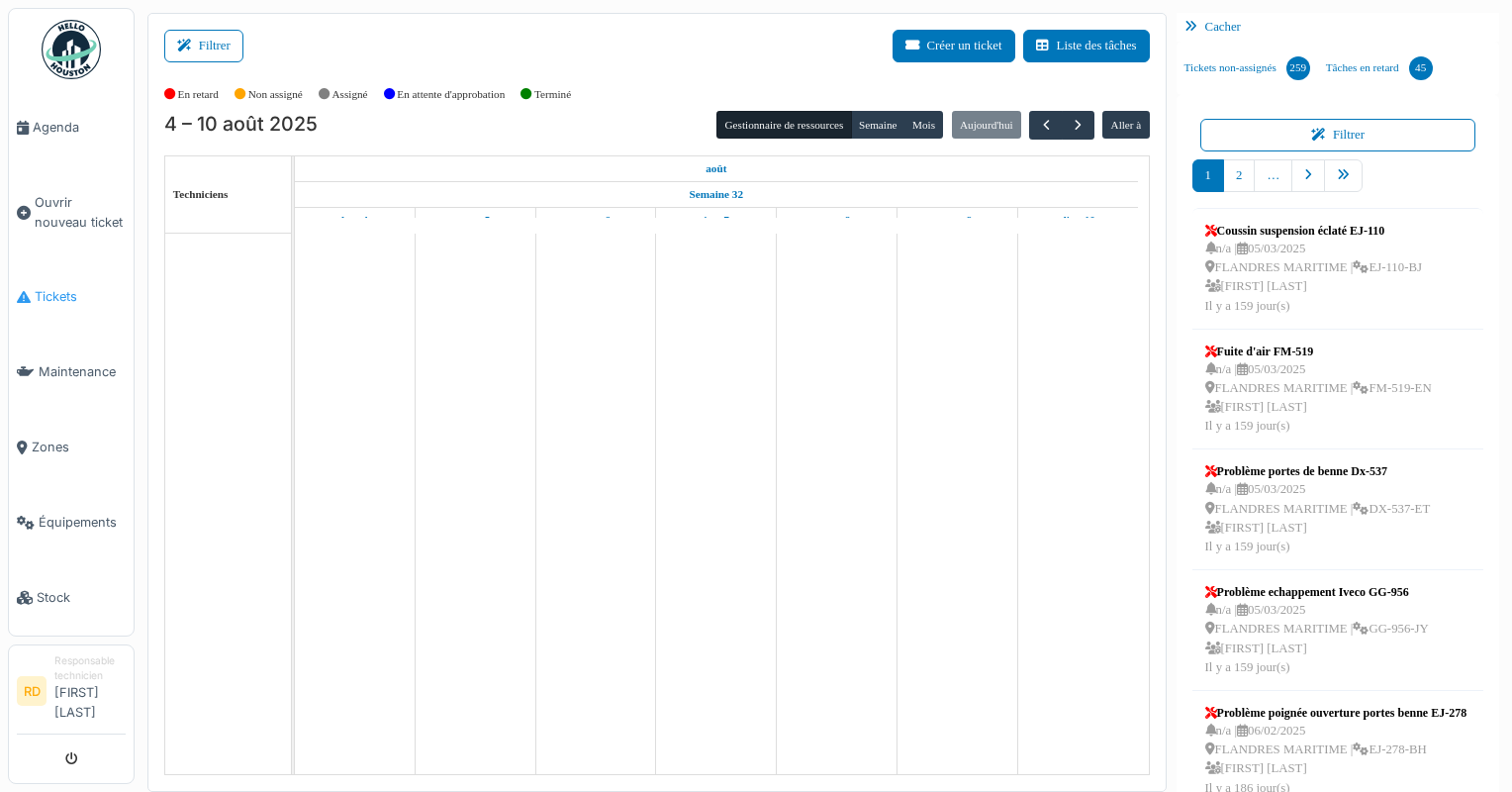 scroll, scrollTop: 0, scrollLeft: 0, axis: both 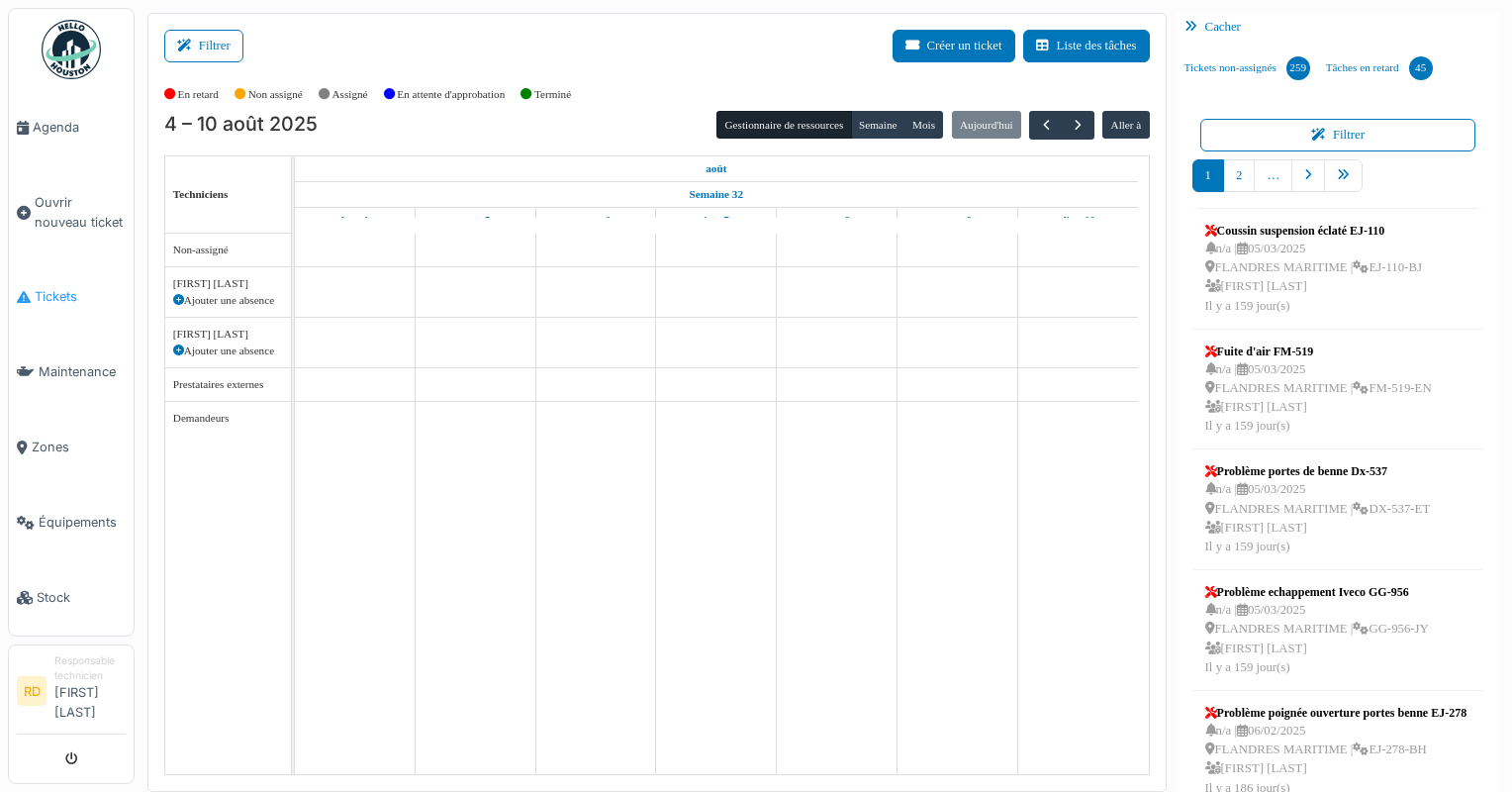 click on "Tickets" at bounding box center (80, 296) 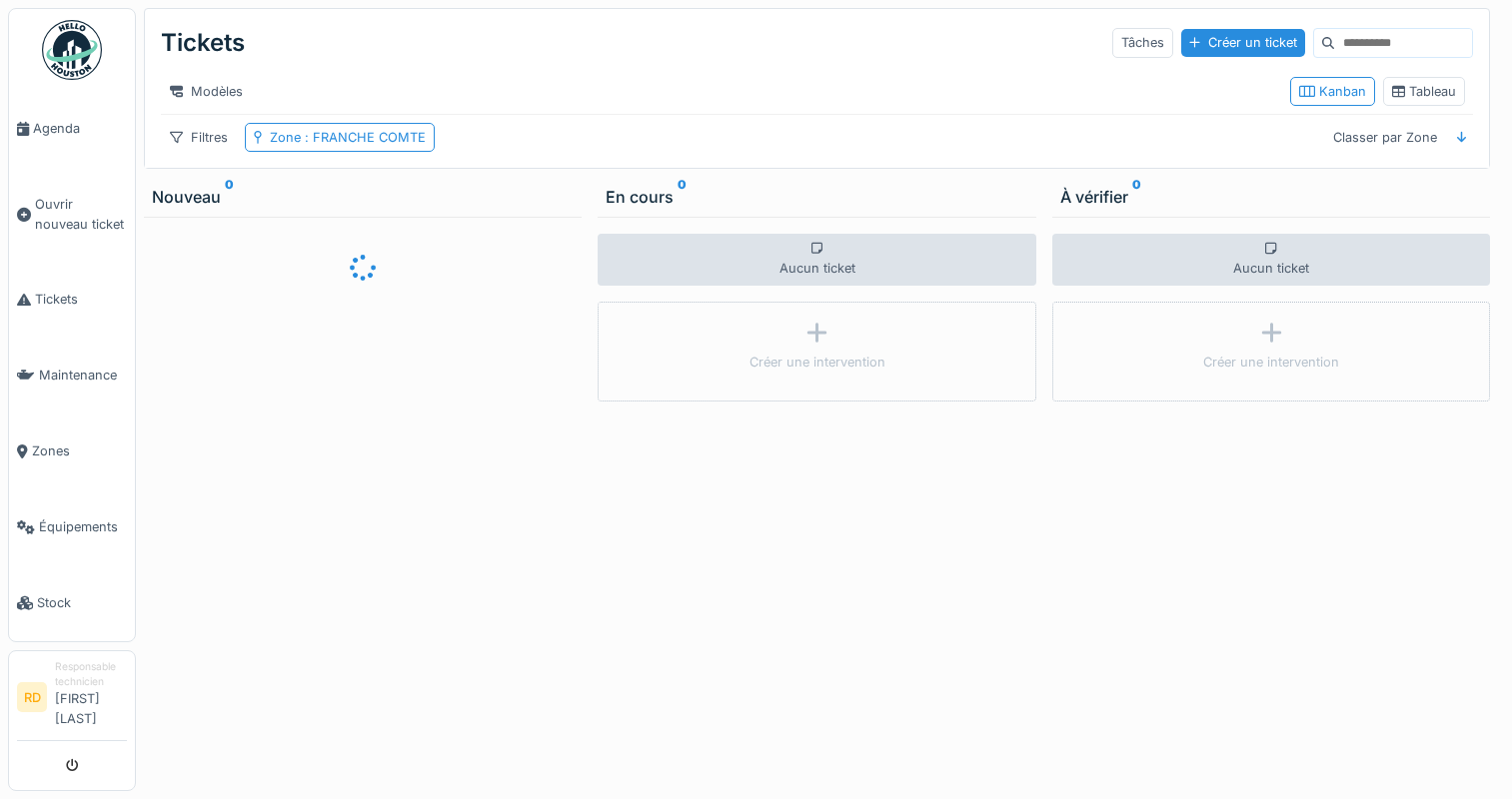 scroll, scrollTop: 0, scrollLeft: 0, axis: both 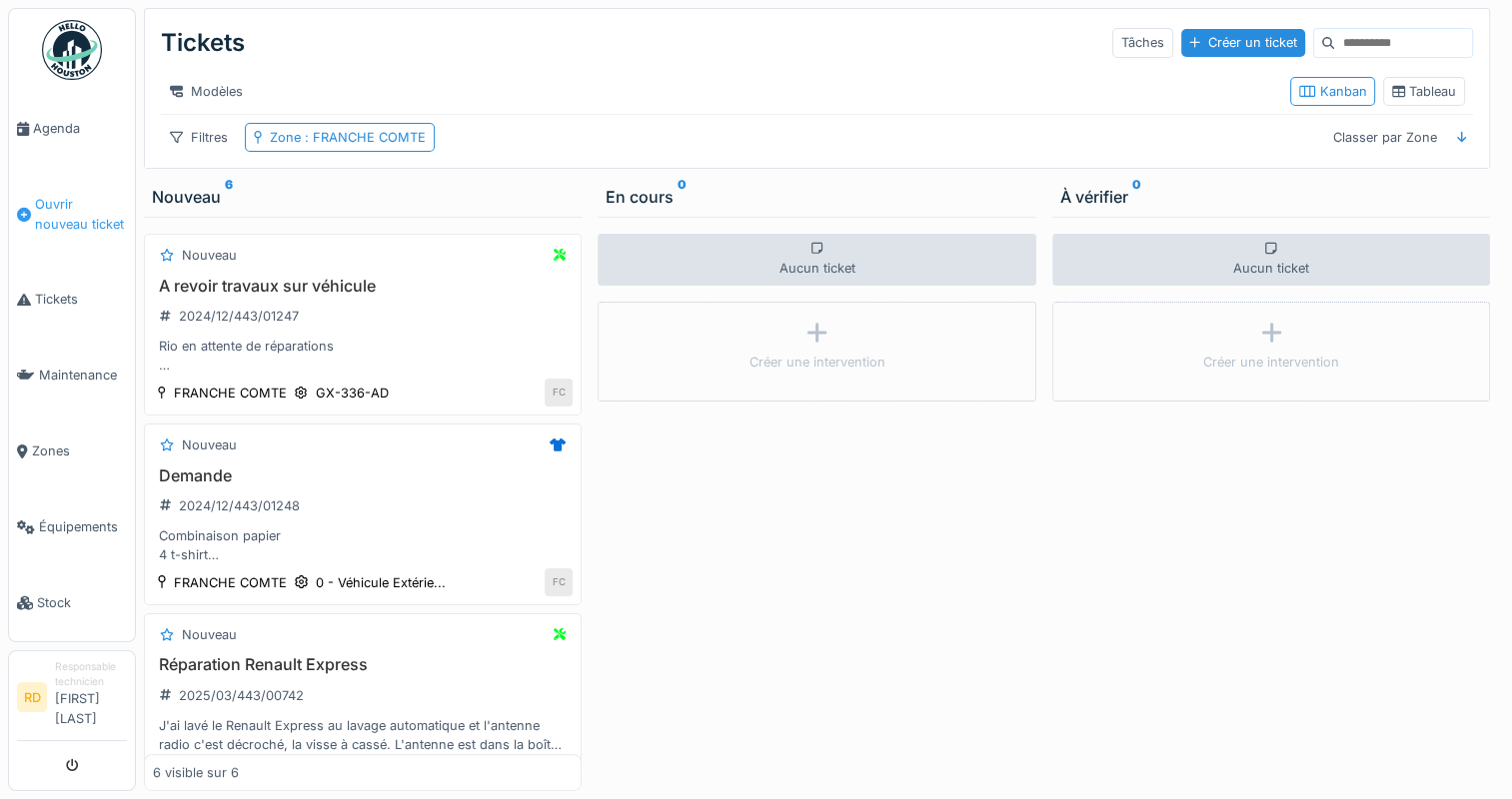 click on "Ouvrir nouveau ticket" at bounding box center (81, 214) 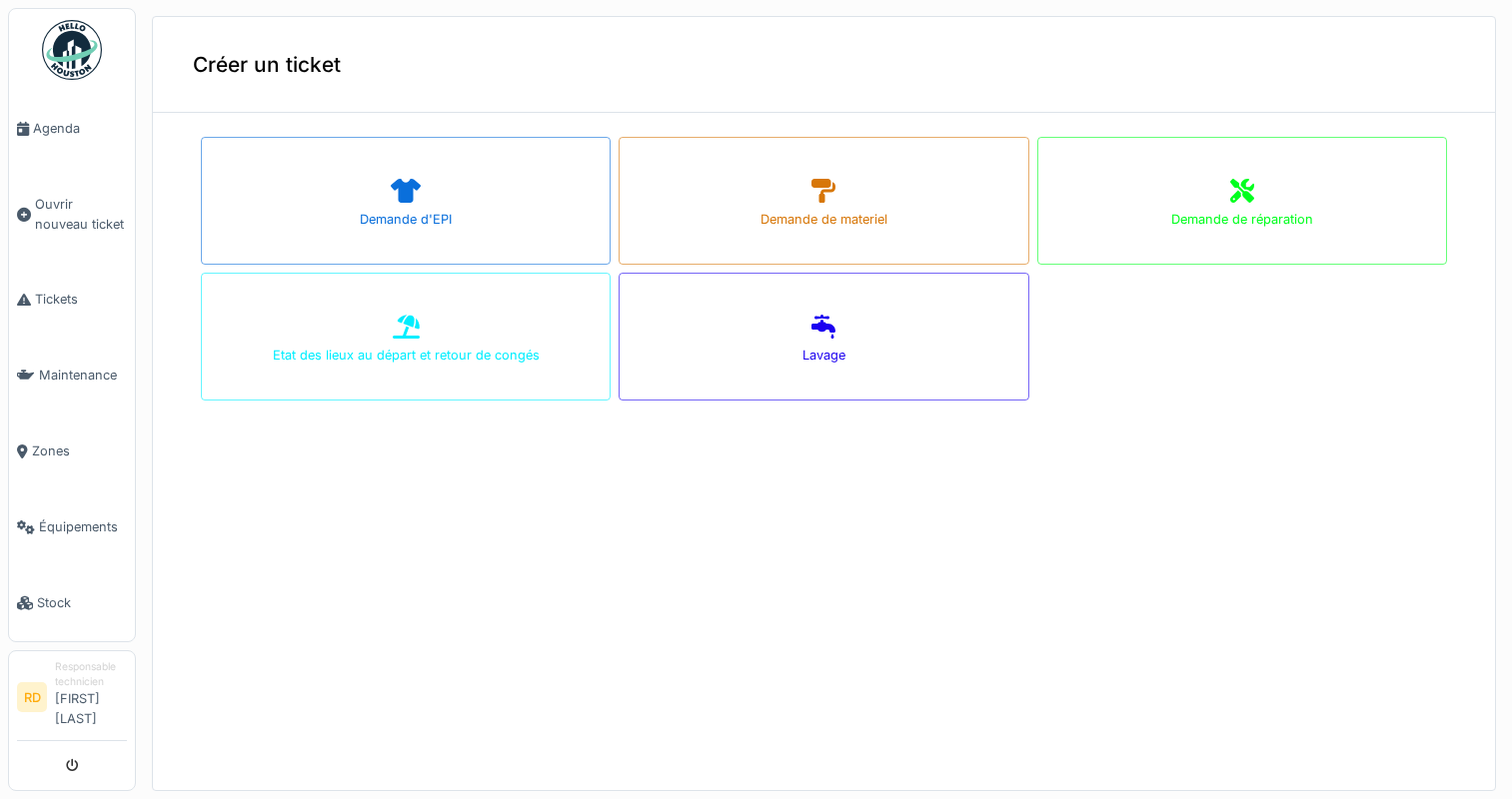 scroll, scrollTop: 0, scrollLeft: 0, axis: both 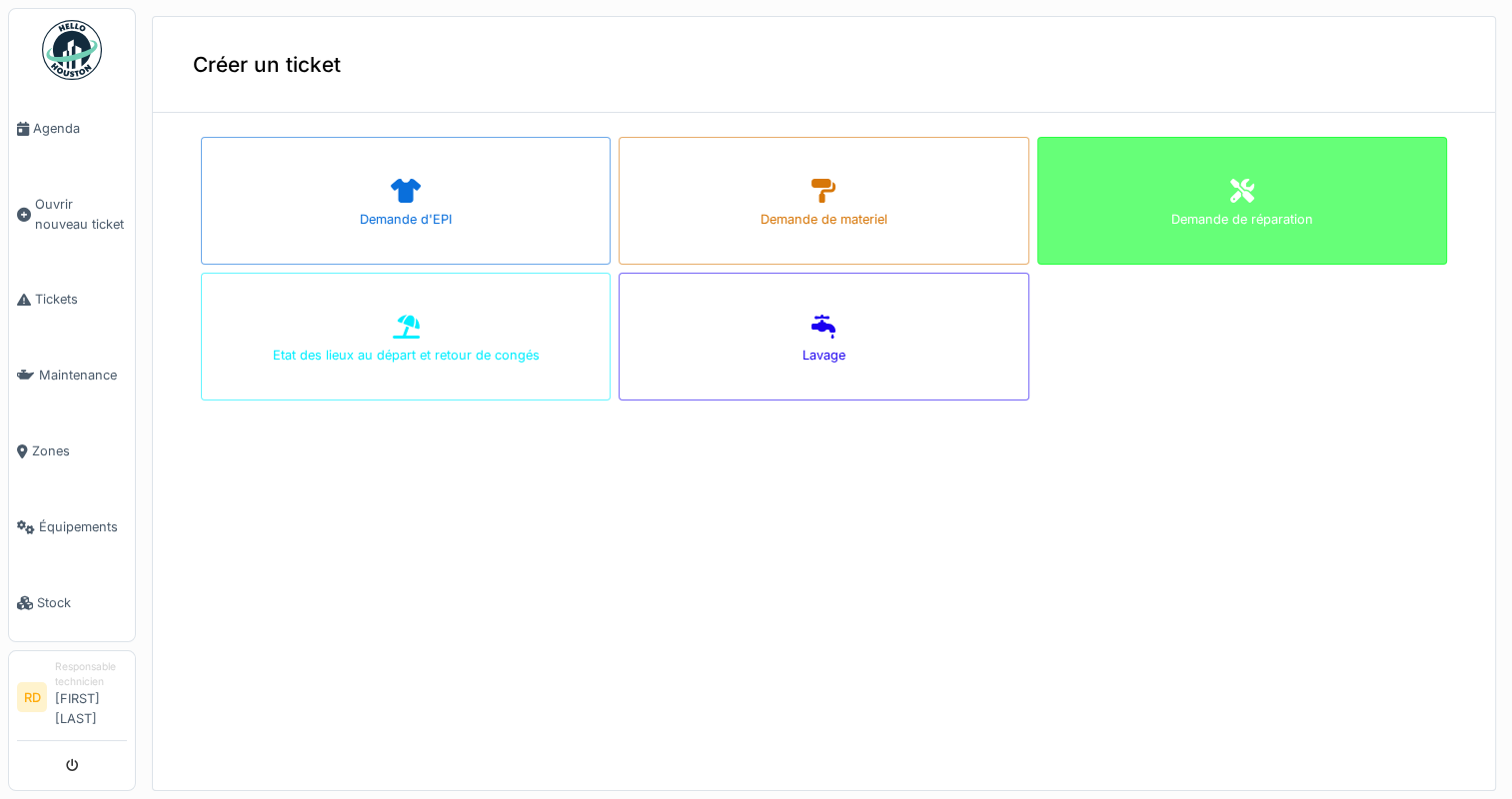 click on "Demande de réparation" at bounding box center [1242, 219] 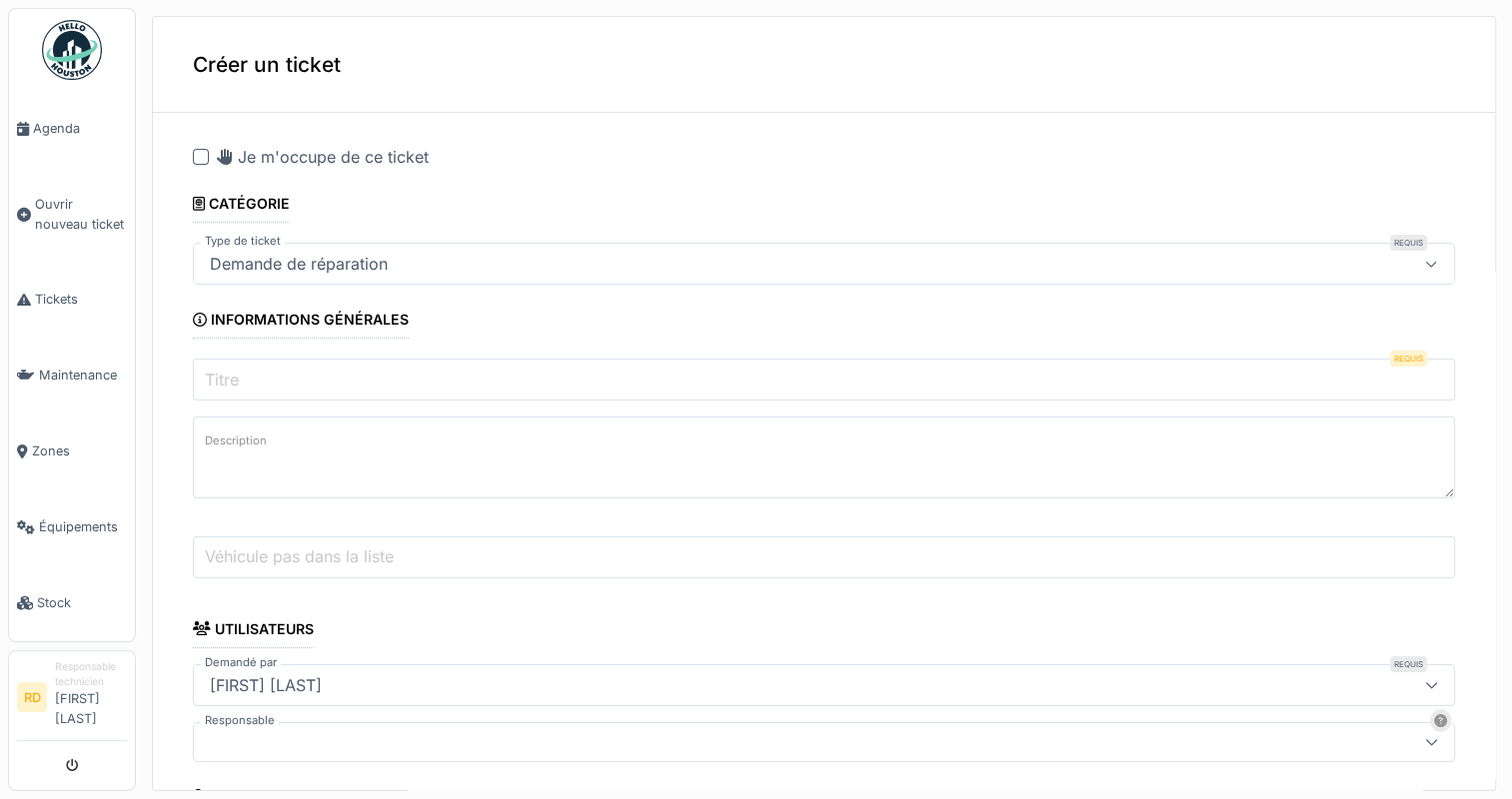 click on "Titre" at bounding box center (823, 380) 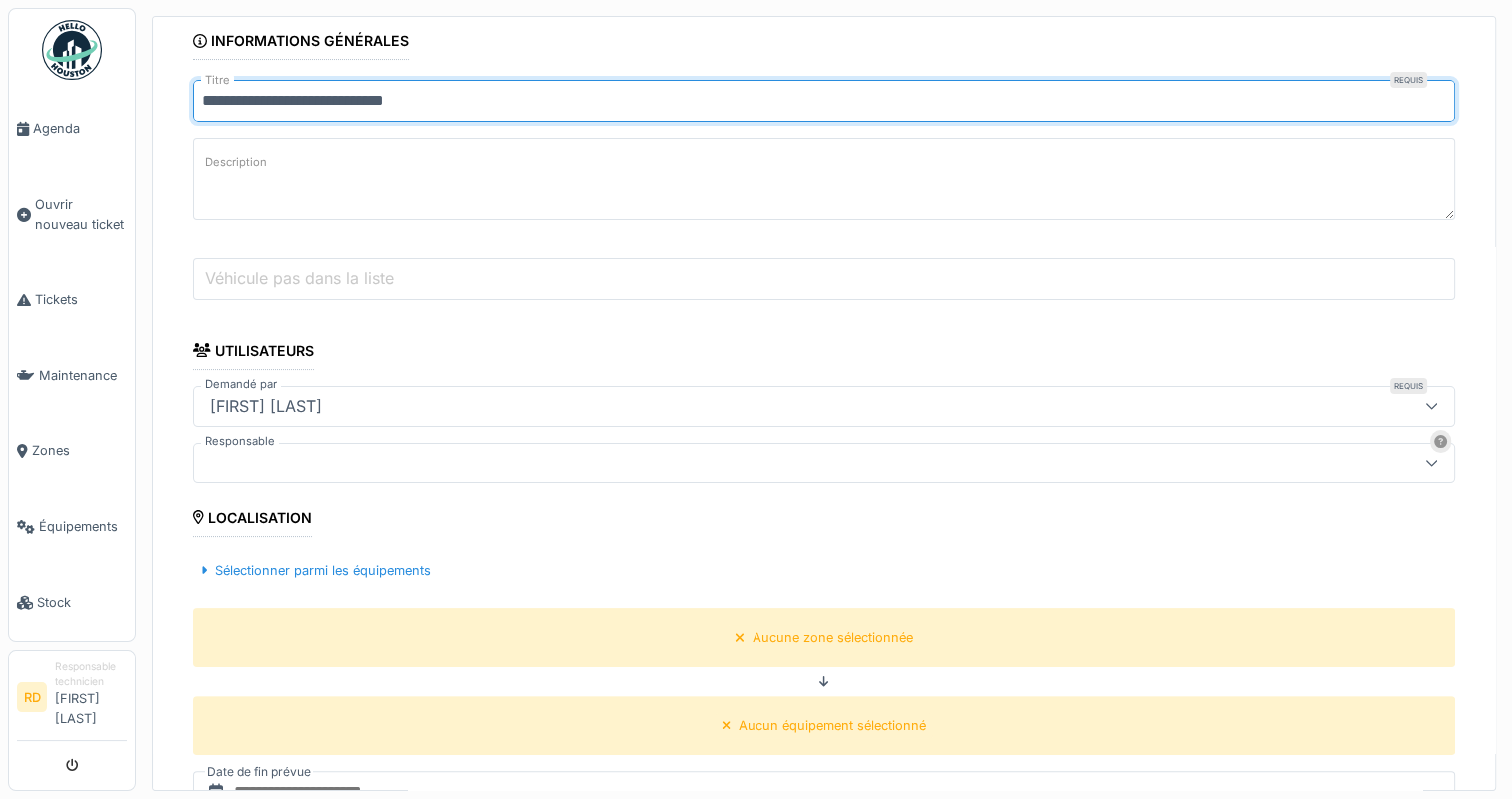 scroll, scrollTop: 400, scrollLeft: 0, axis: vertical 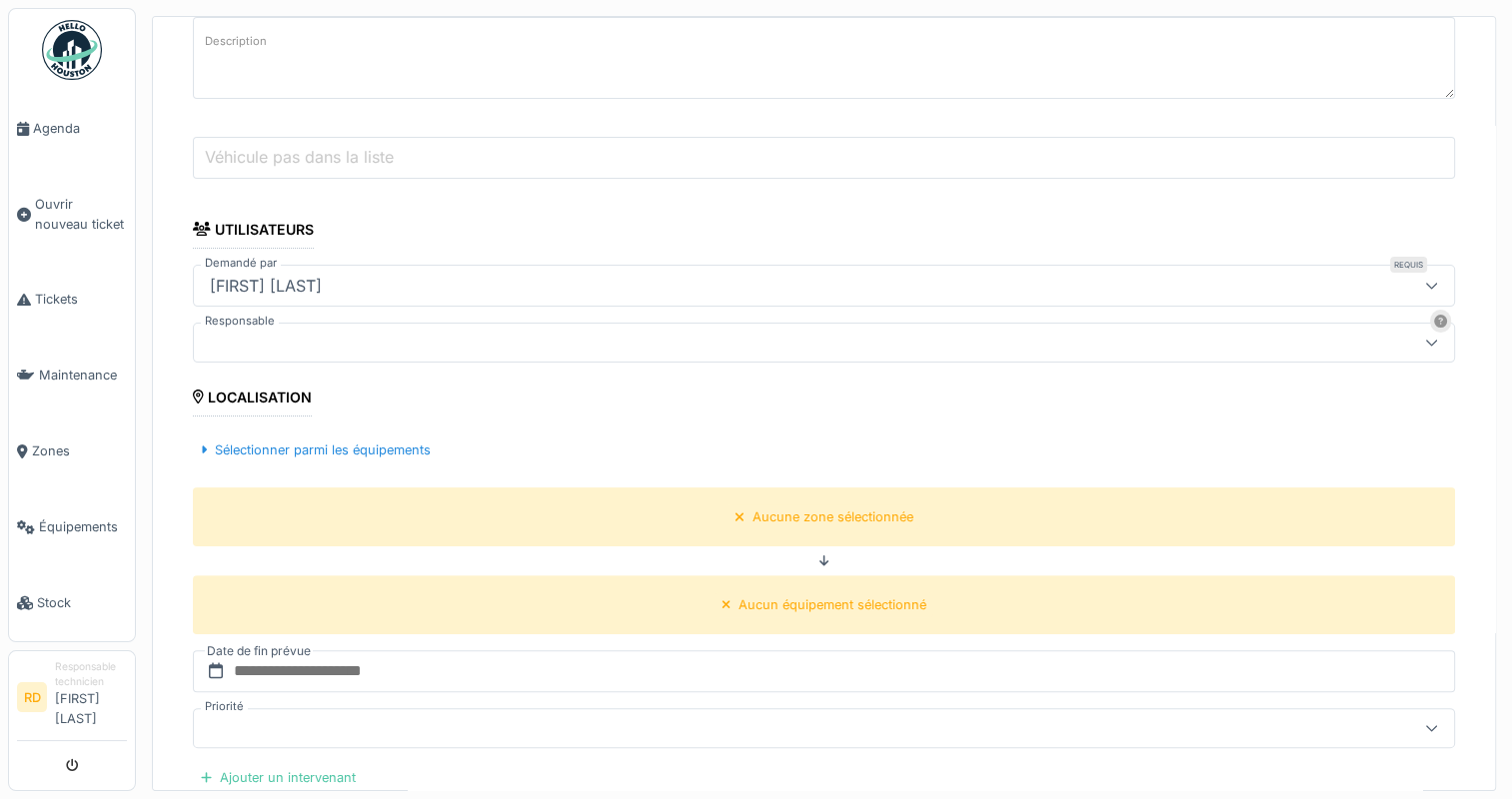 click at bounding box center [760, 343] 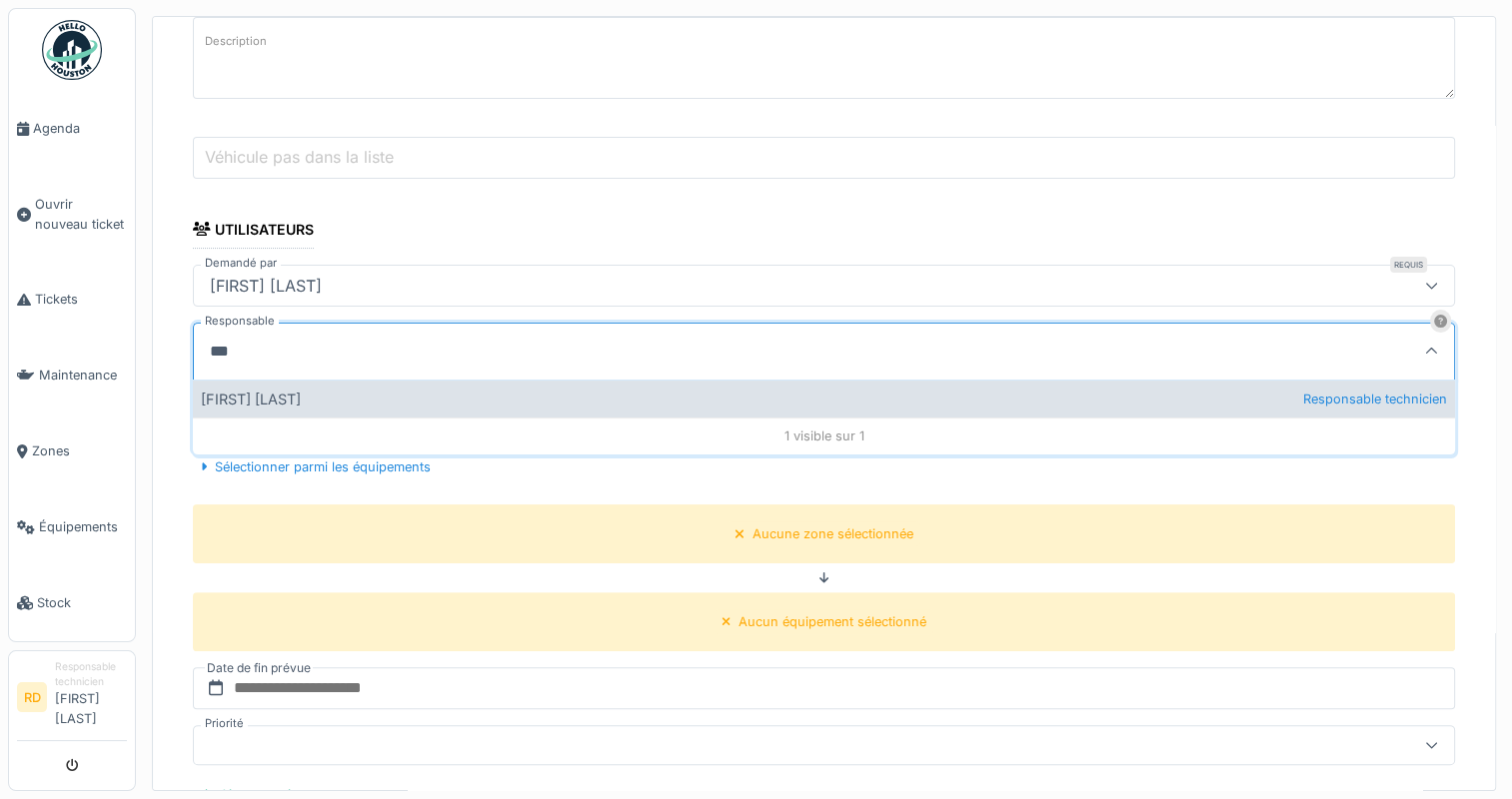 type on "***" 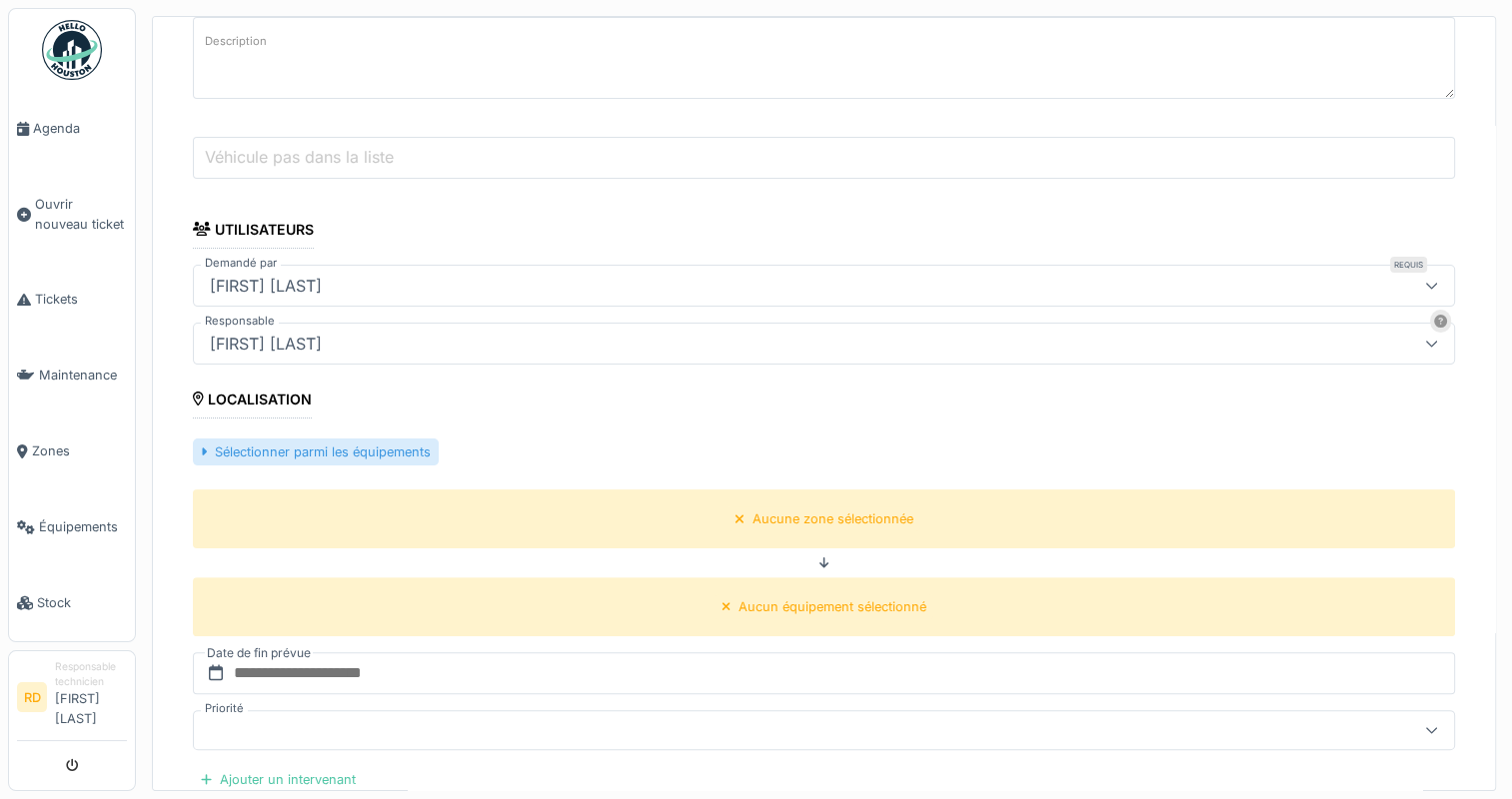 click on "Sélectionner parmi les équipements" at bounding box center [316, 451] 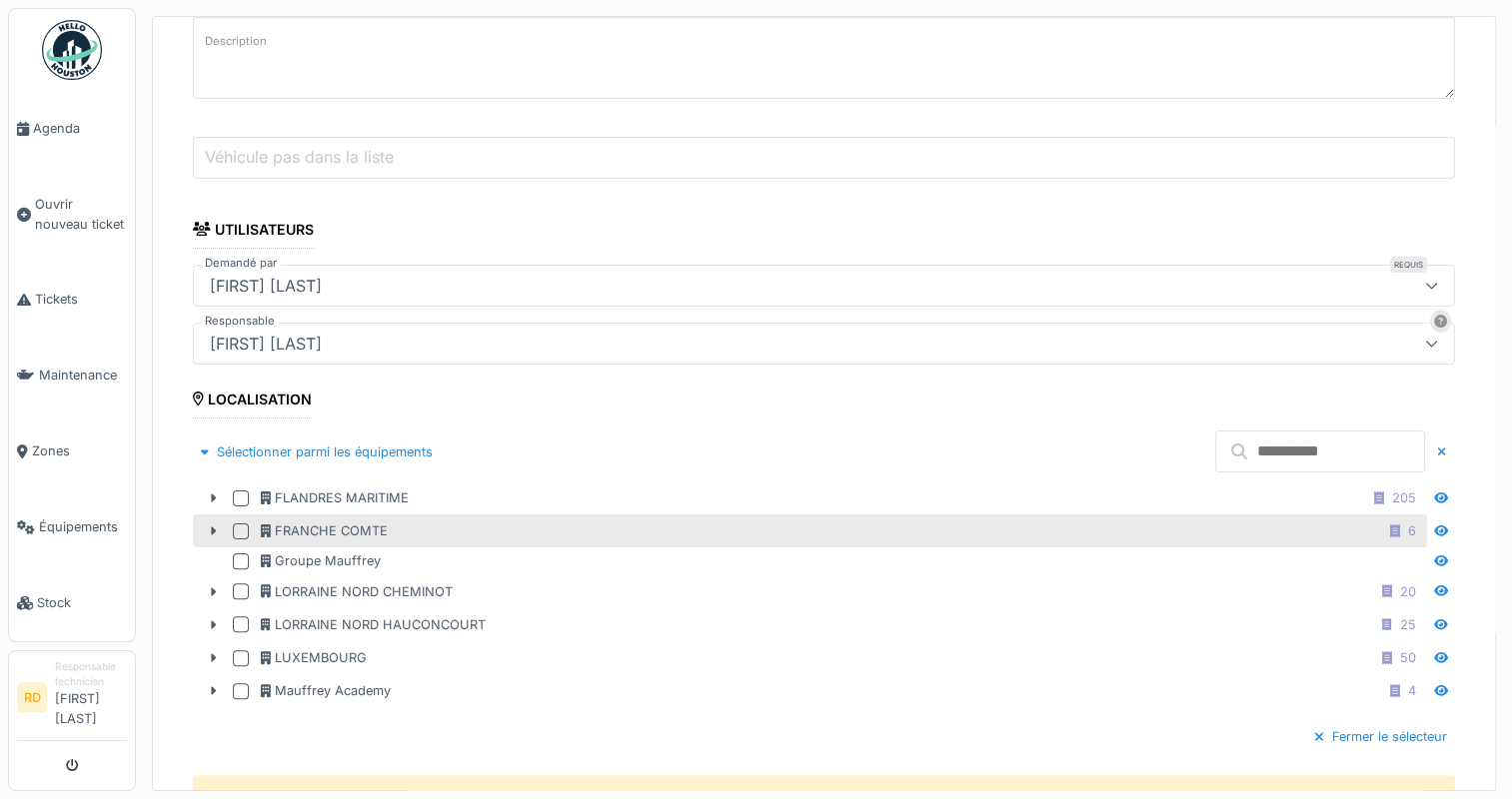click at bounding box center (241, 531) 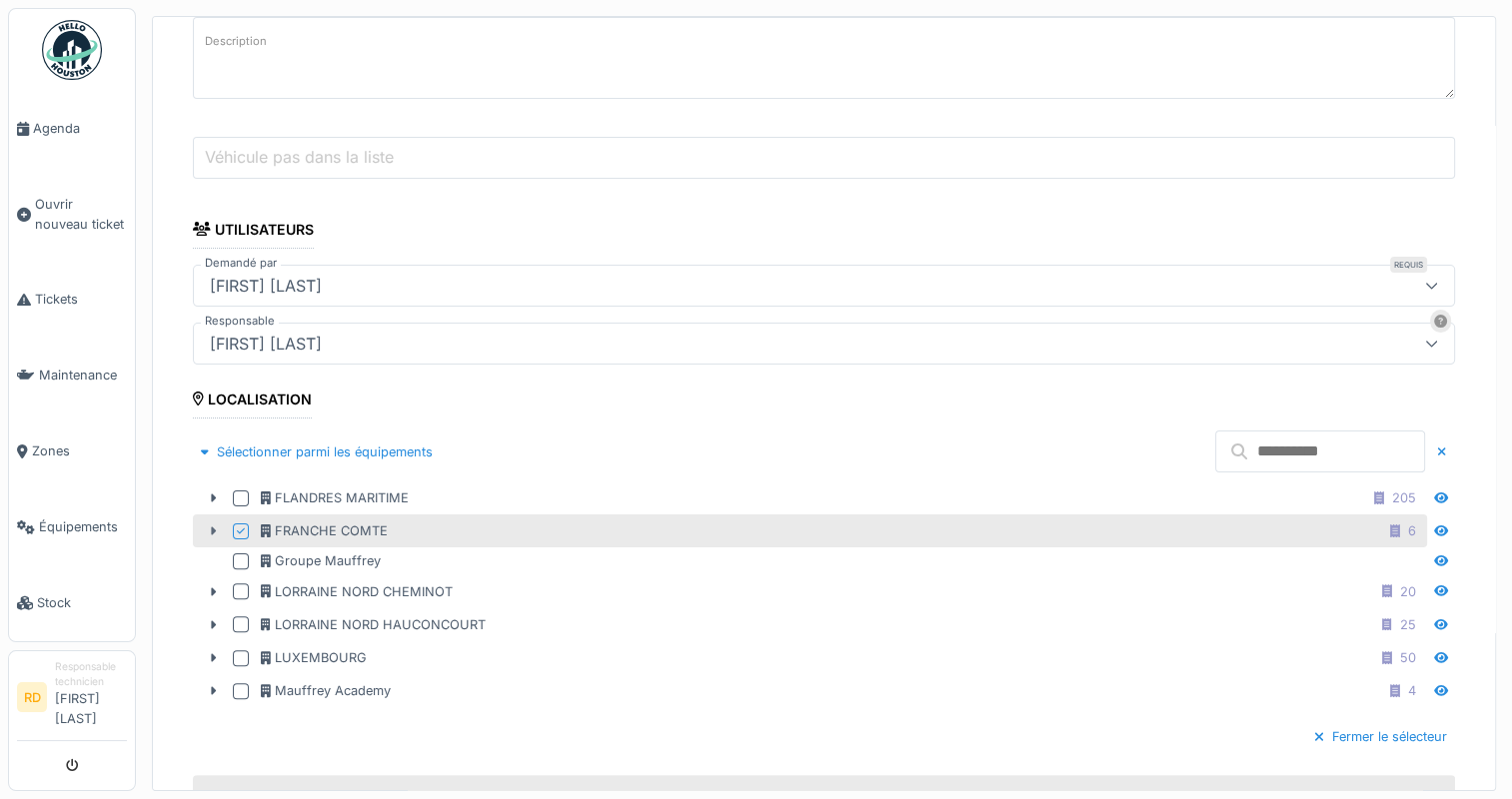 click 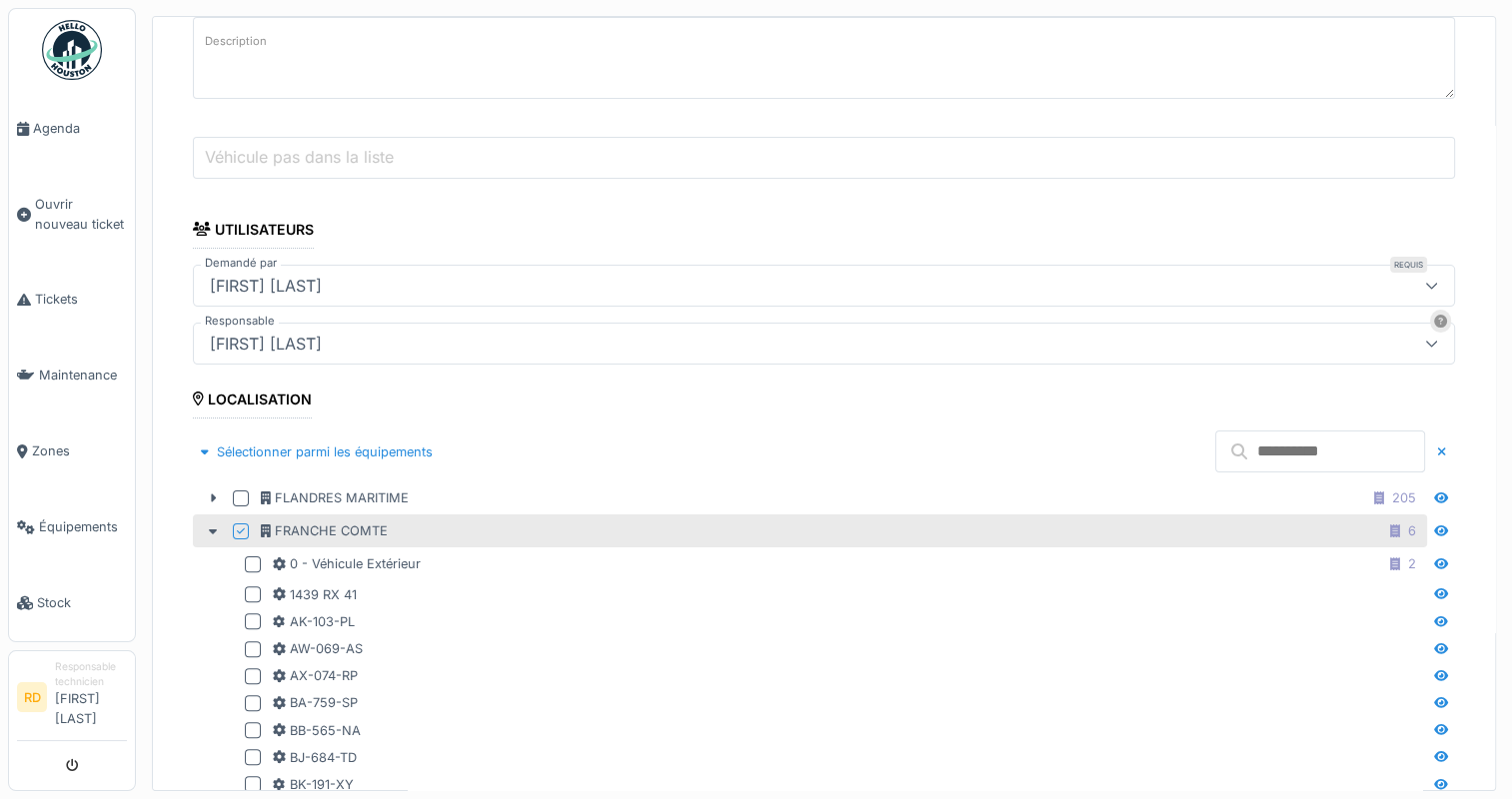 click at bounding box center [1320, 451] 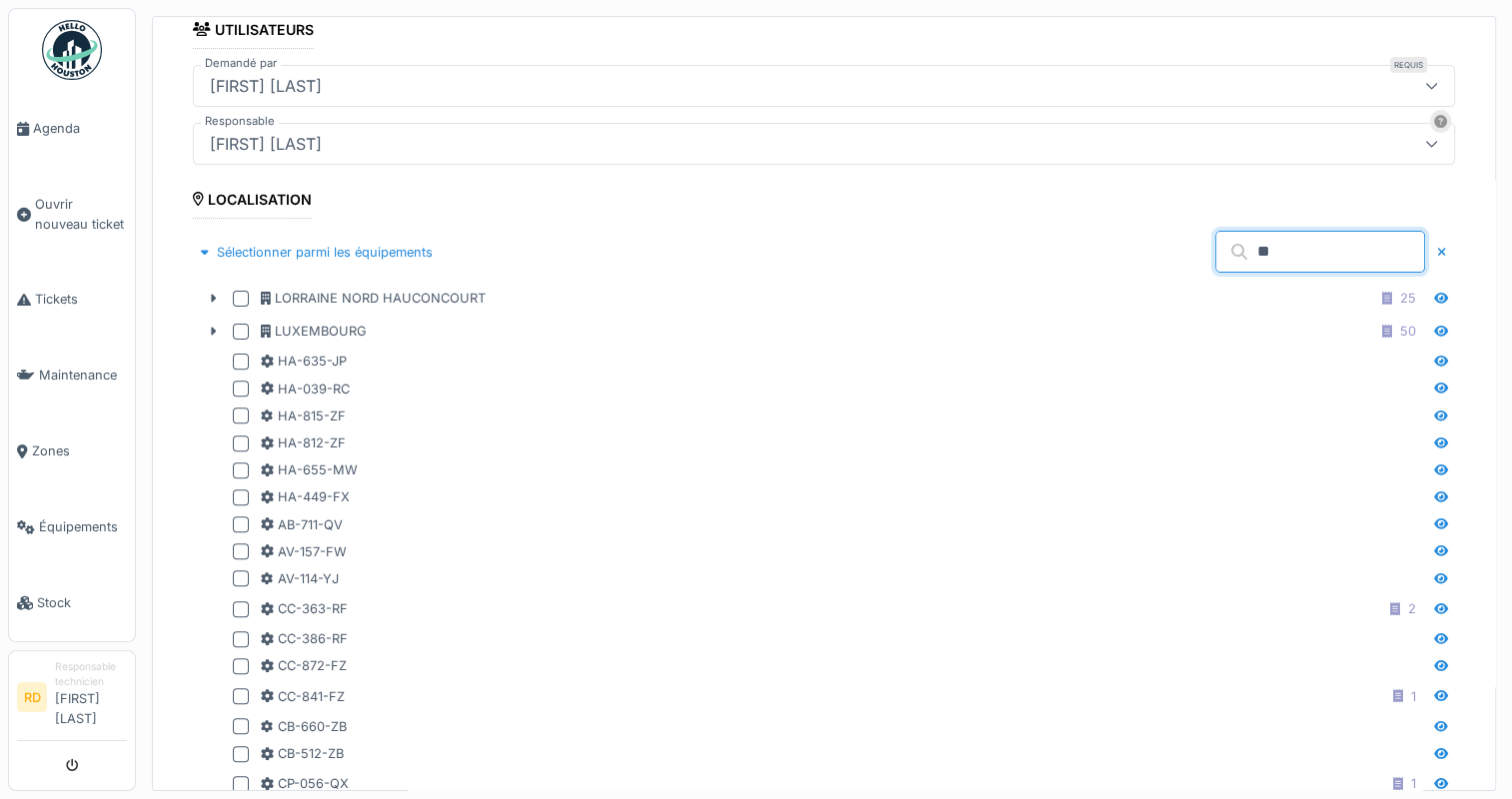 scroll, scrollTop: 200, scrollLeft: 0, axis: vertical 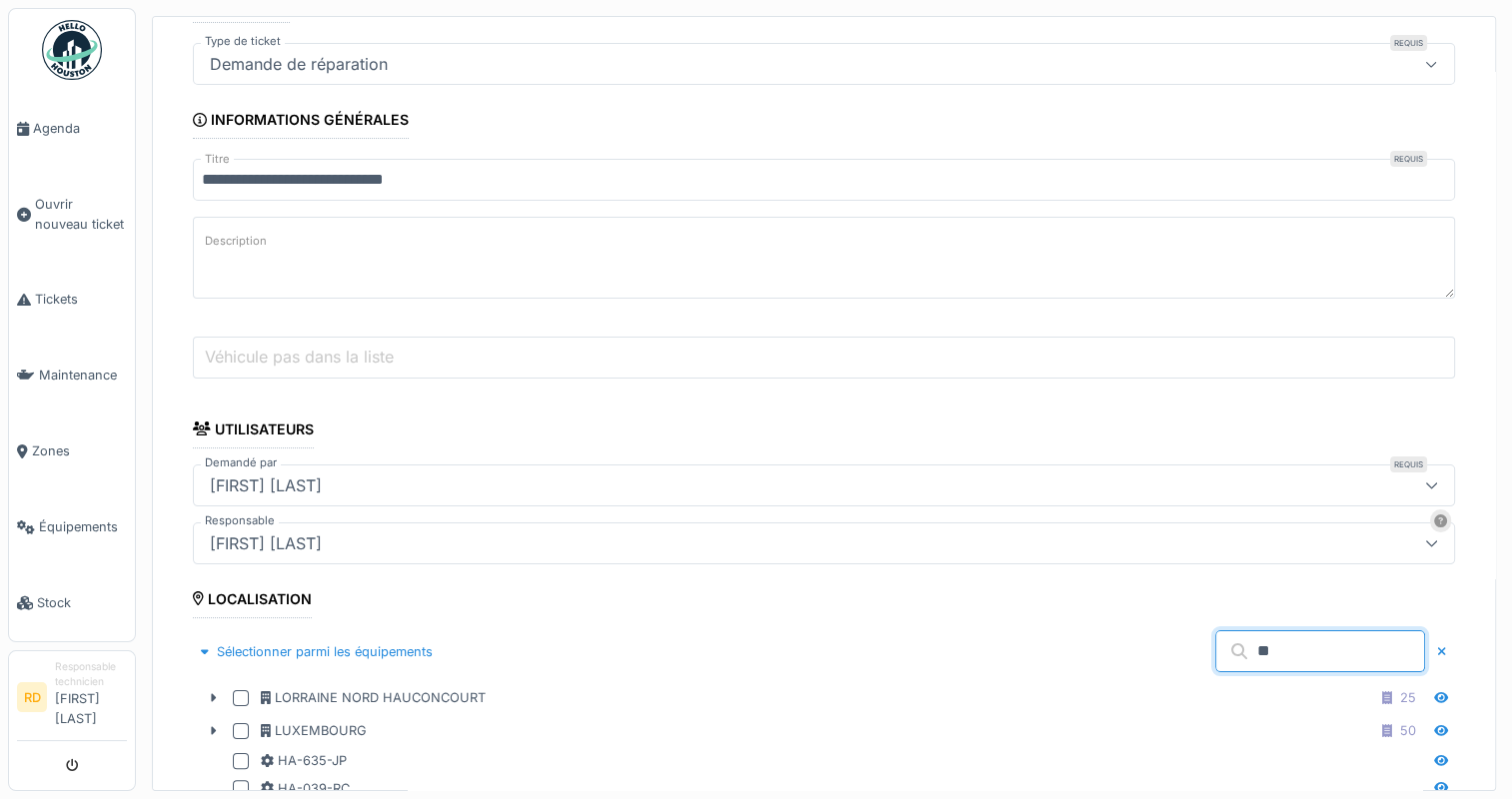 type on "*" 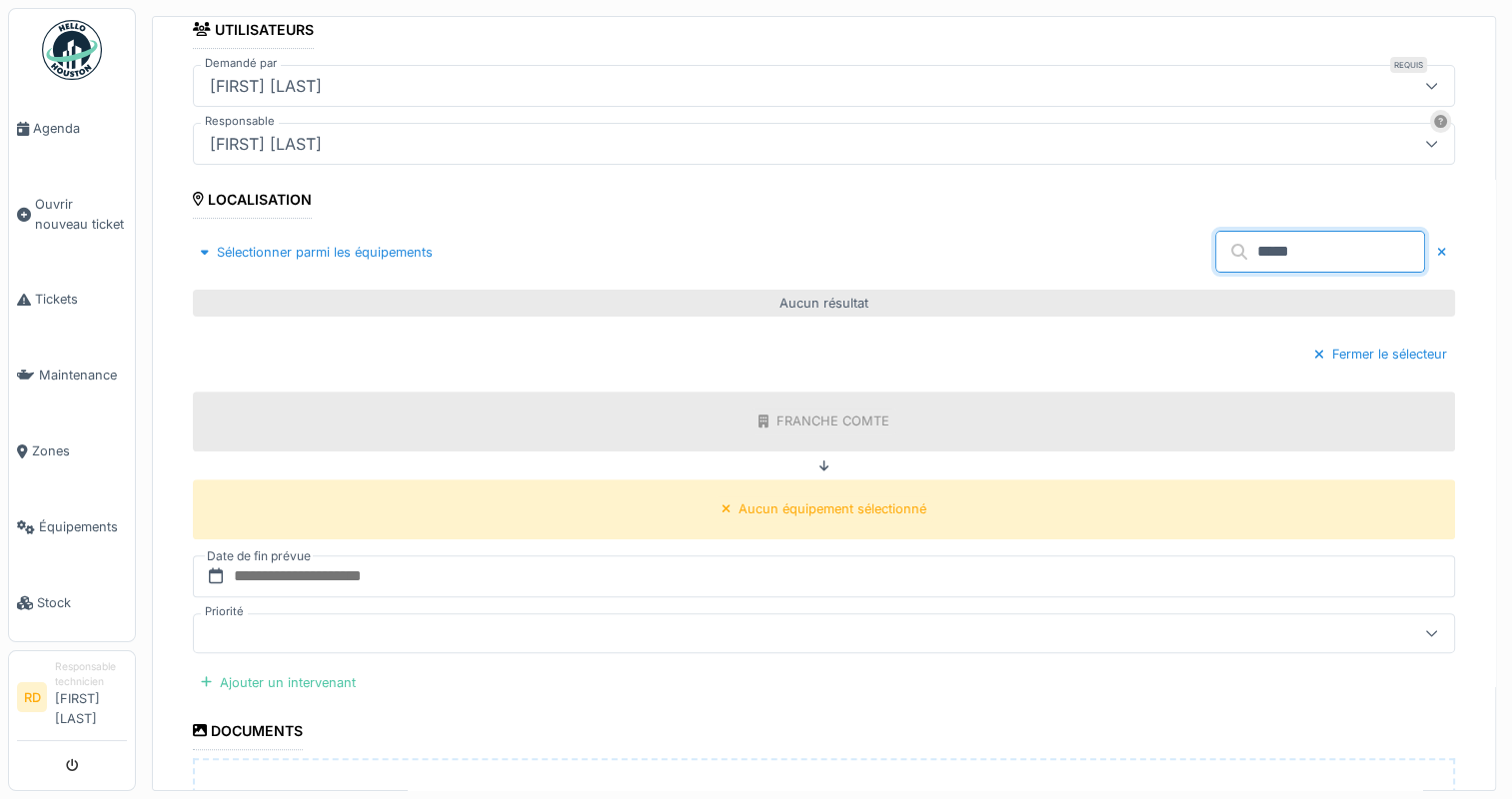 scroll, scrollTop: 300, scrollLeft: 0, axis: vertical 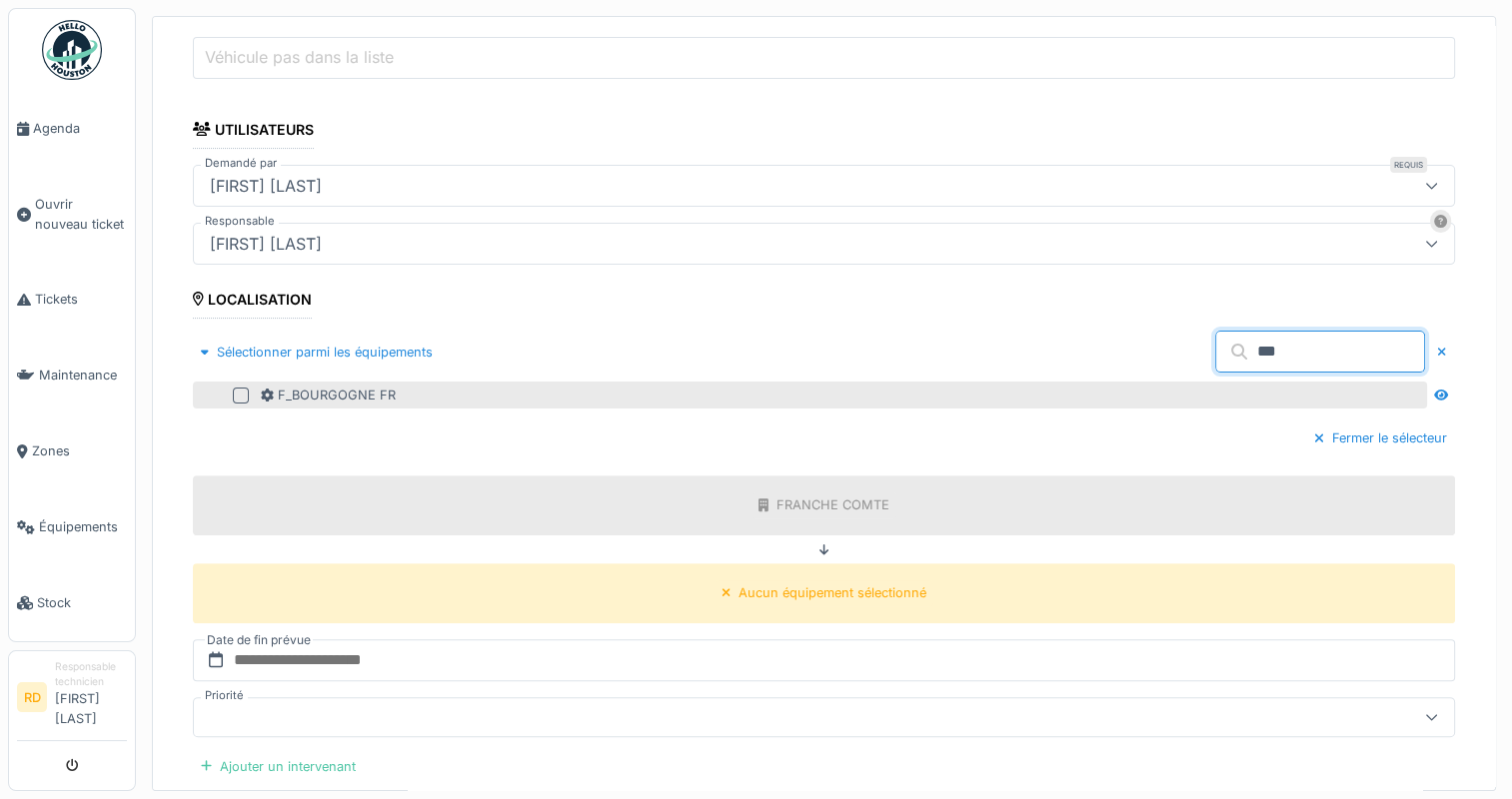 type on "***" 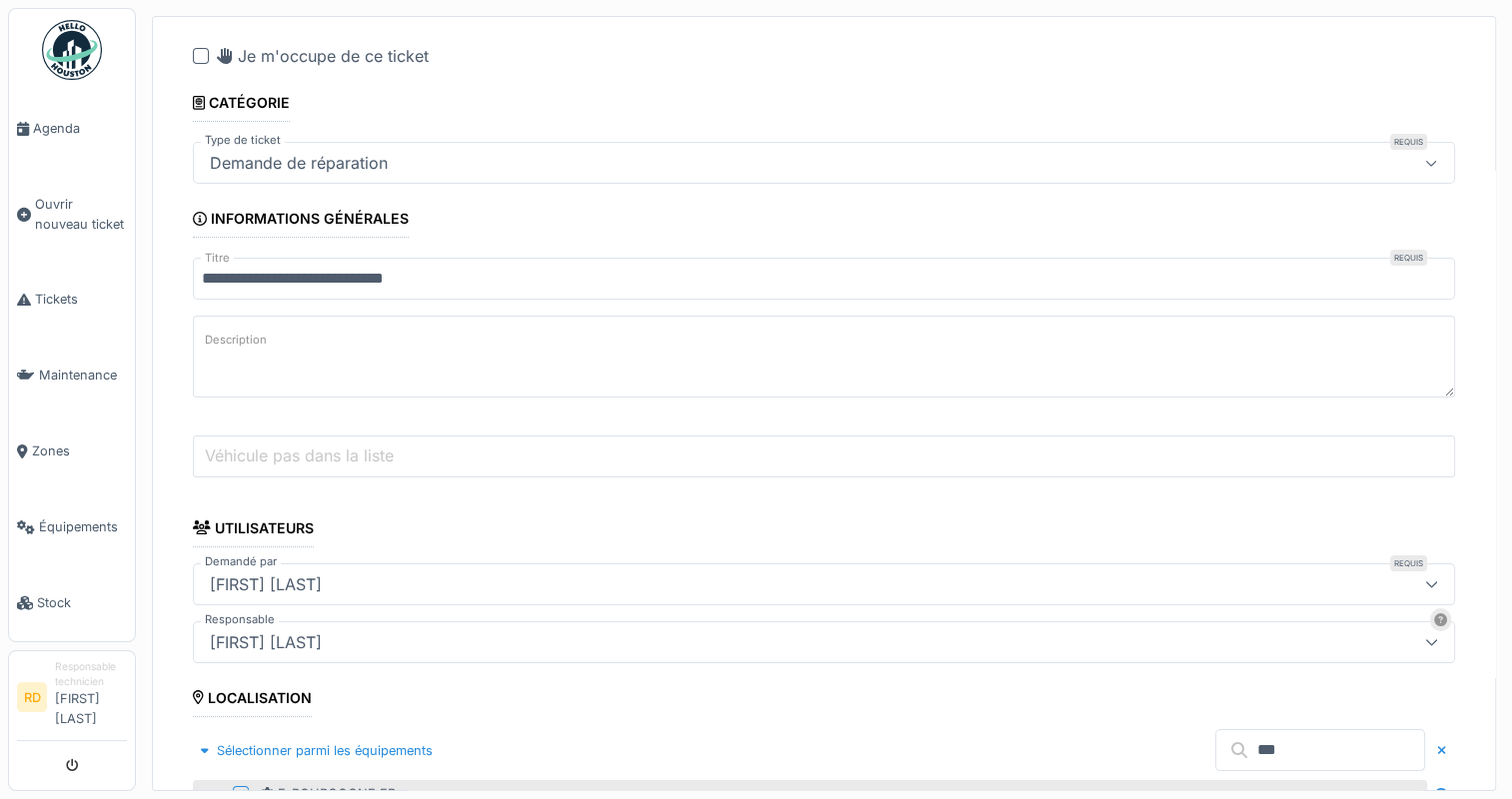 scroll, scrollTop: 100, scrollLeft: 0, axis: vertical 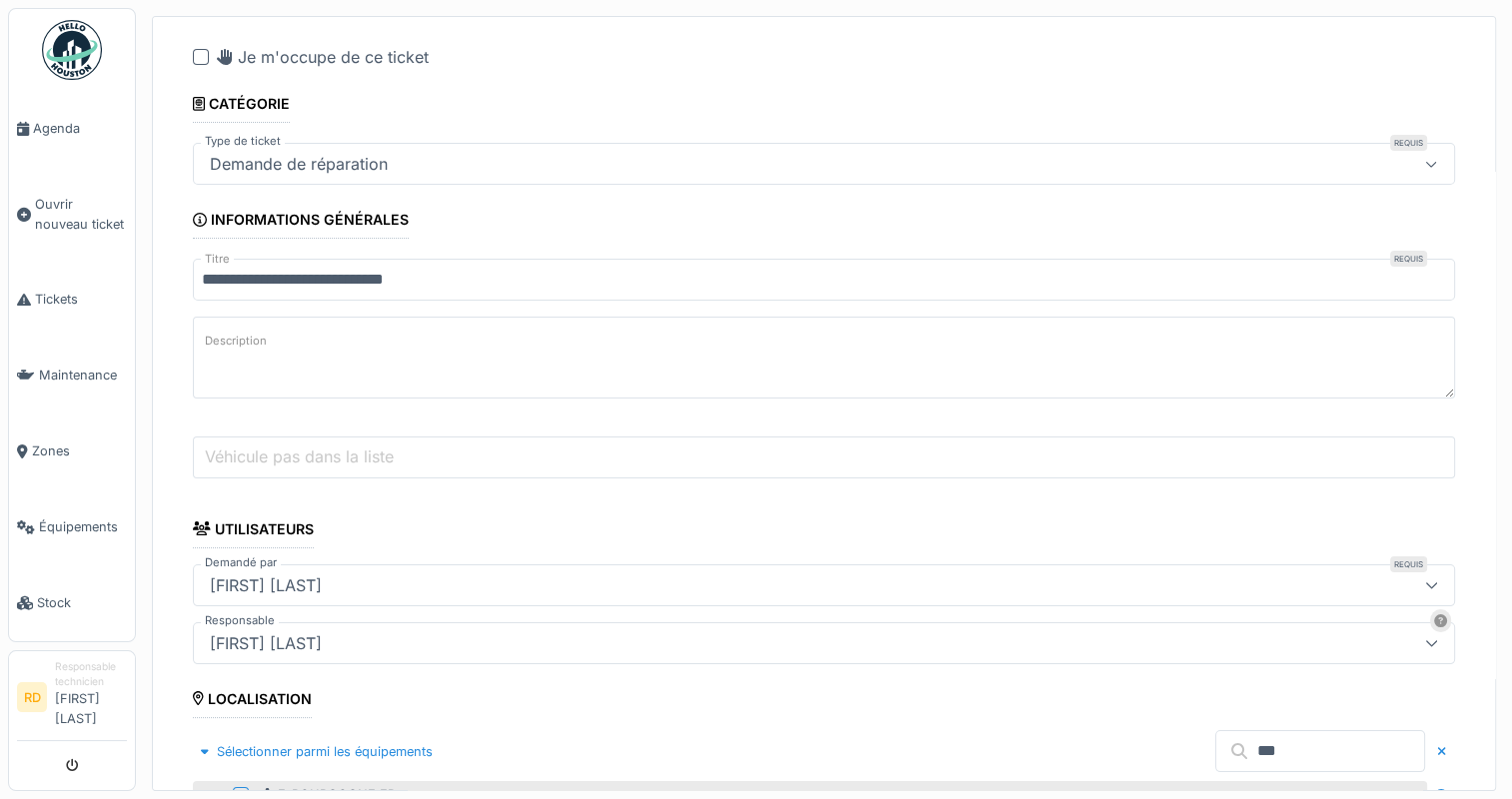click on "Véhicule pas dans la liste" at bounding box center (299, 456) 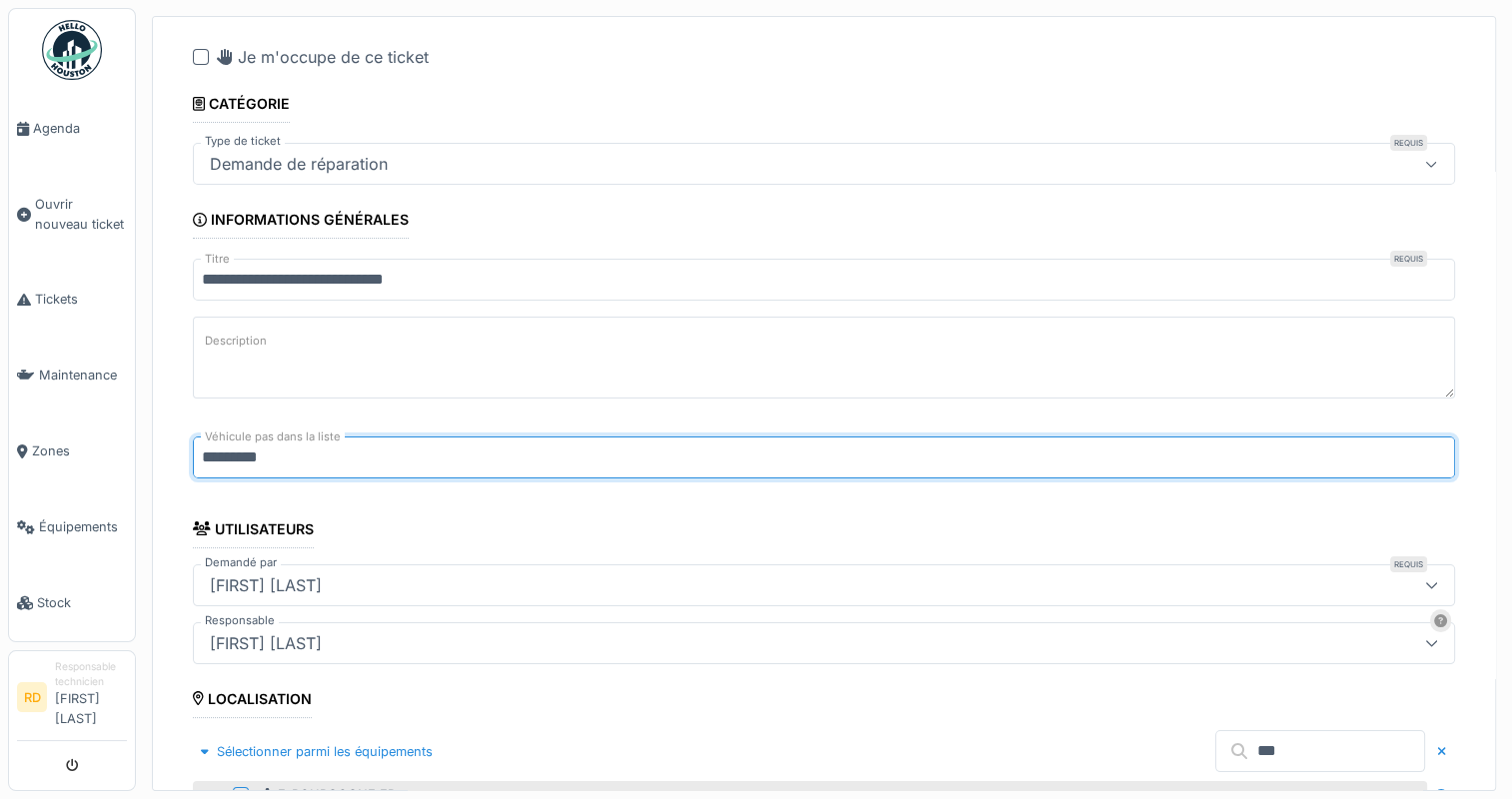 type on "*********" 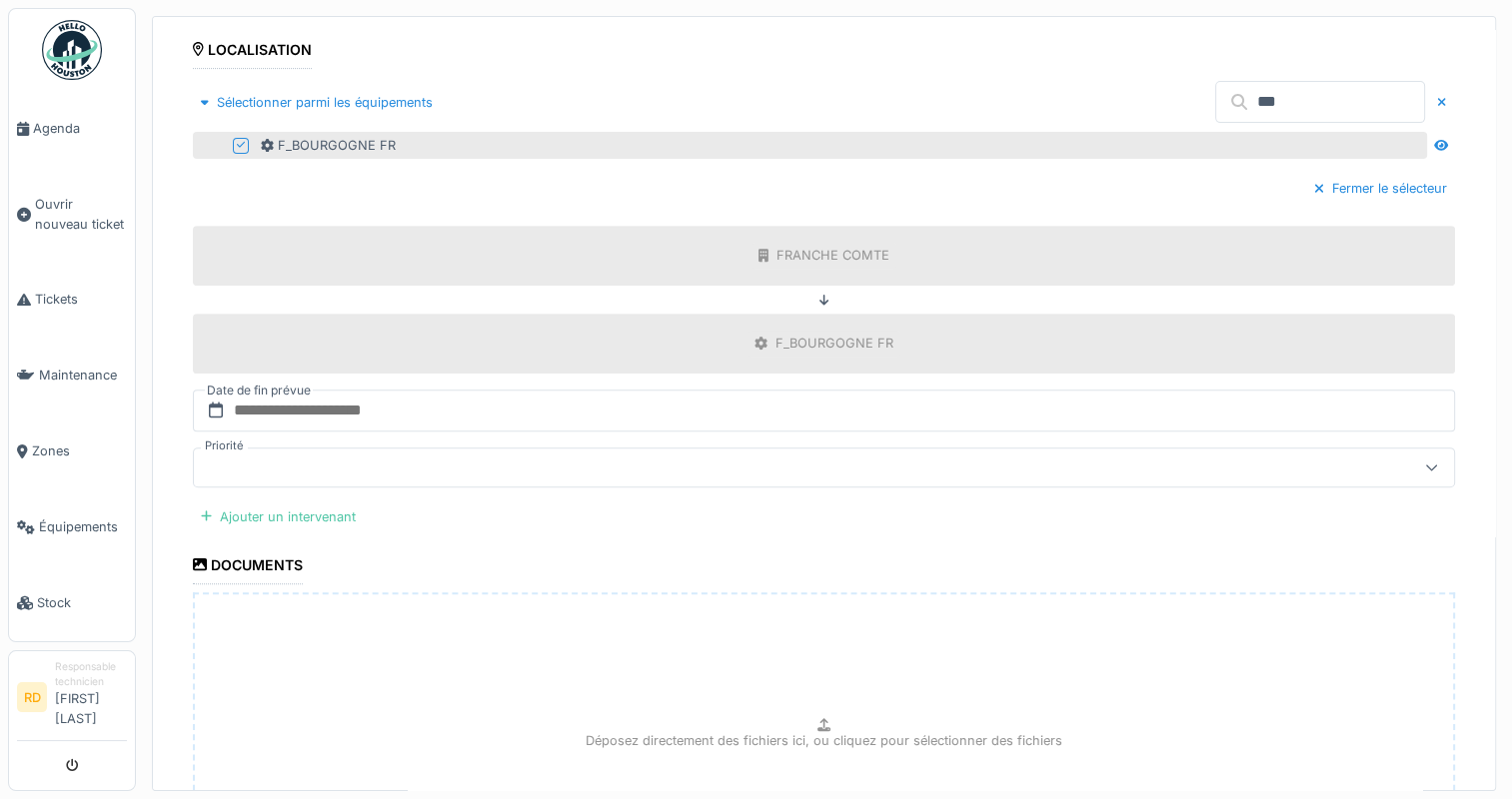scroll, scrollTop: 799, scrollLeft: 0, axis: vertical 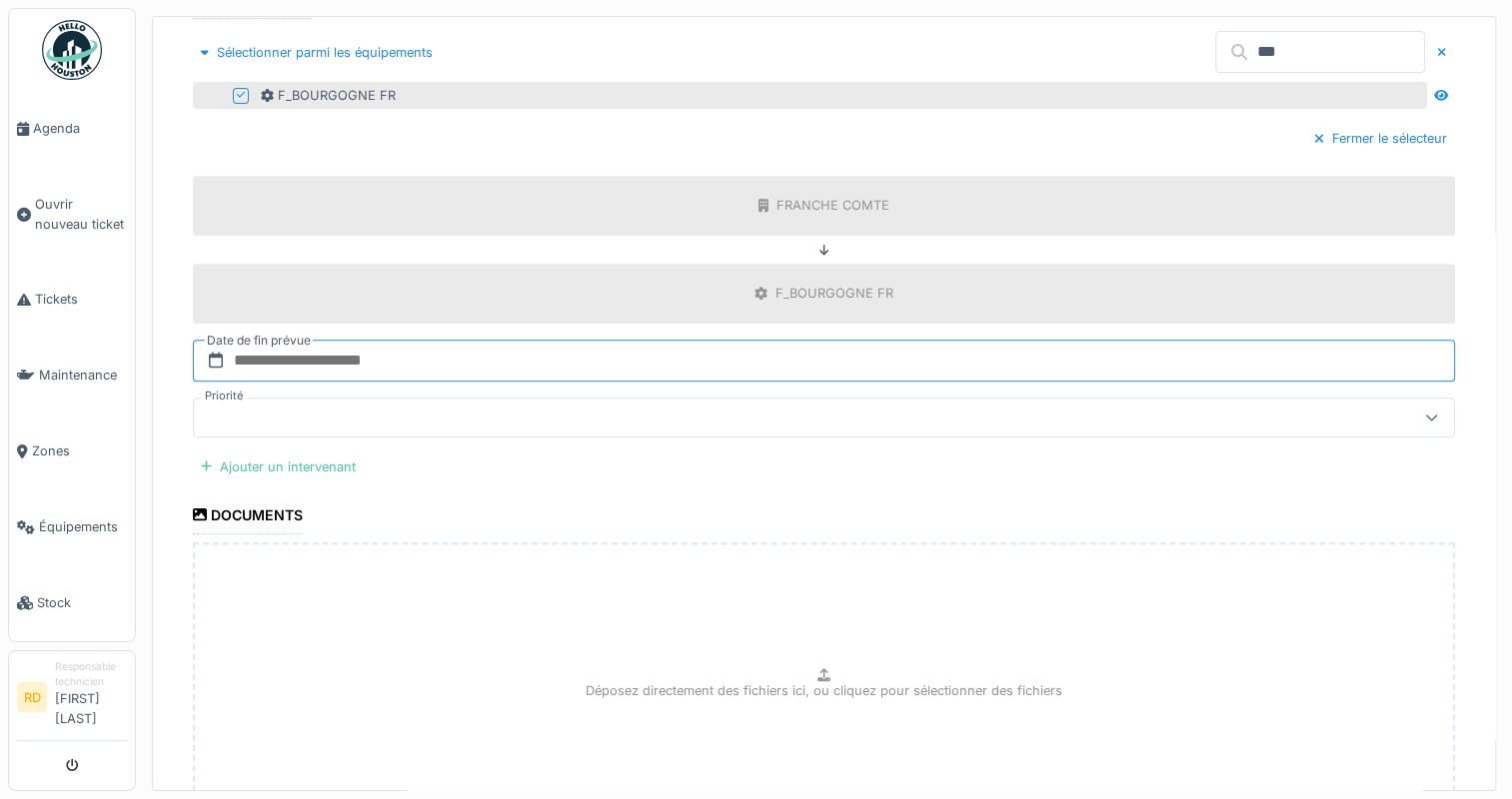 click at bounding box center (823, 361) 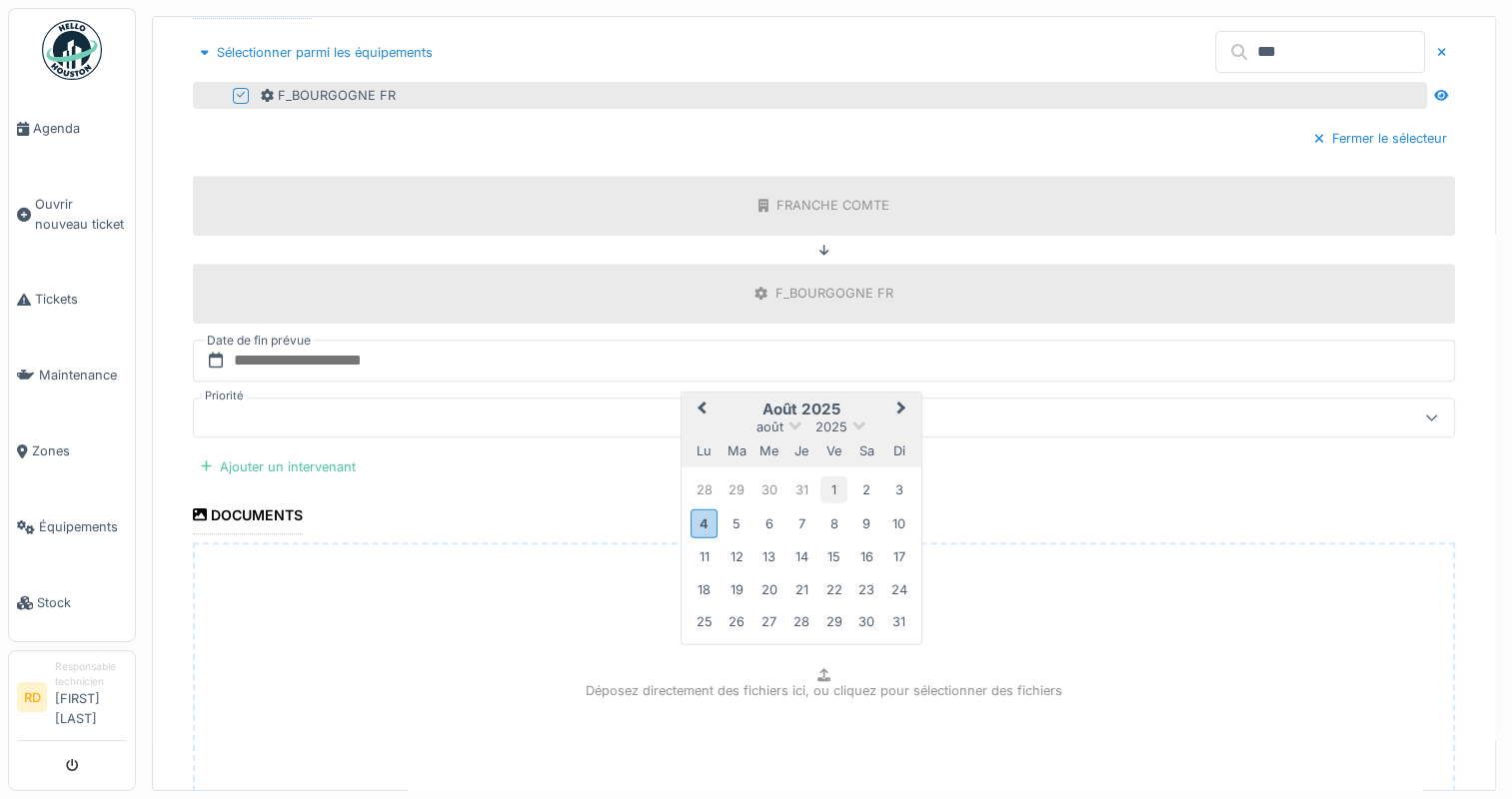 click on "1" at bounding box center (833, 489) 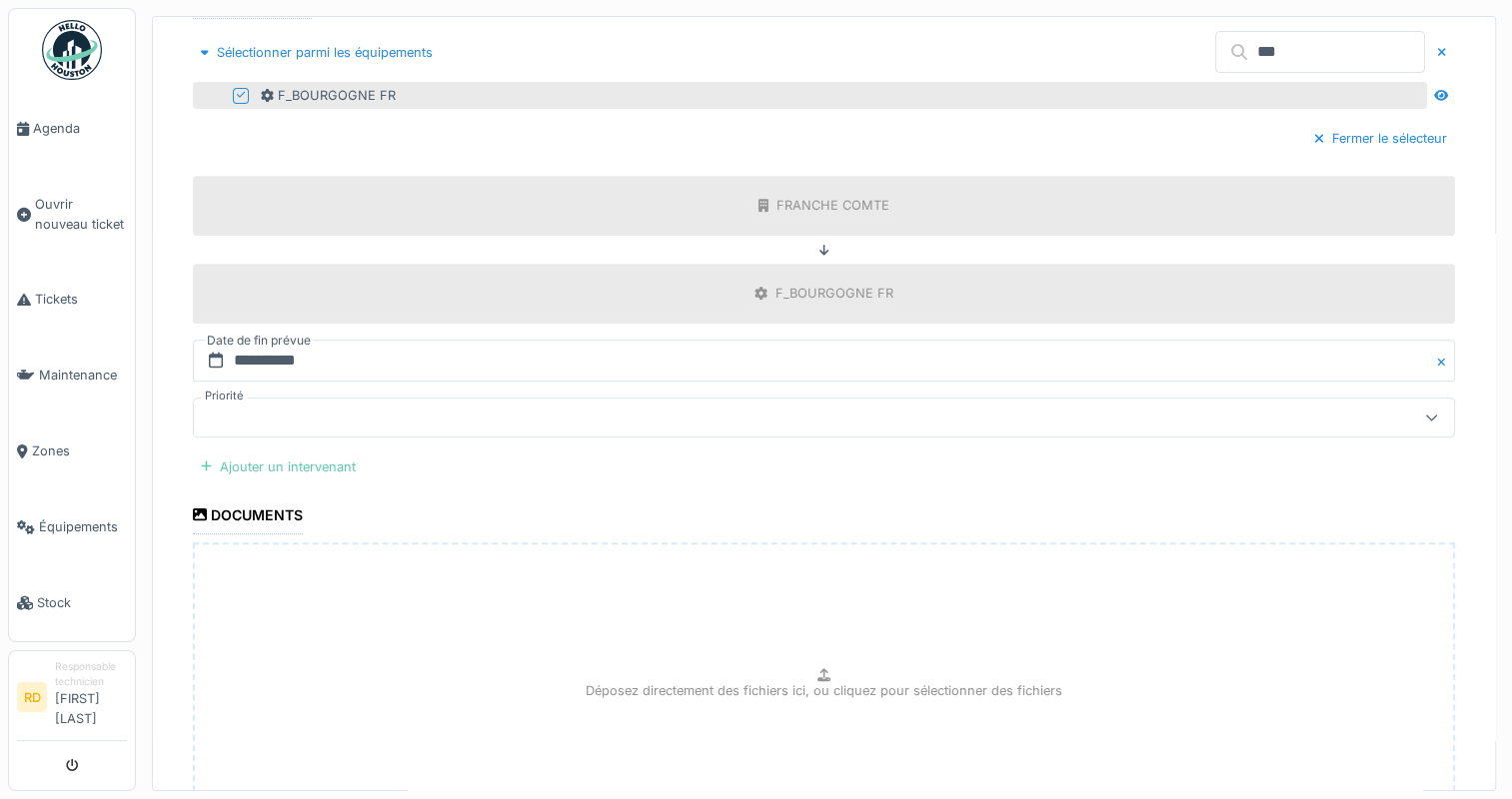 click on "Ajouter un intervenant" at bounding box center [278, 466] 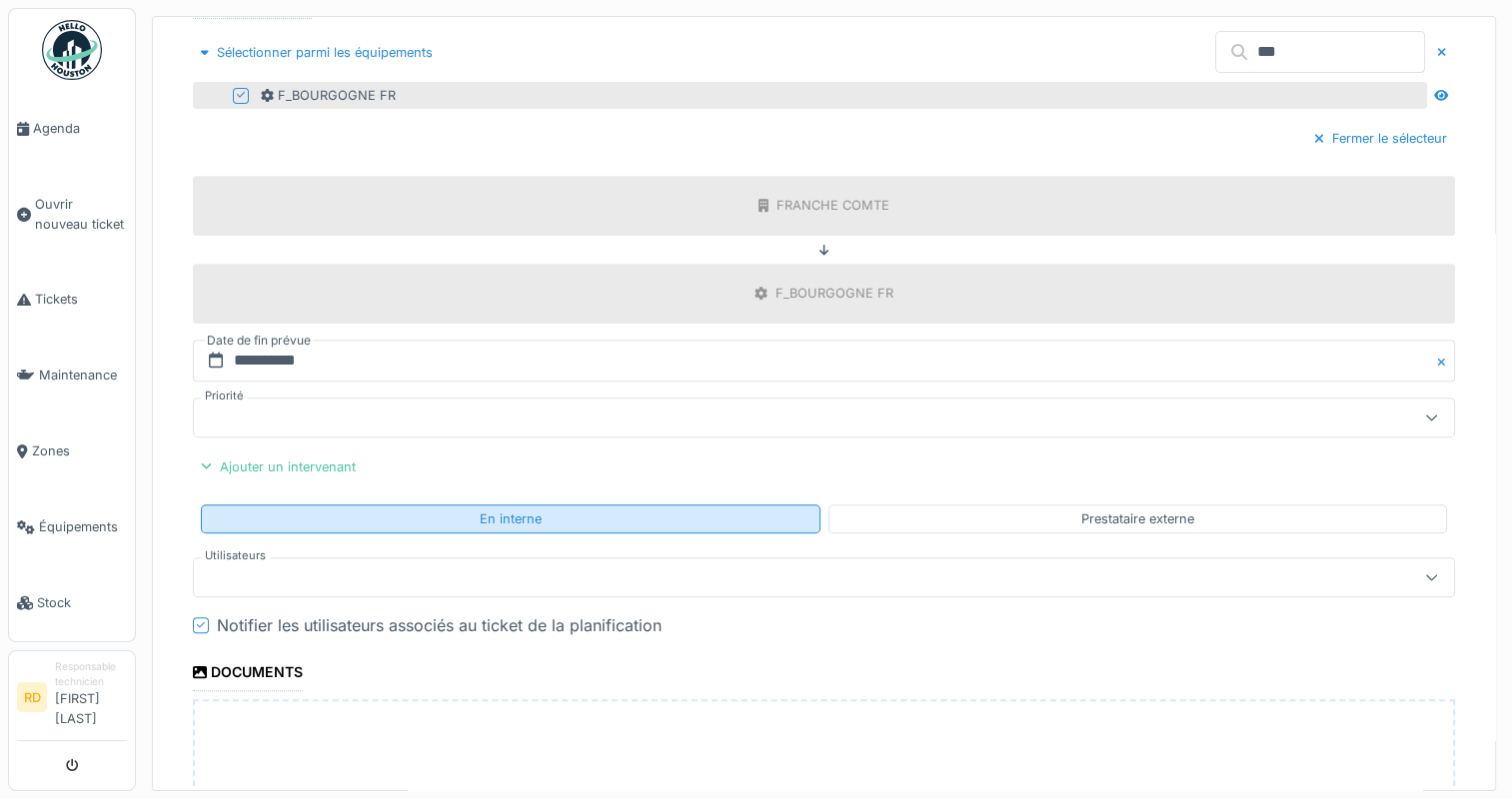 click on "En interne" at bounding box center [511, 518] 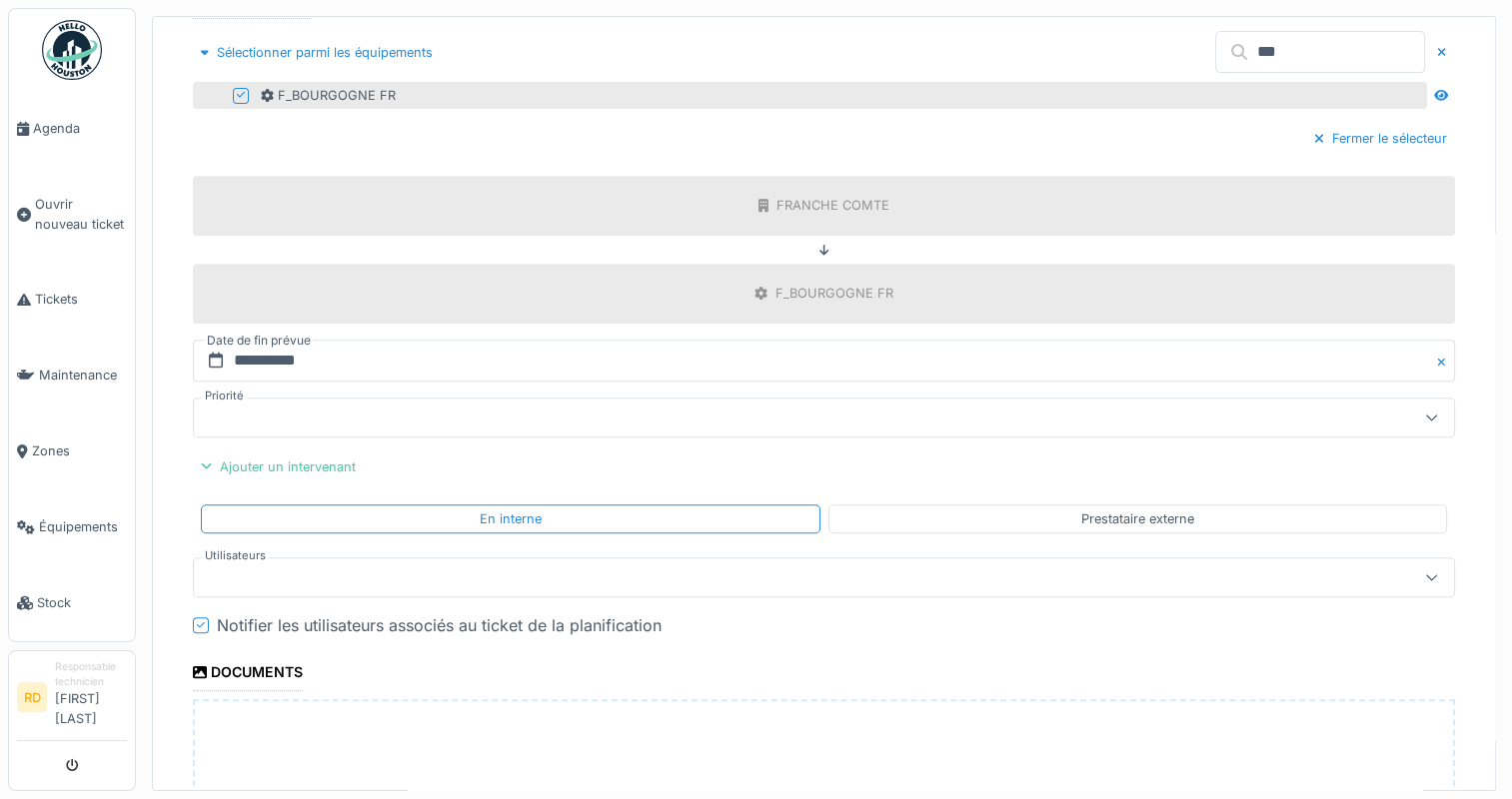 click at bounding box center [760, 577] 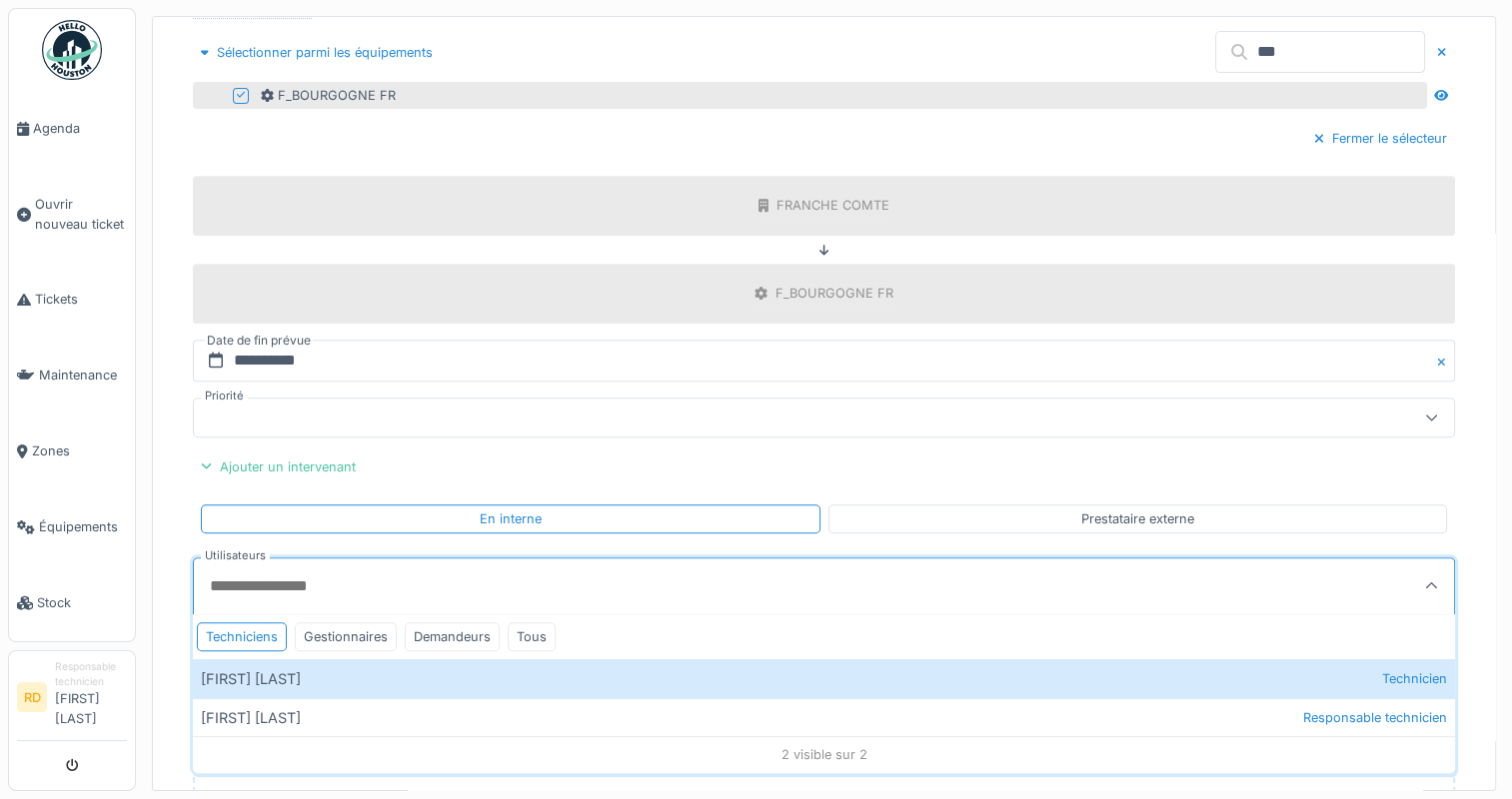 scroll, scrollTop: 1099, scrollLeft: 0, axis: vertical 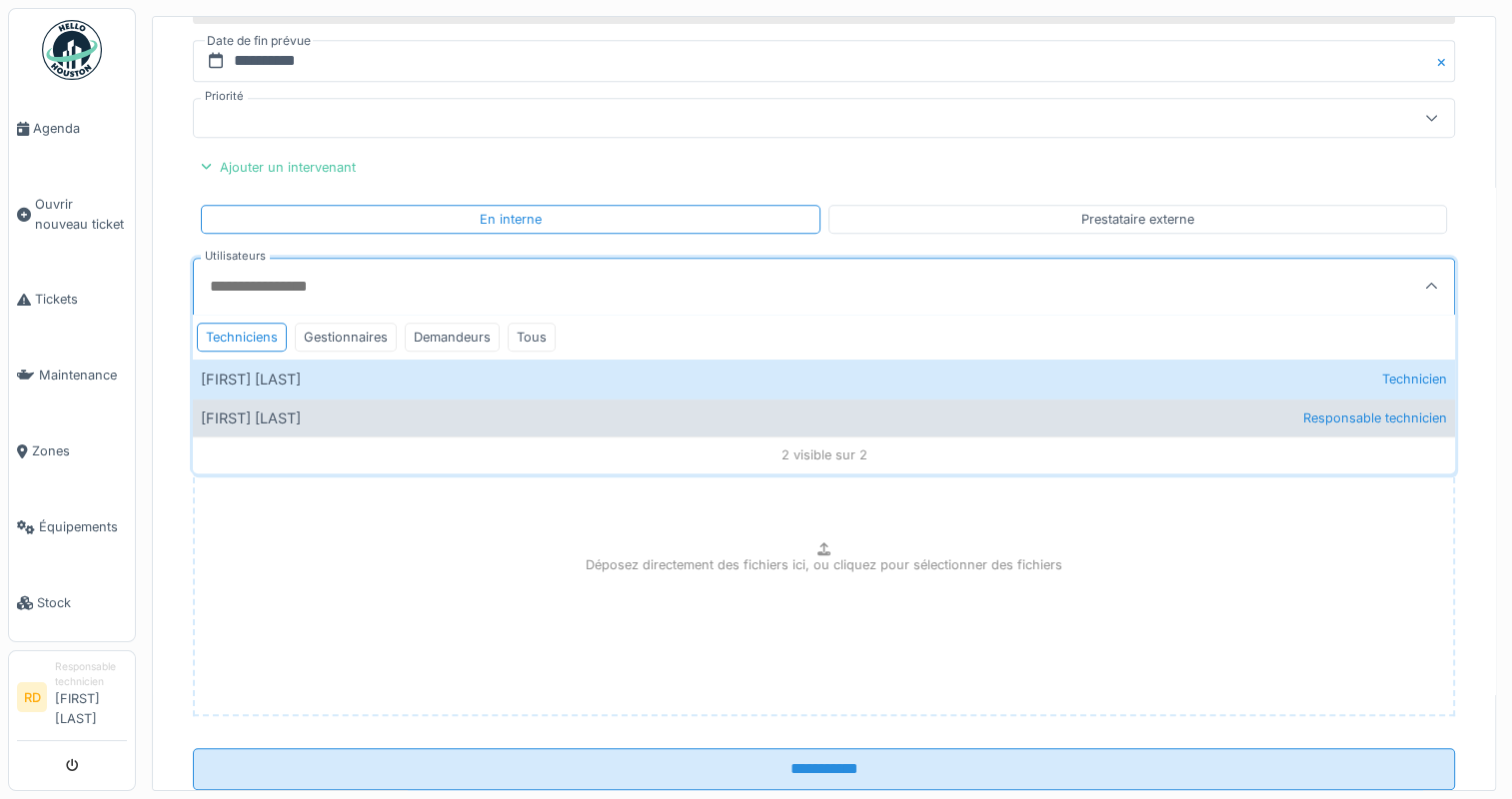 click on "[FIRST] [LAST]   Responsable technicien" at bounding box center (823, 417) 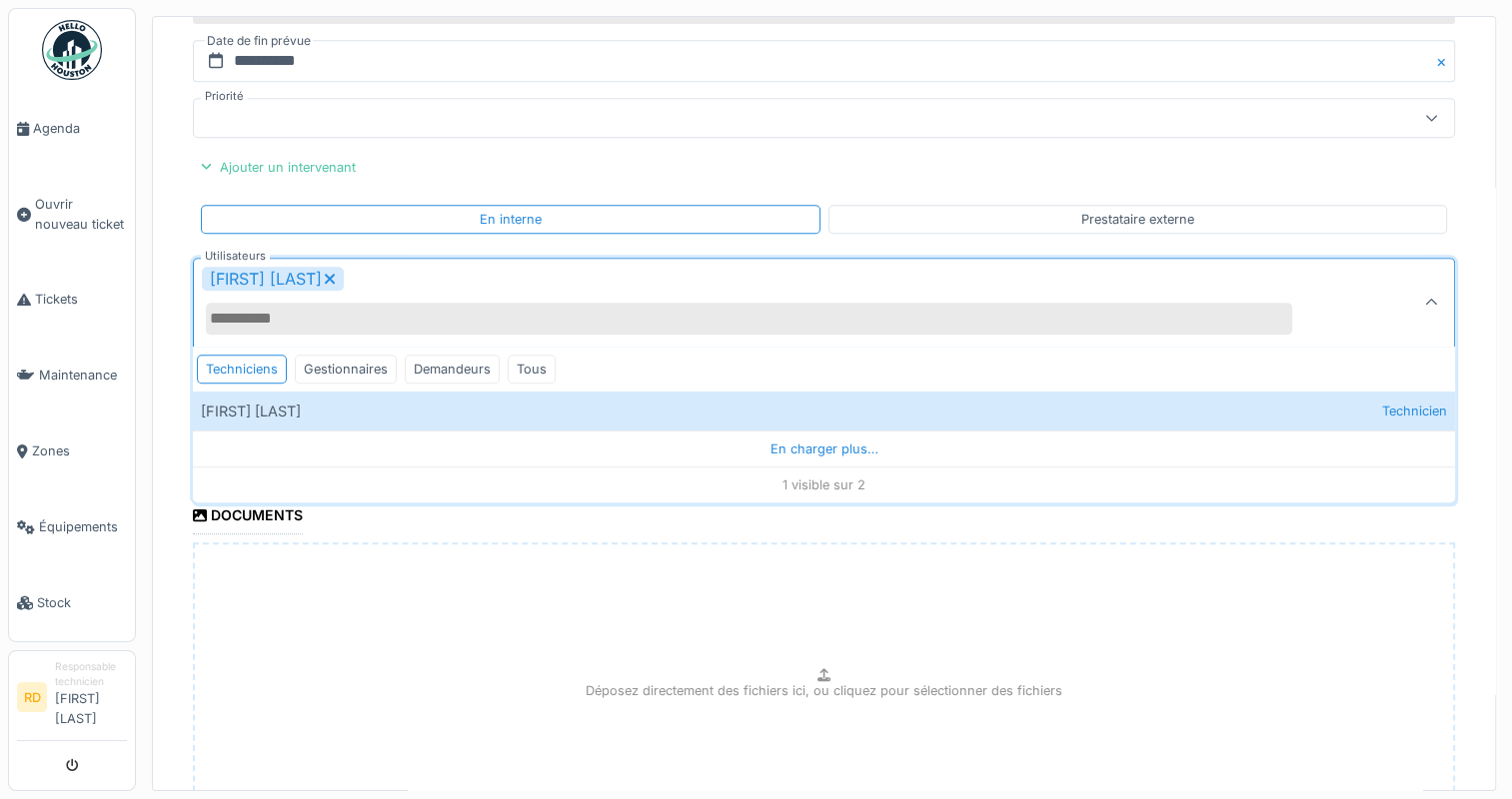 scroll, scrollTop: 1272, scrollLeft: 0, axis: vertical 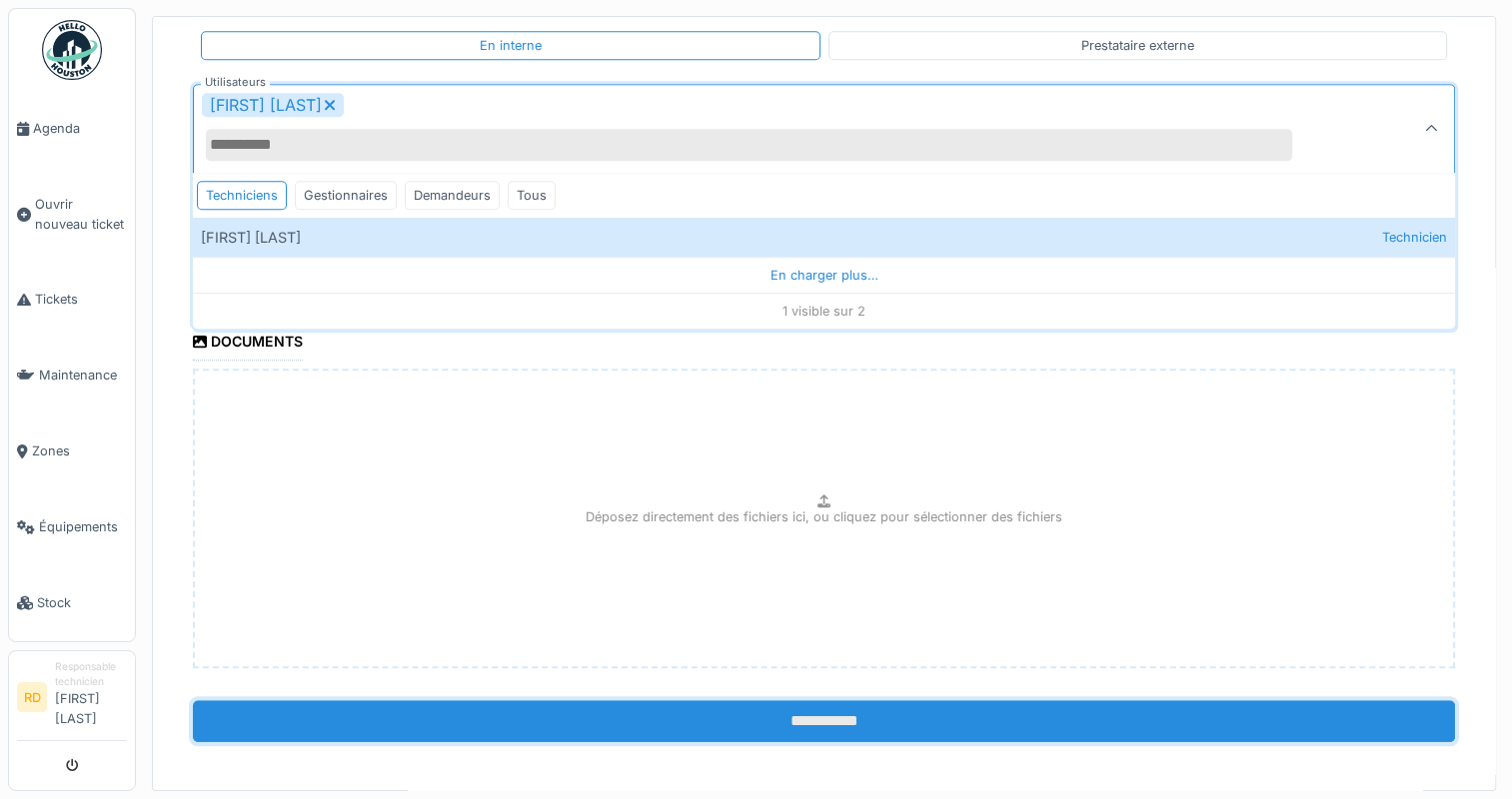 click on "**********" at bounding box center (823, 721) 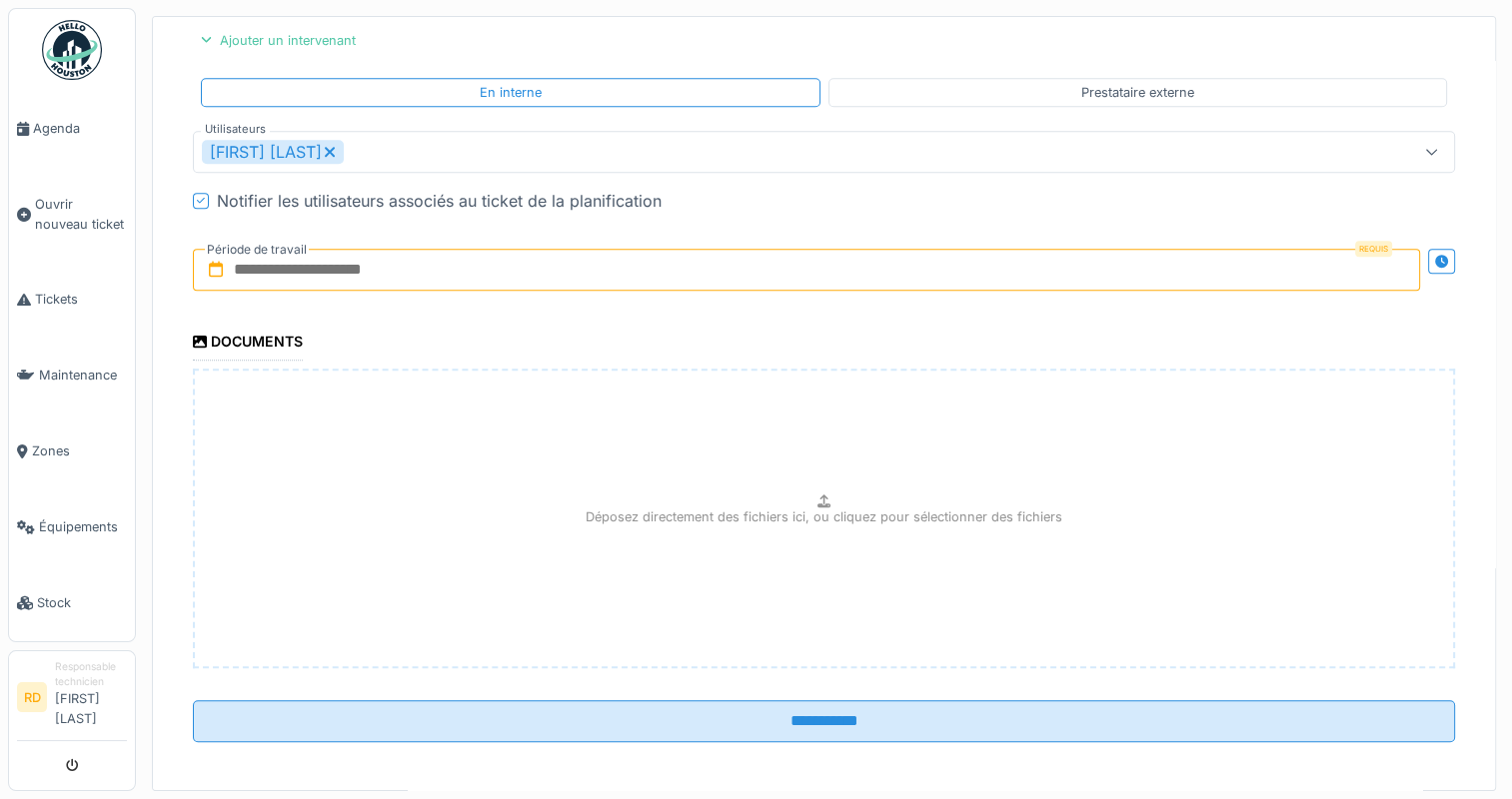 drag, startPoint x: 333, startPoint y: 255, endPoint x: 374, endPoint y: 262, distance: 41.59327 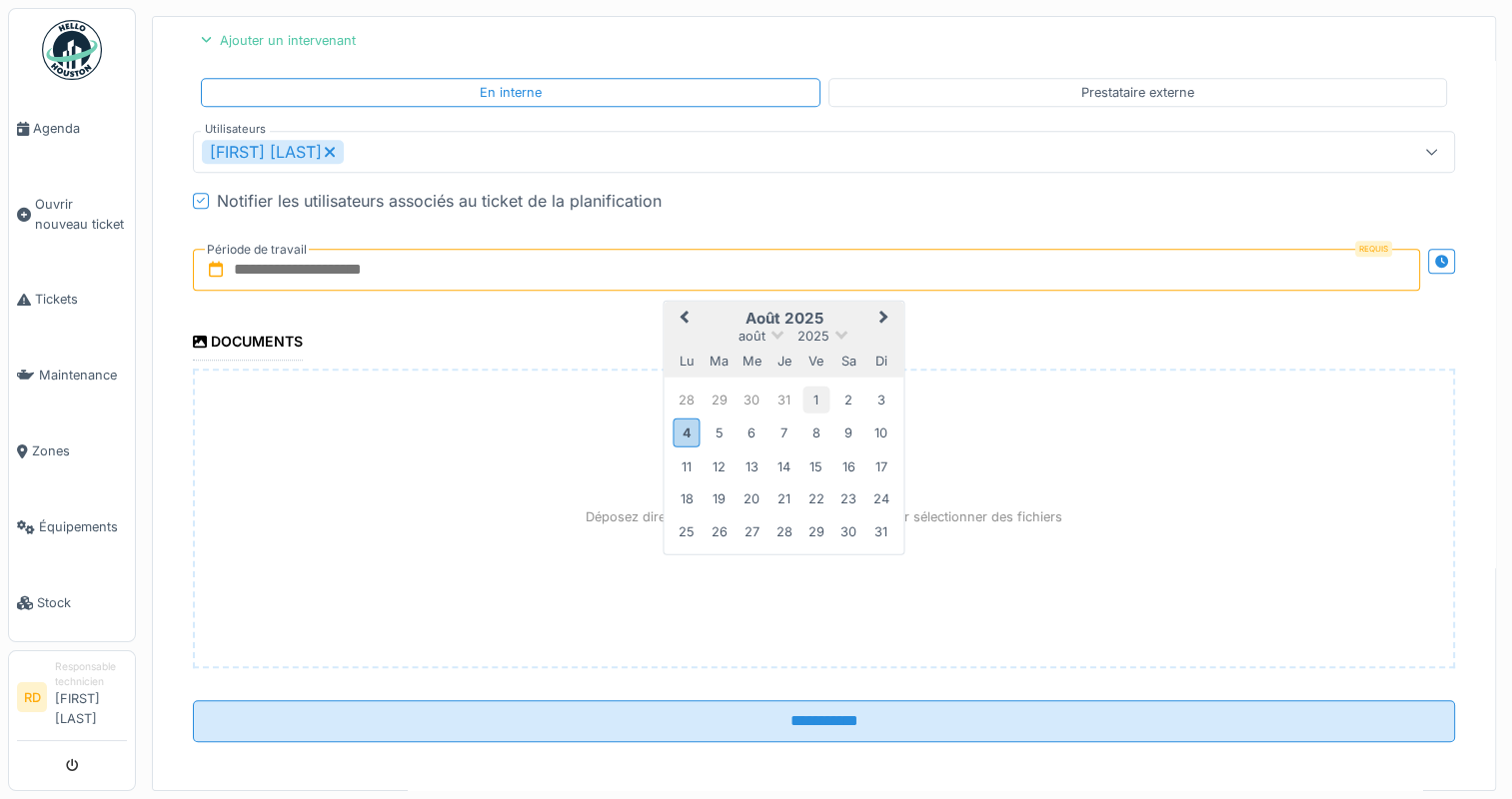 click on "1" at bounding box center [815, 399] 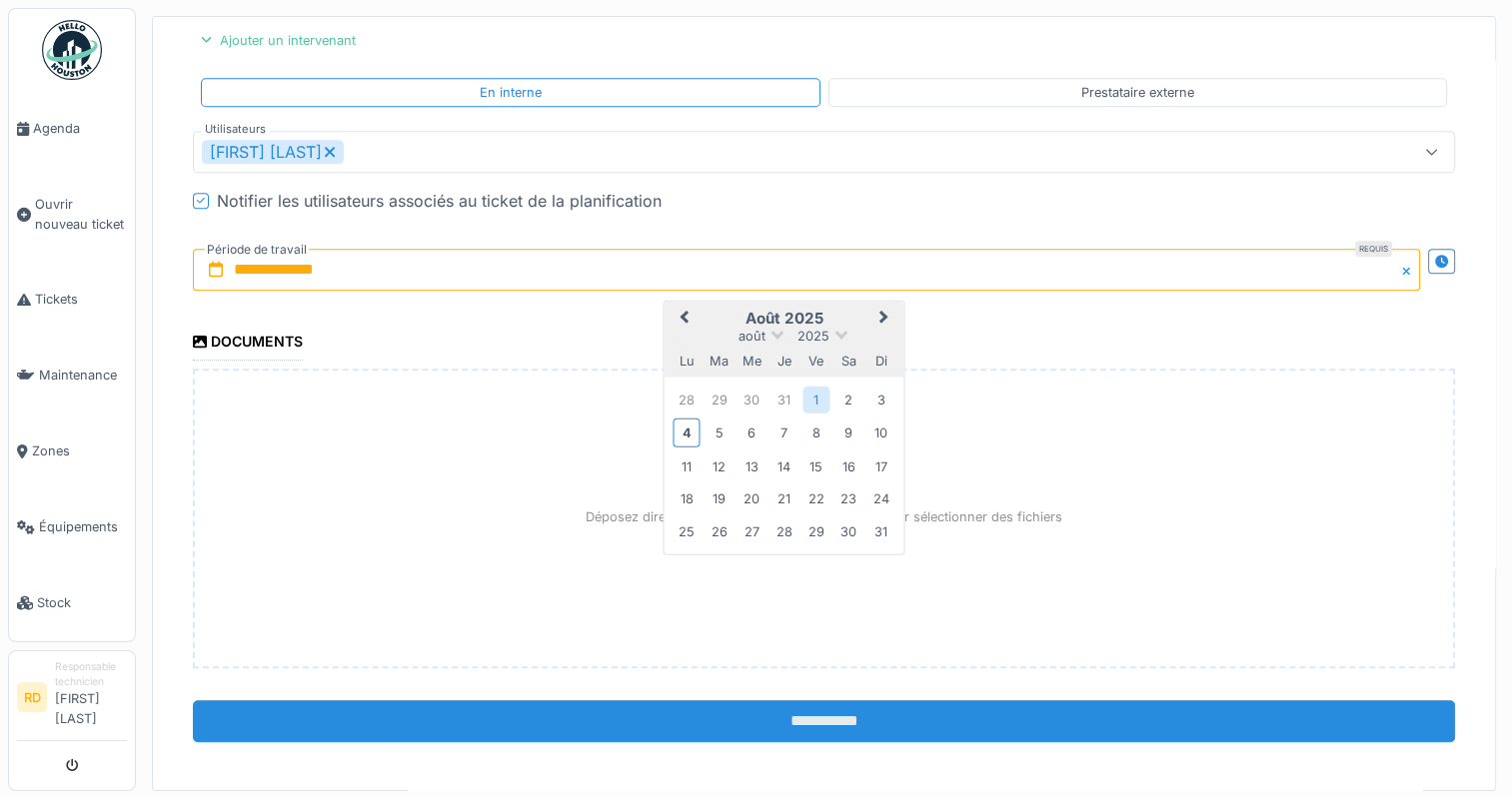 click on "**********" at bounding box center [823, 721] 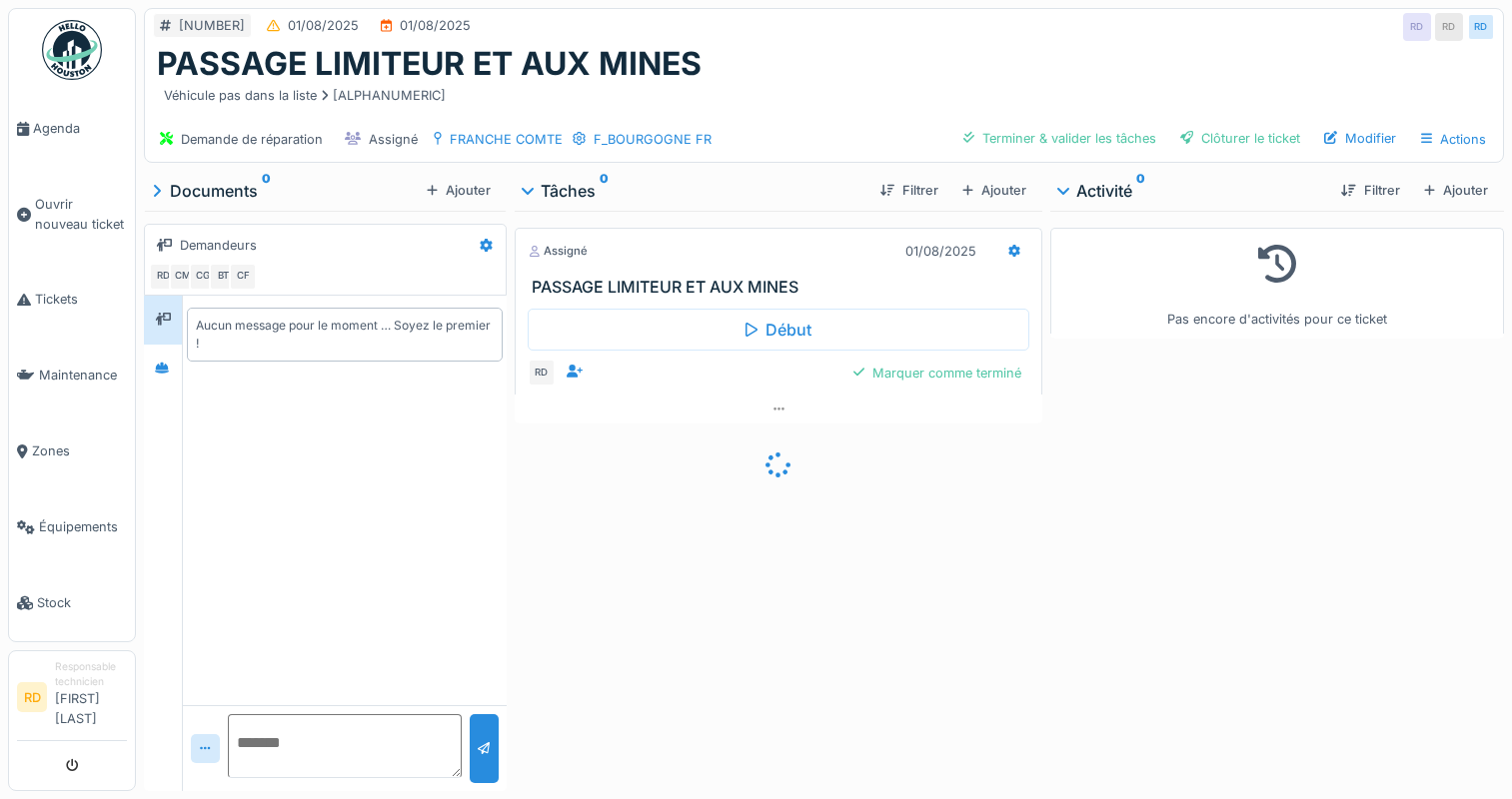 scroll, scrollTop: 0, scrollLeft: 0, axis: both 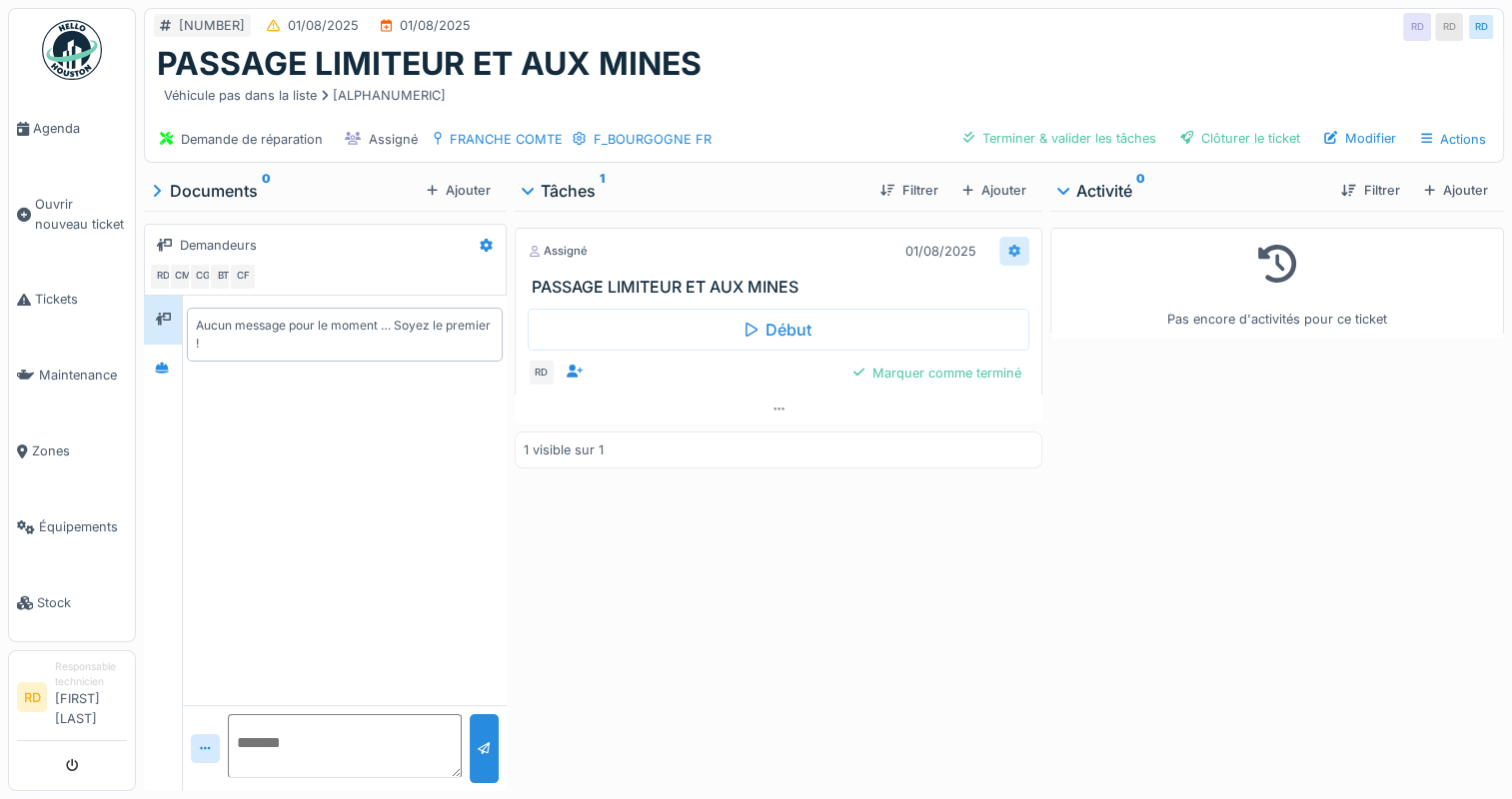 click 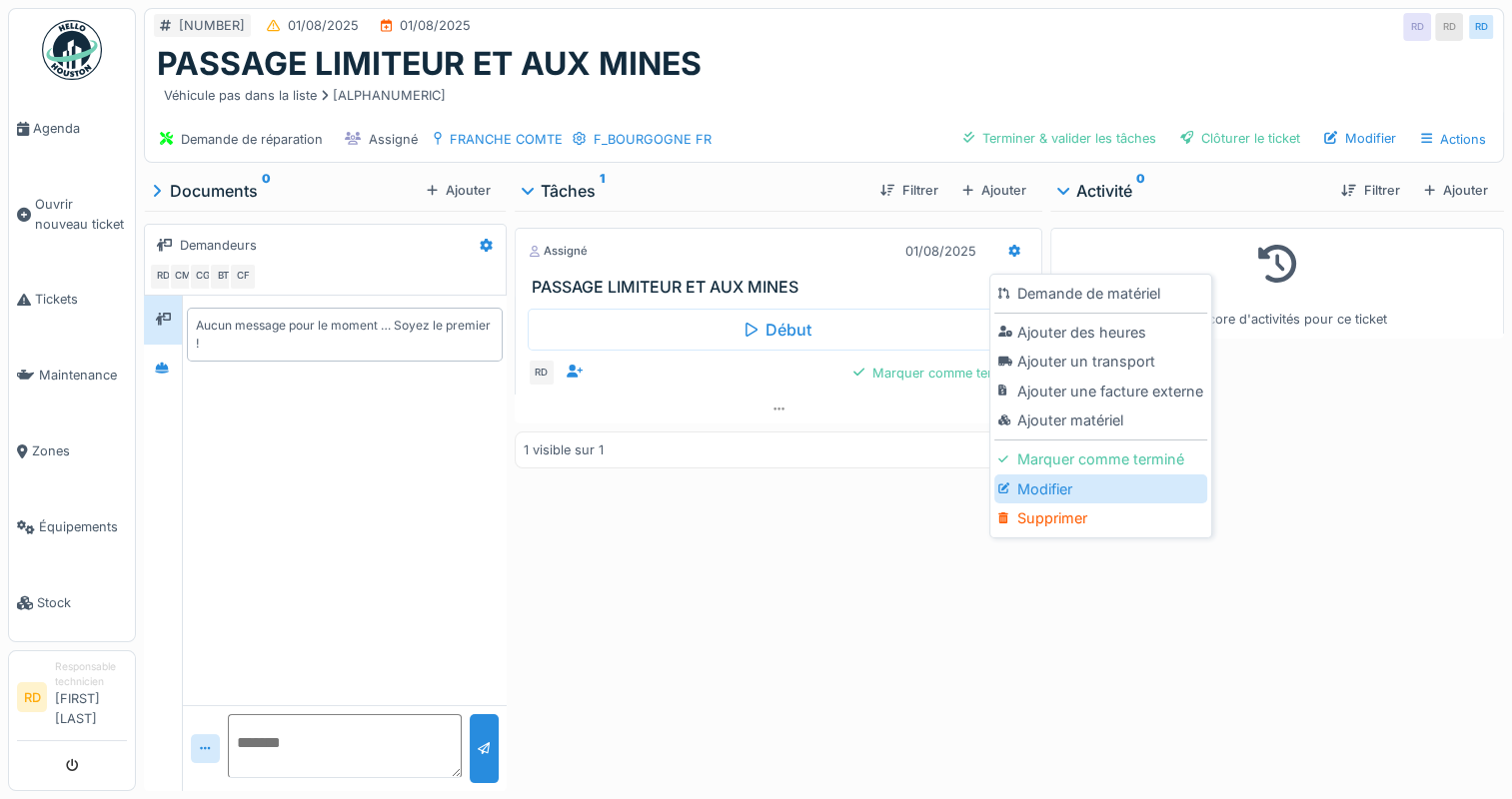 click on "Modifier" at bounding box center (1100, 489) 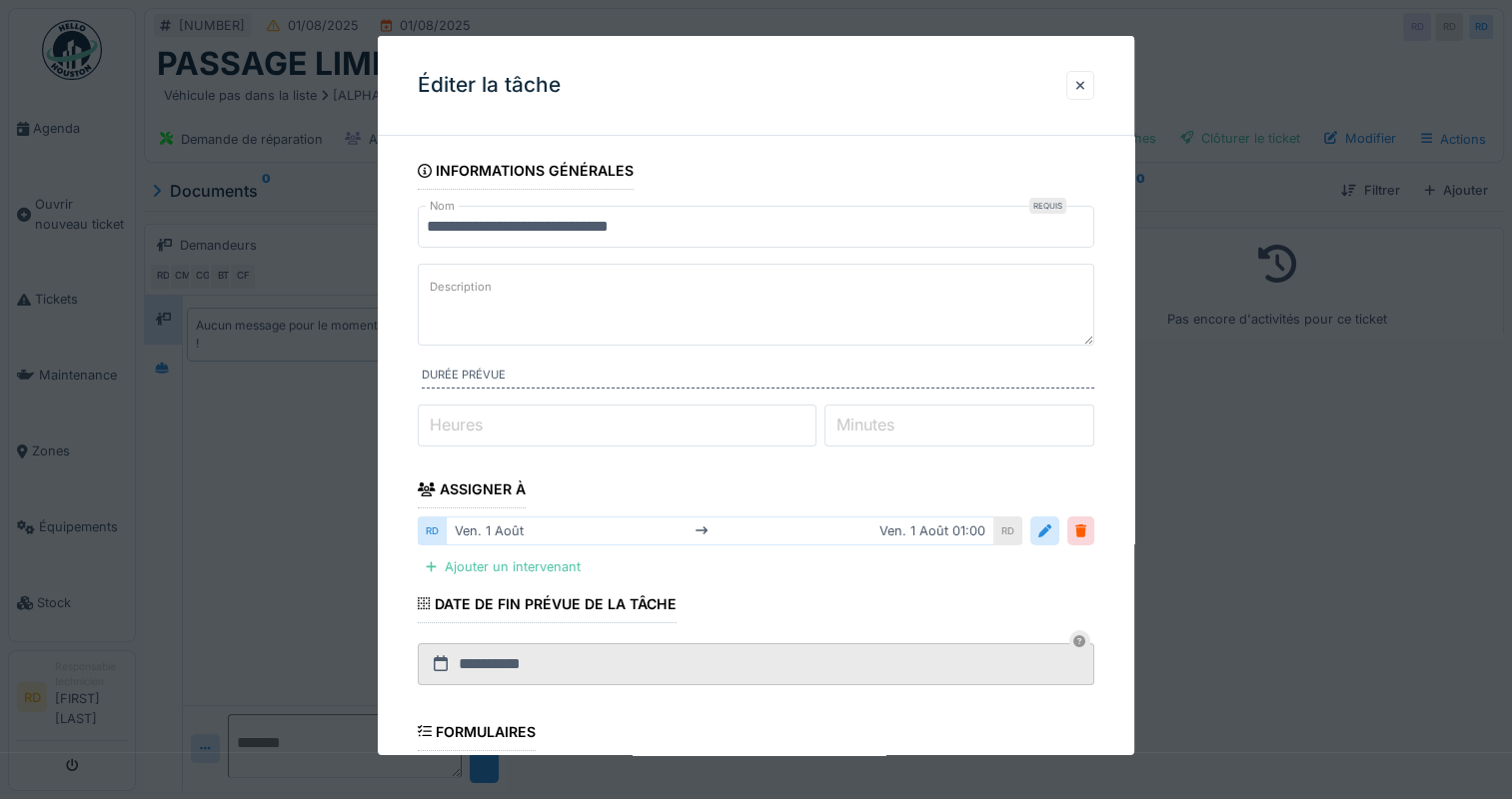 click on "Heures" at bounding box center [456, 424] 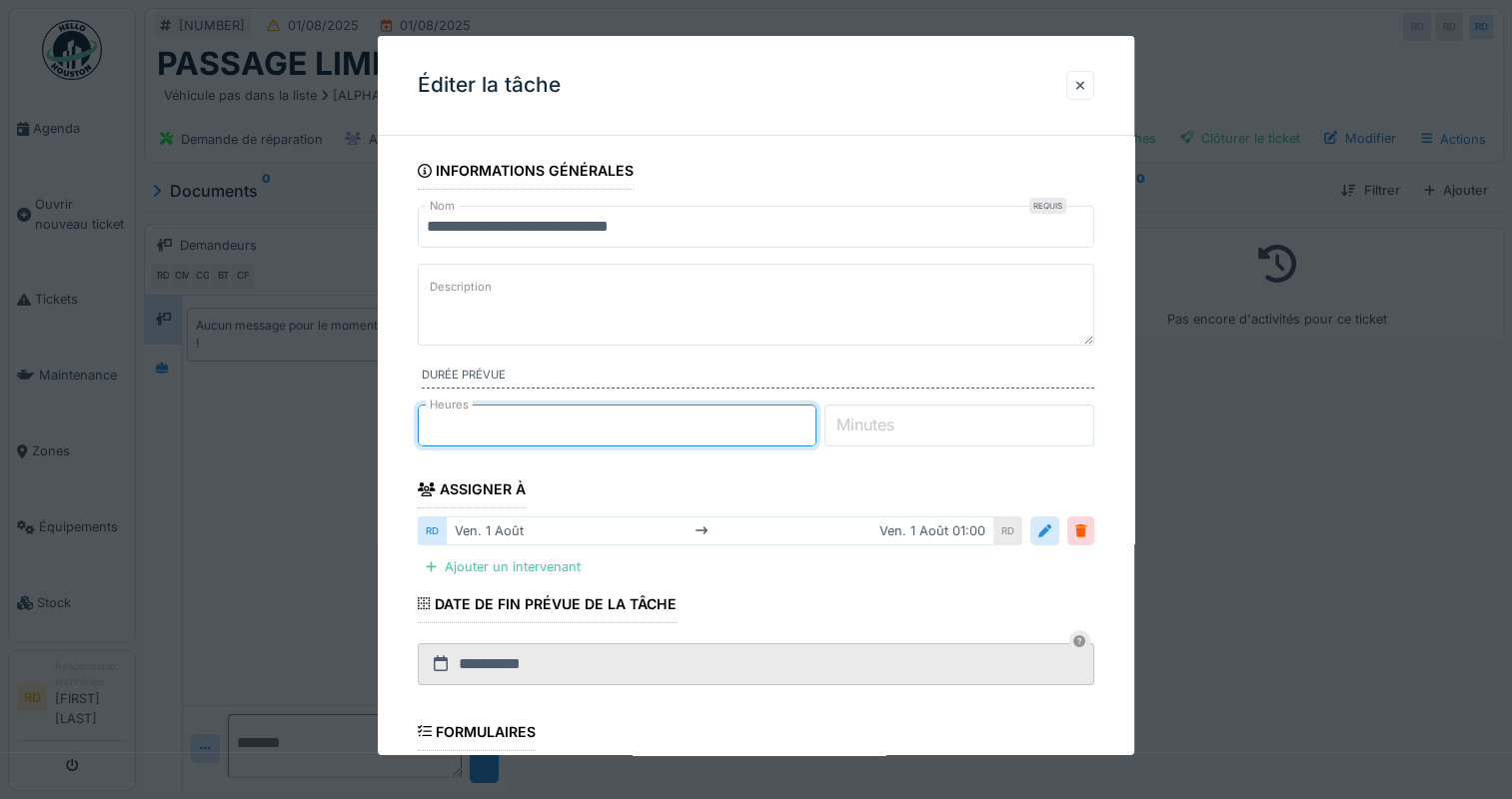 type on "**" 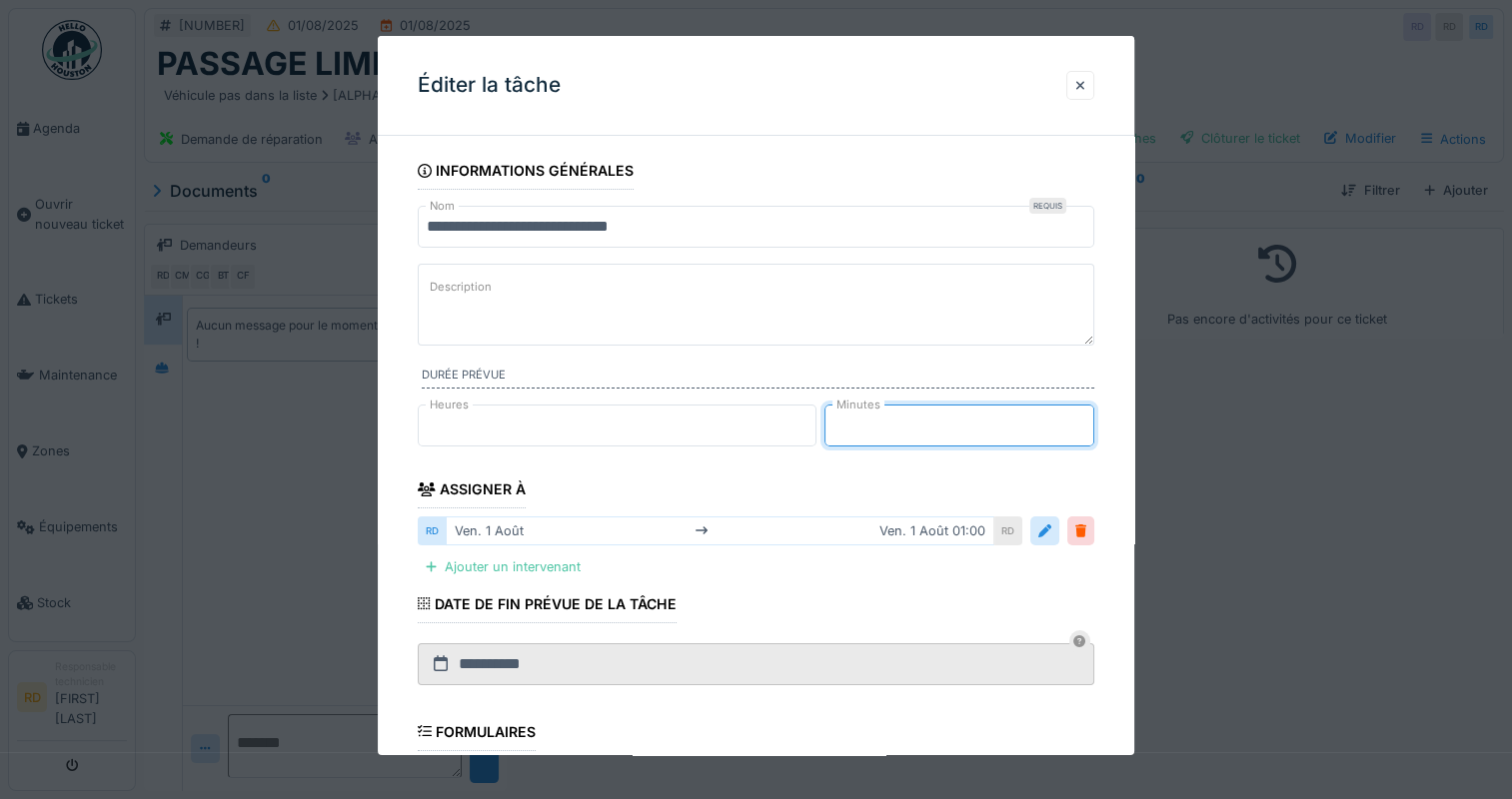 type on "**" 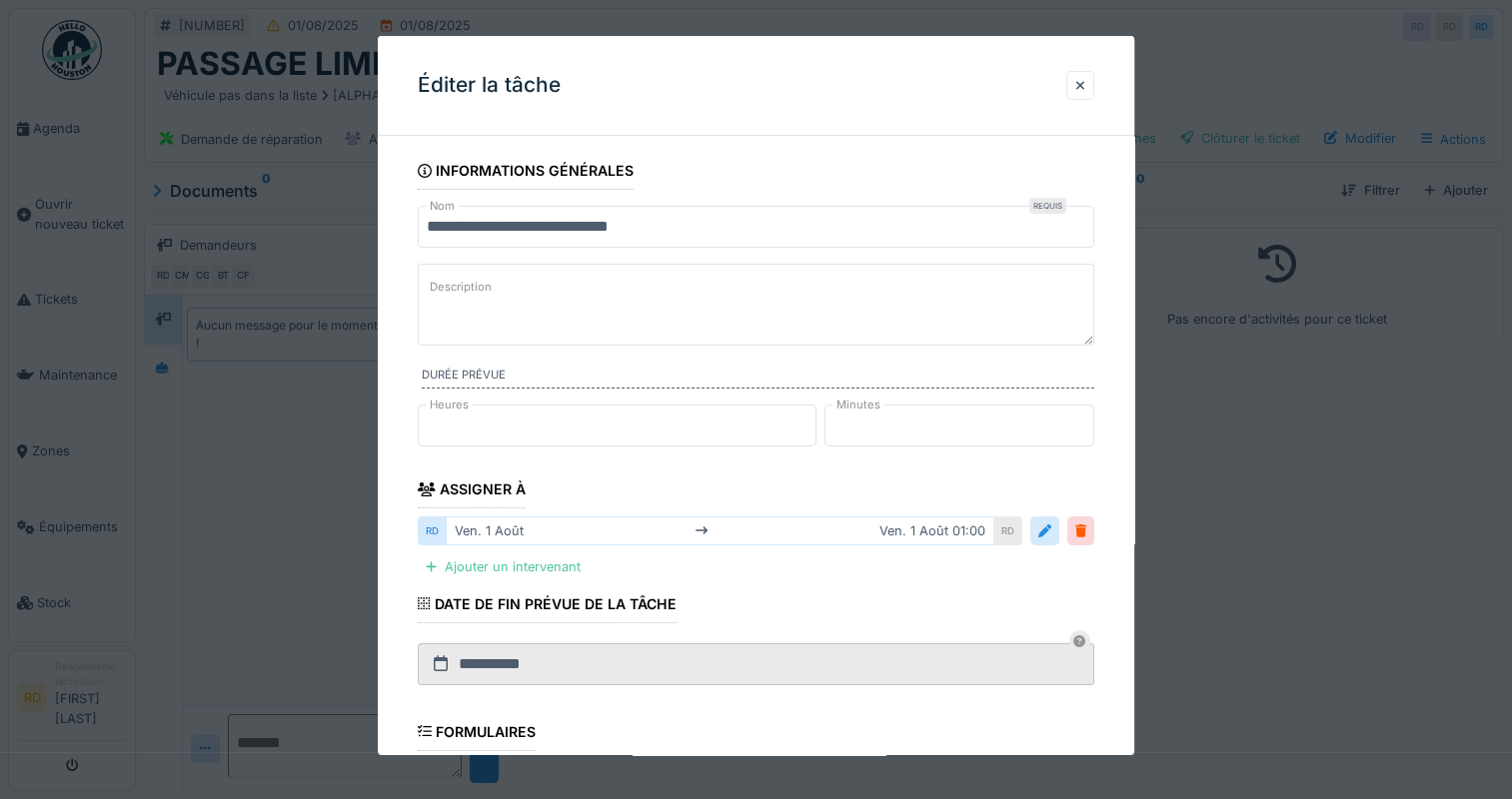 scroll, scrollTop: 300, scrollLeft: 0, axis: vertical 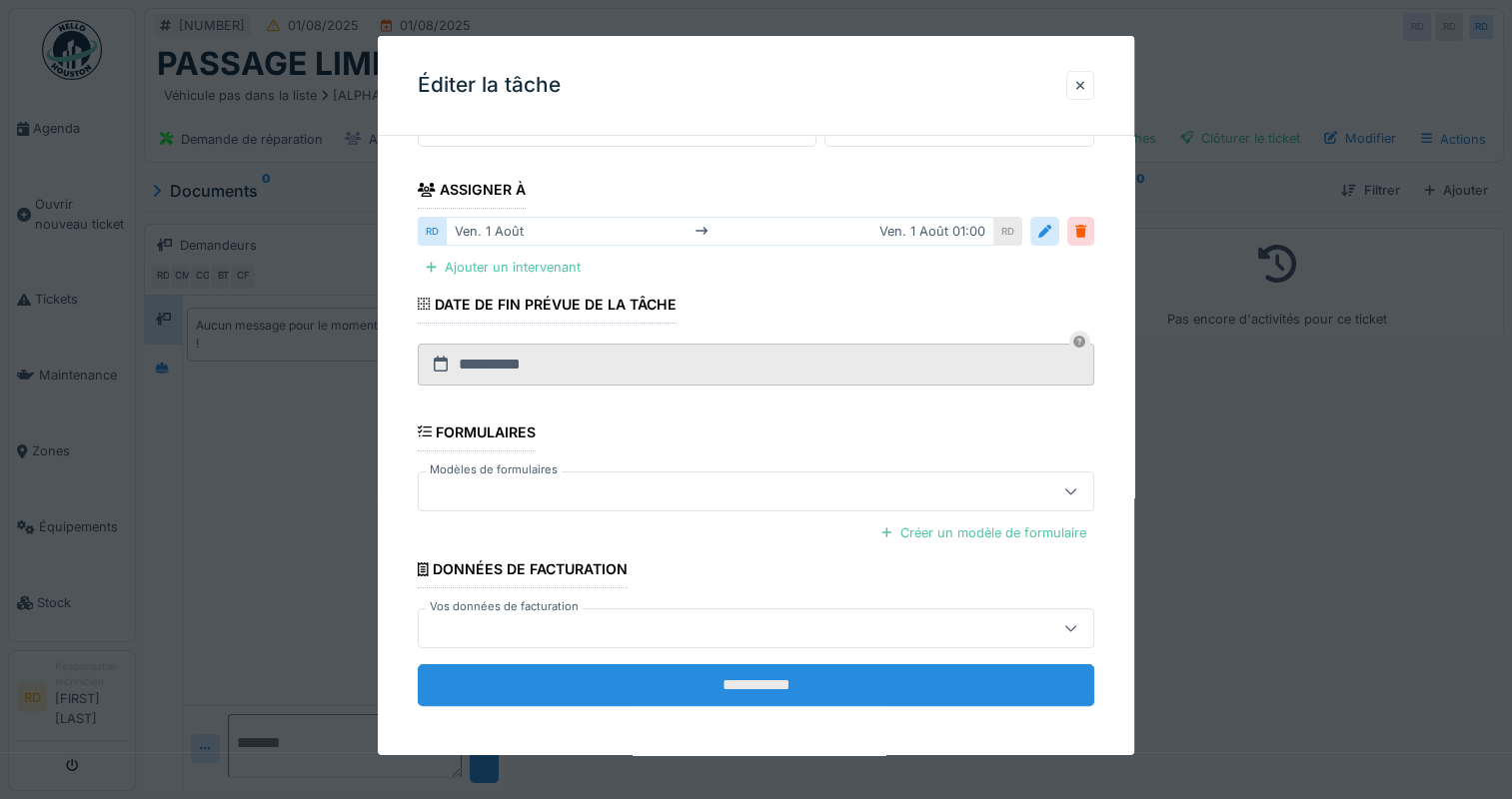 click on "**********" at bounding box center (756, 685) 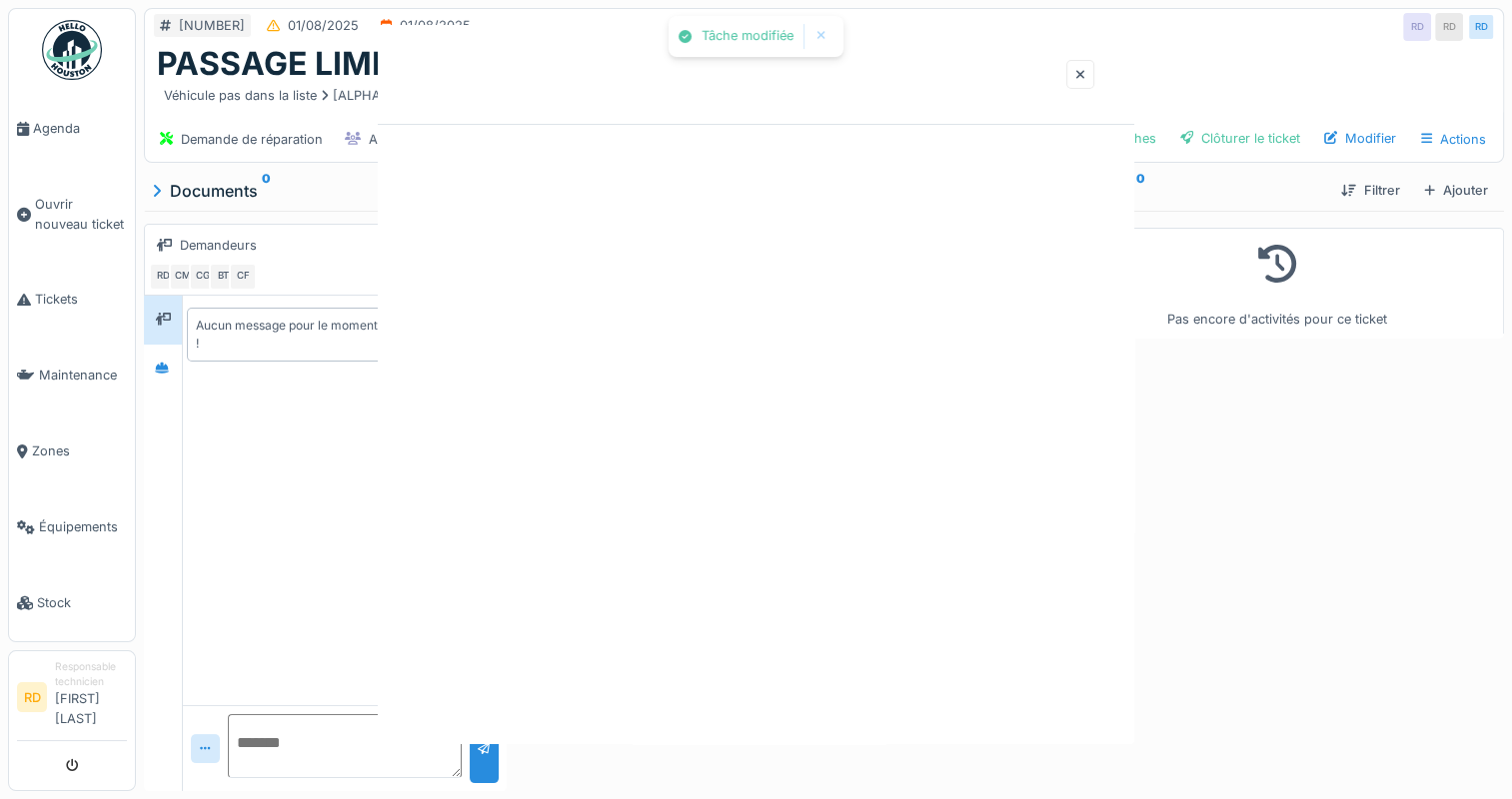 scroll, scrollTop: 0, scrollLeft: 0, axis: both 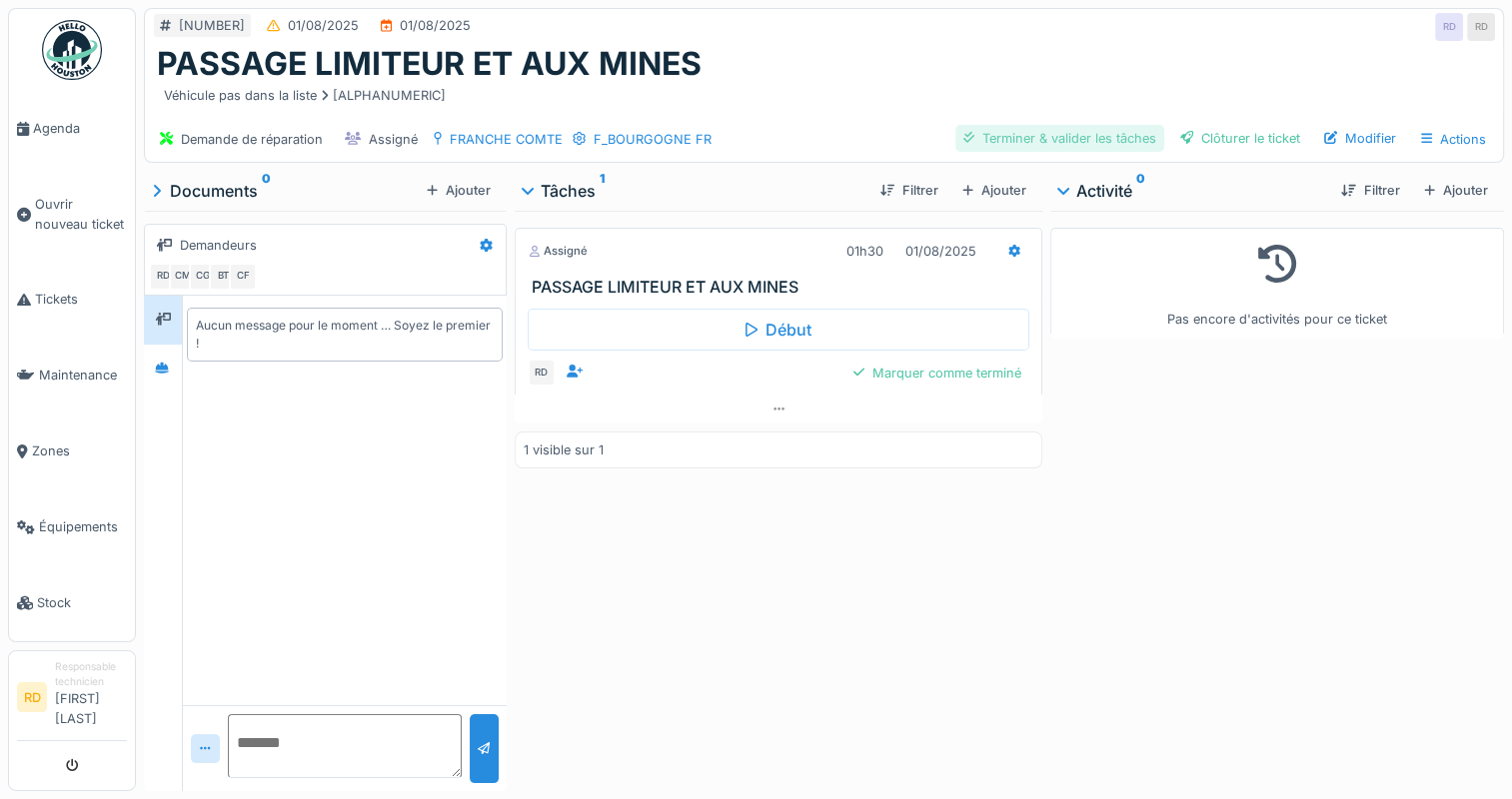 click on "Terminer & valider les tâches" at bounding box center (1059, 138) 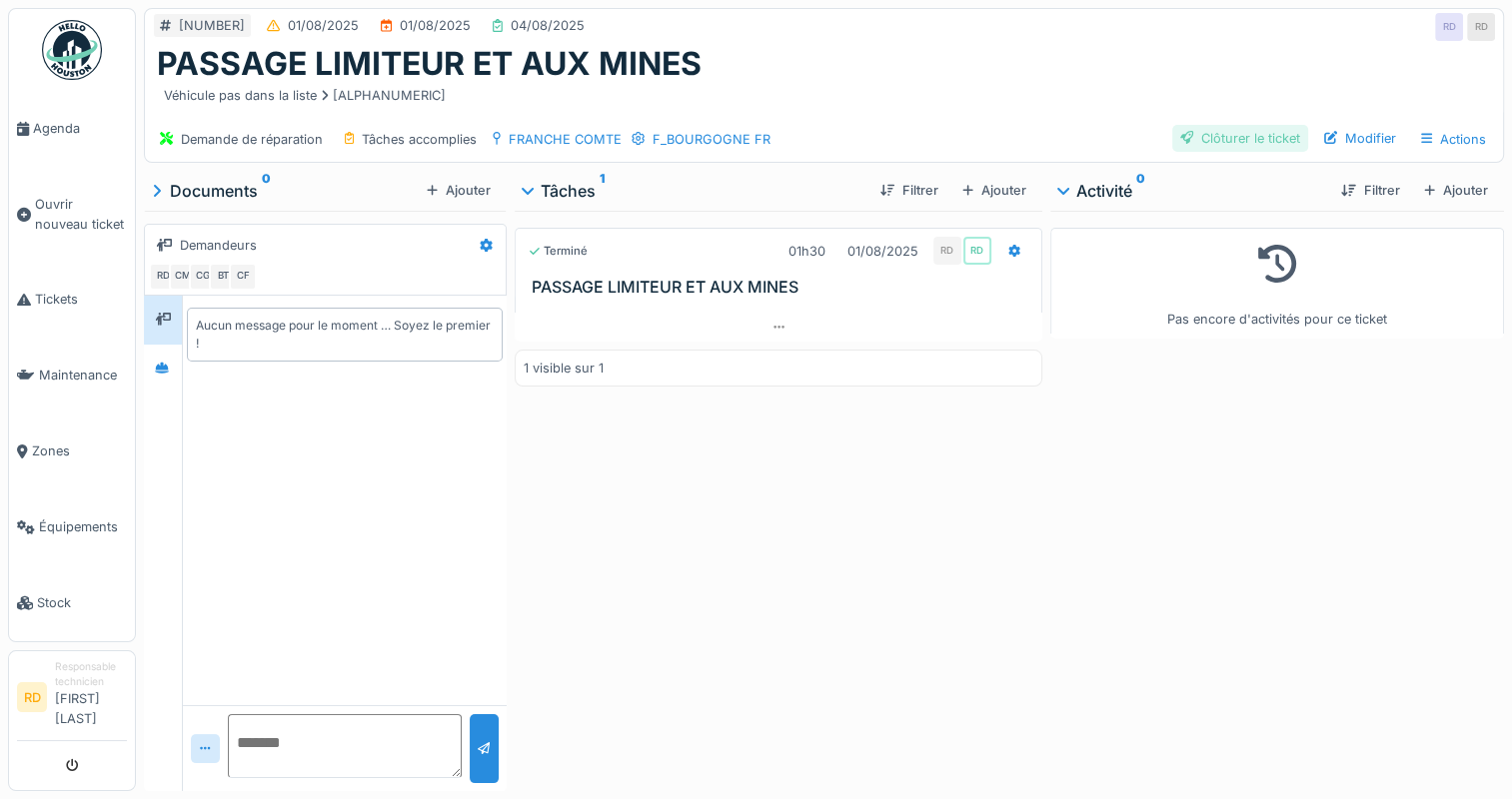 click on "Clôturer le ticket" at bounding box center (1240, 138) 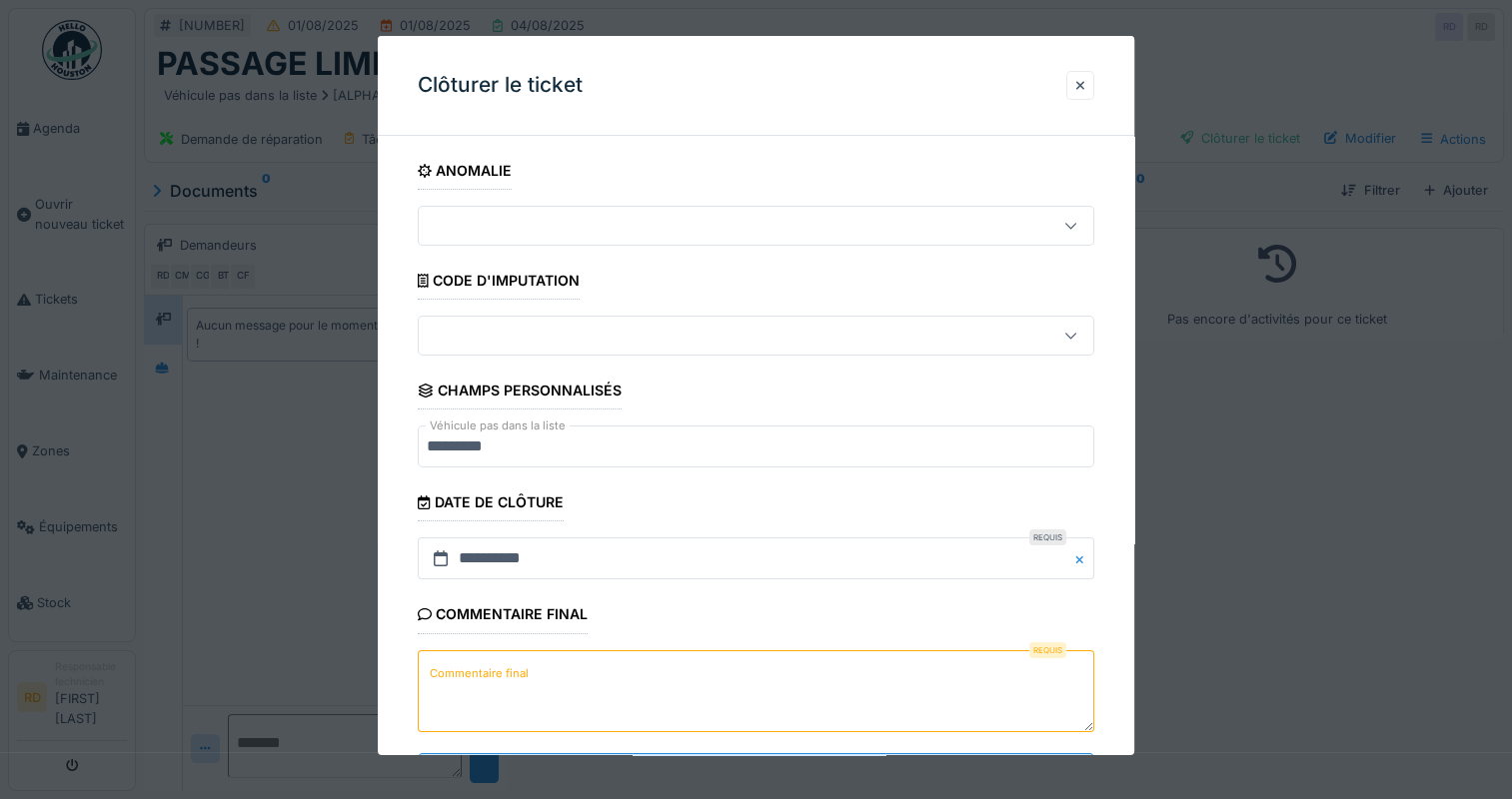 click on "Commentaire final" at bounding box center (479, 673) 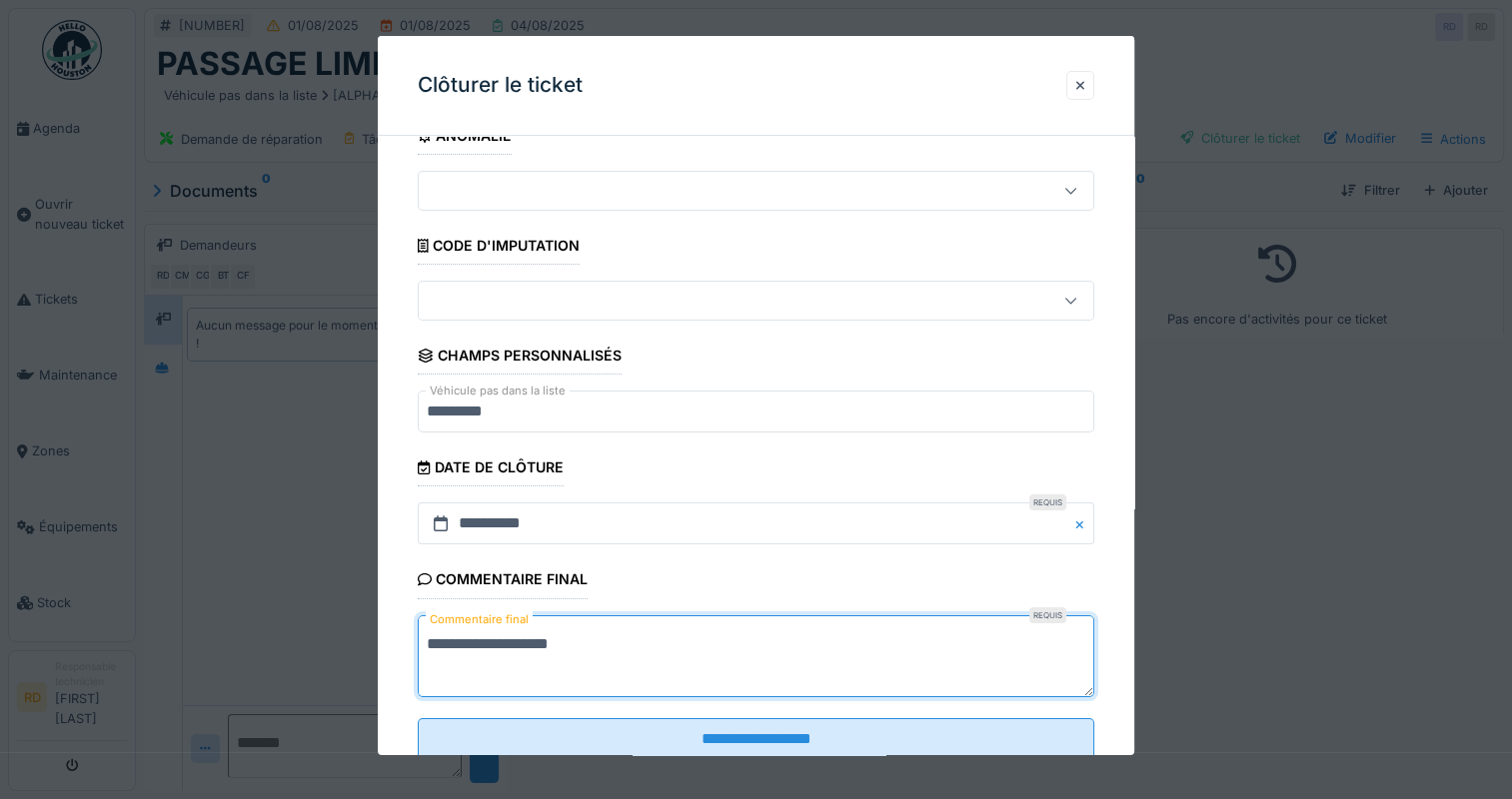 scroll, scrollTop: 92, scrollLeft: 0, axis: vertical 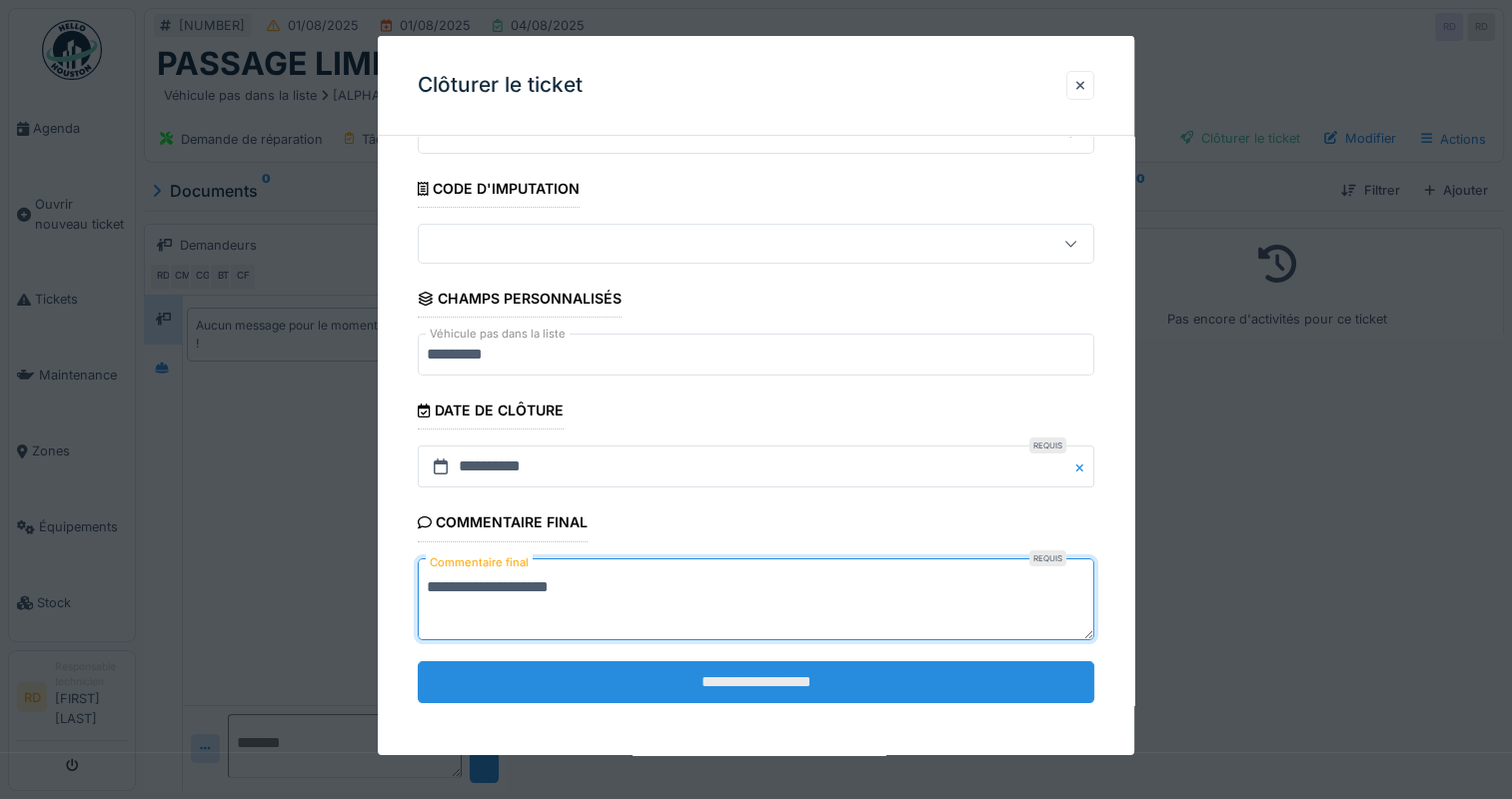 type on "**********" 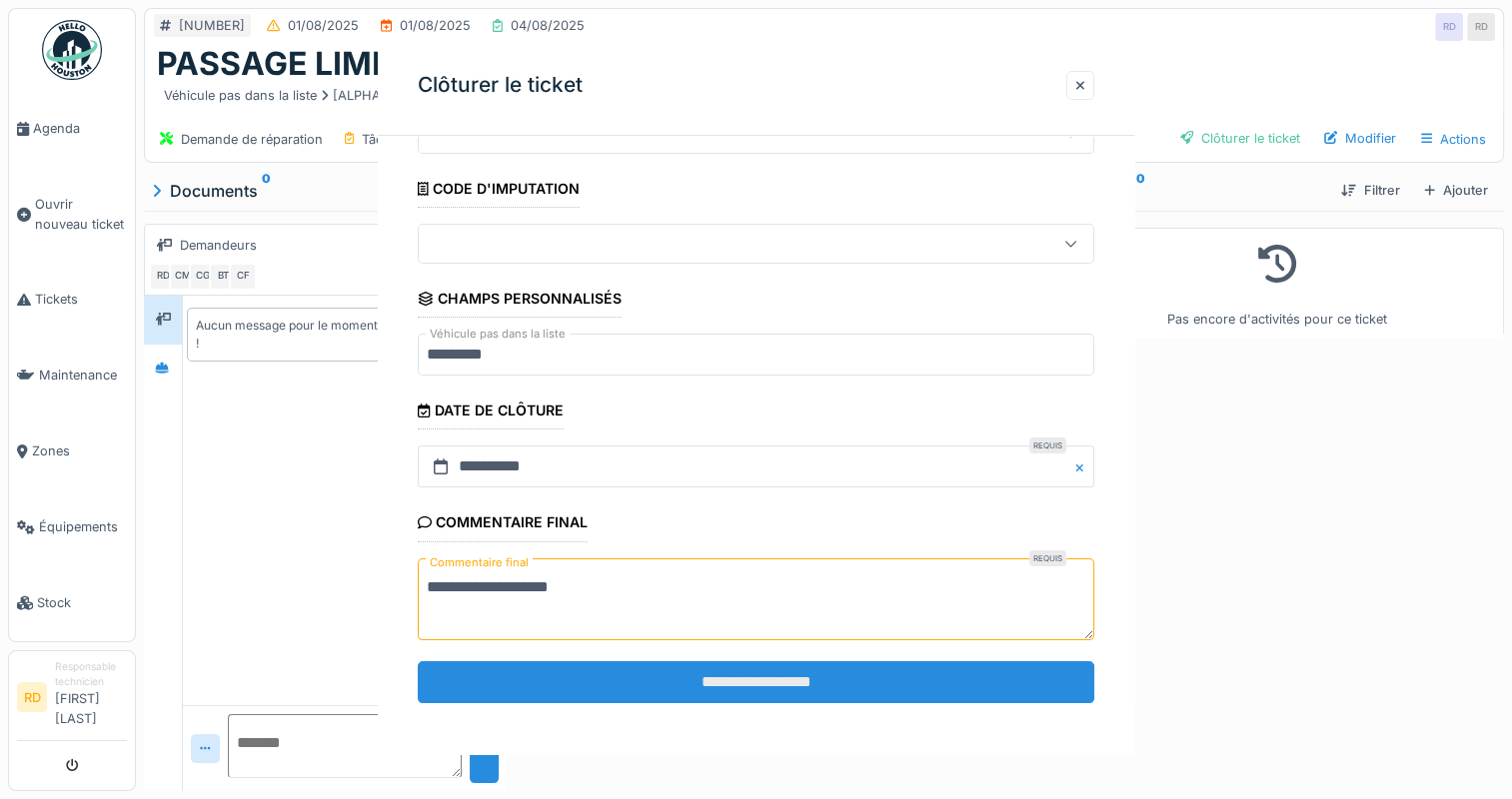 scroll, scrollTop: 0, scrollLeft: 0, axis: both 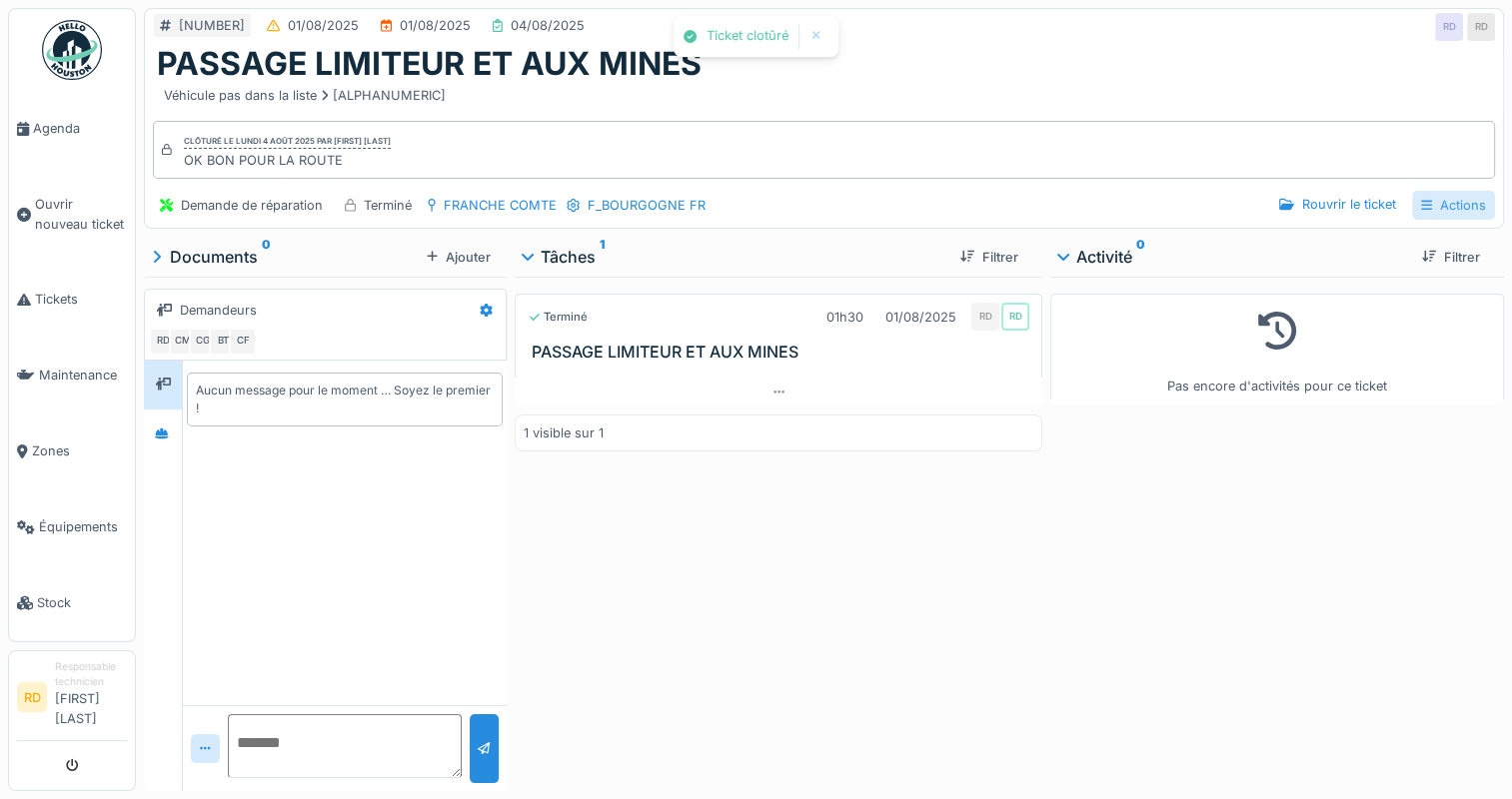 click on "Actions" at bounding box center [1453, 205] 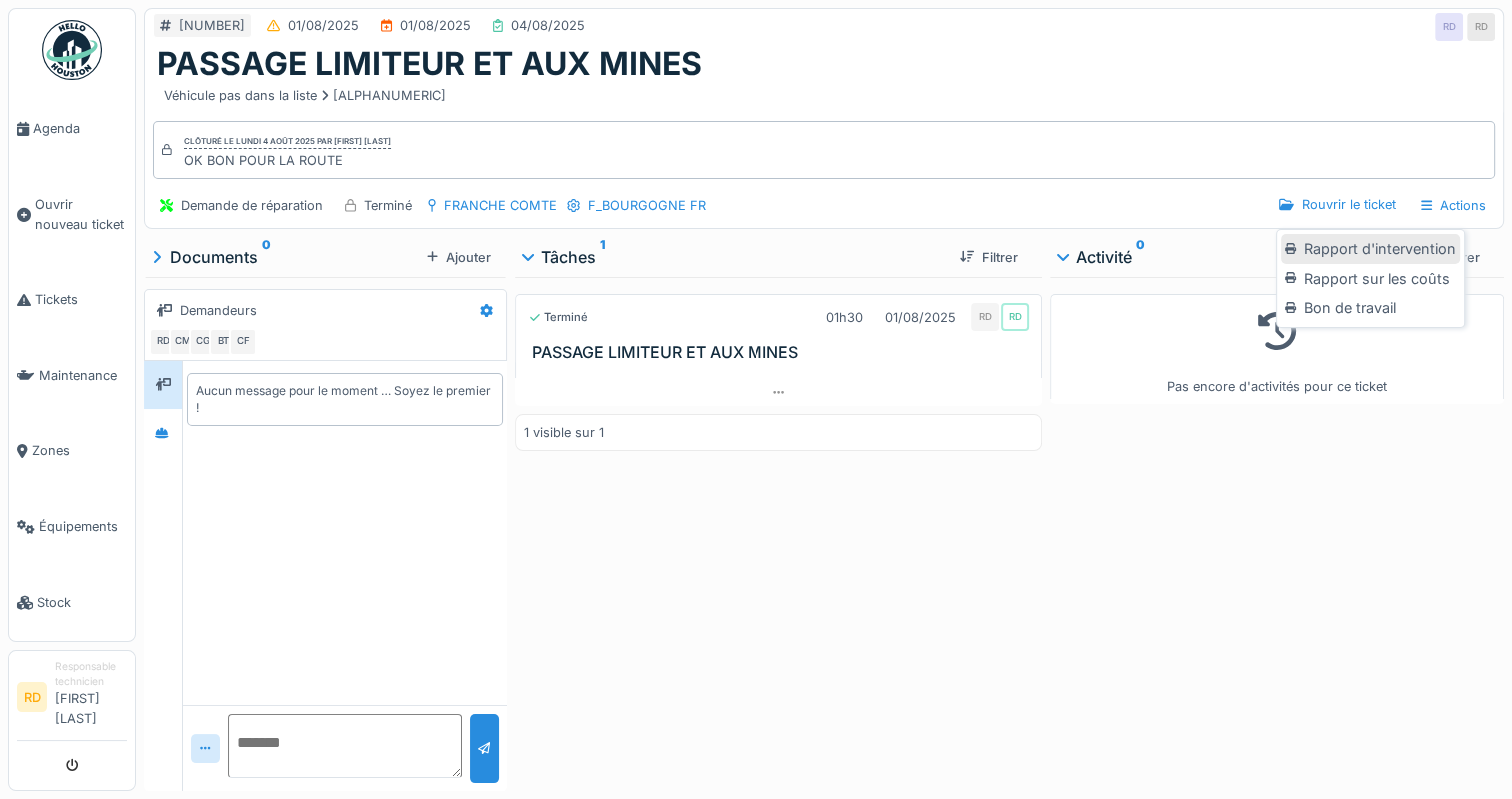 click on "Rapport d'intervention" at bounding box center [1370, 249] 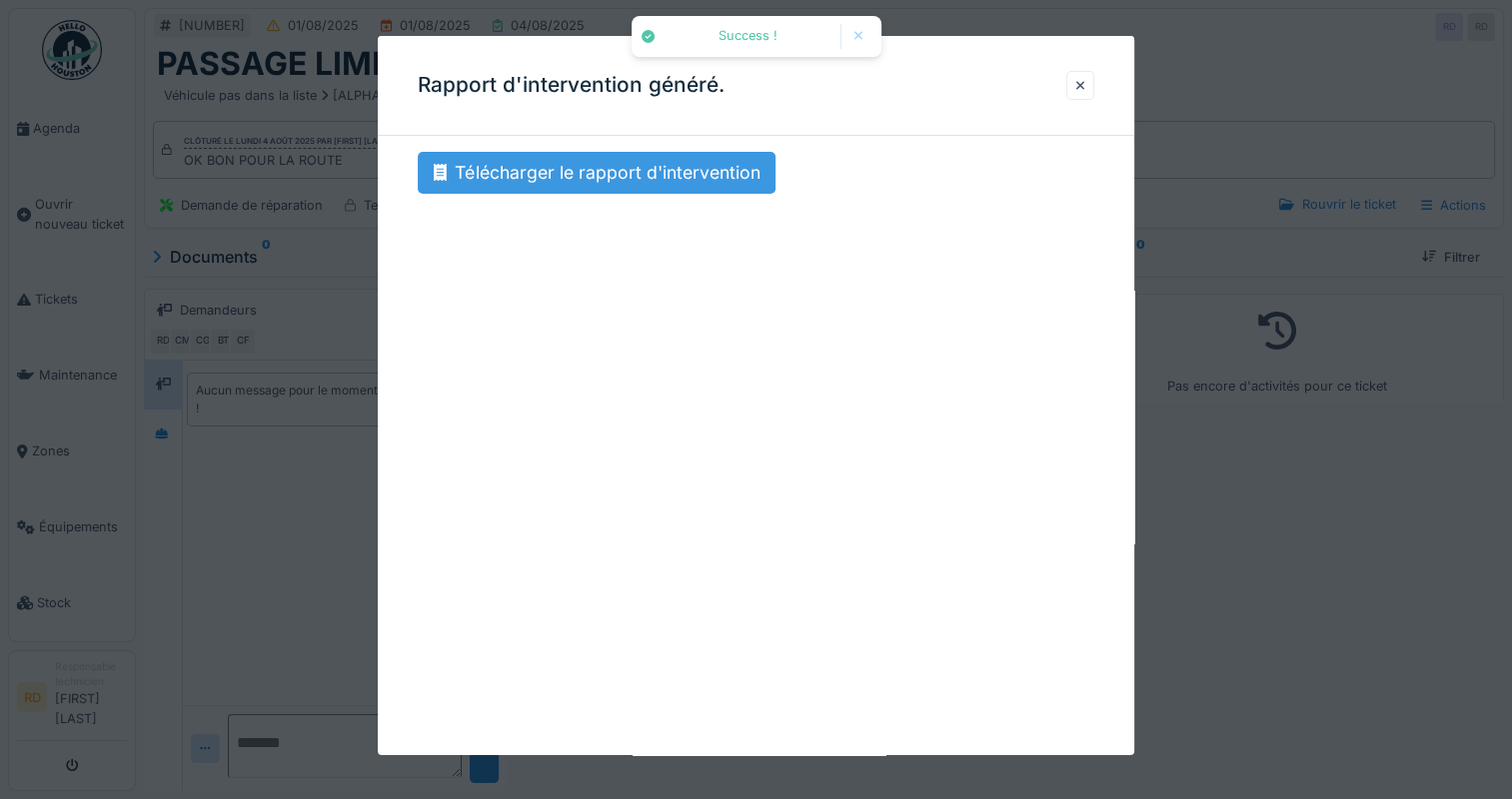 click on "Télécharger le rapport d'intervention" at bounding box center (597, 173) 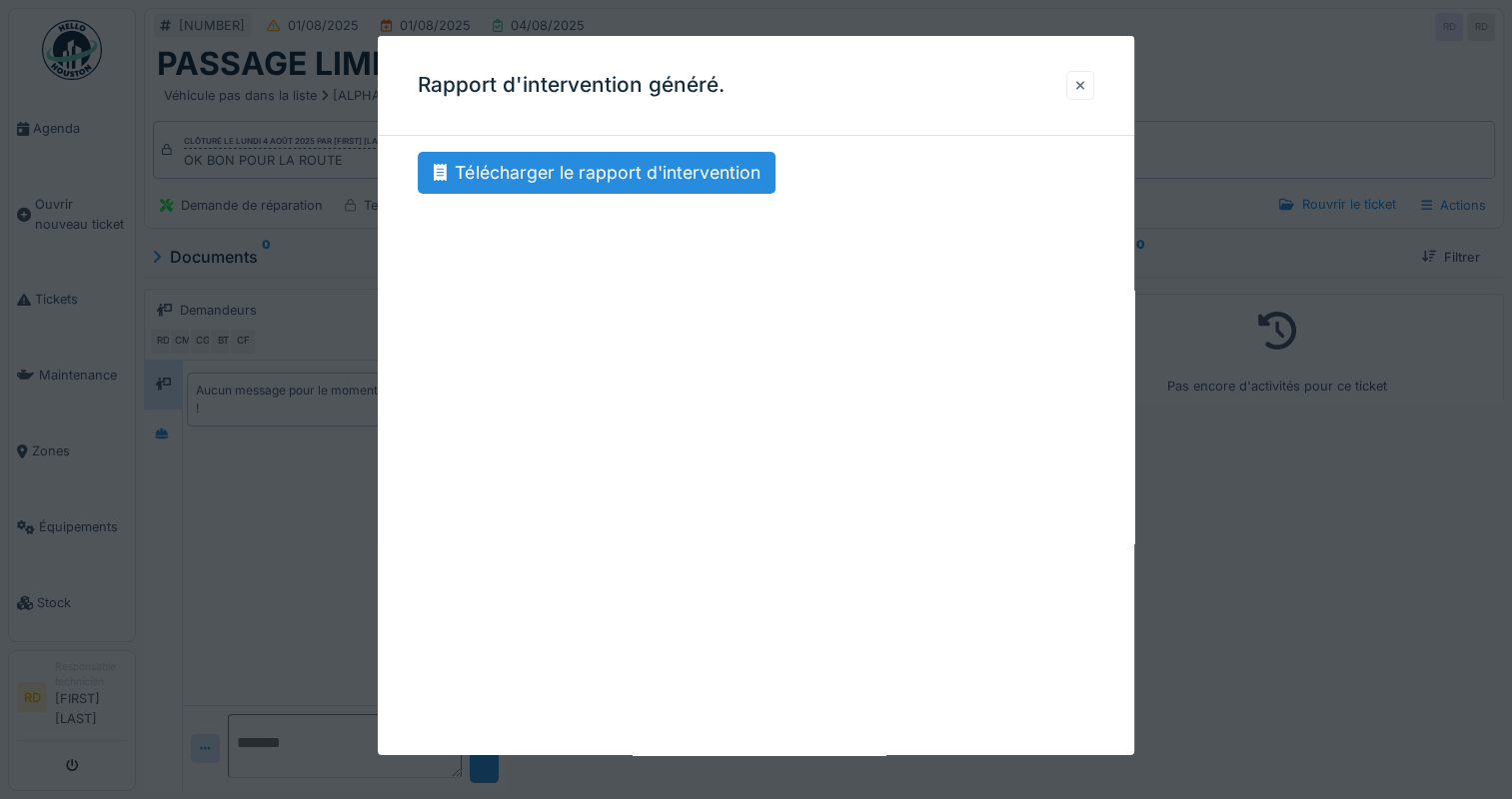 click at bounding box center [1080, 85] 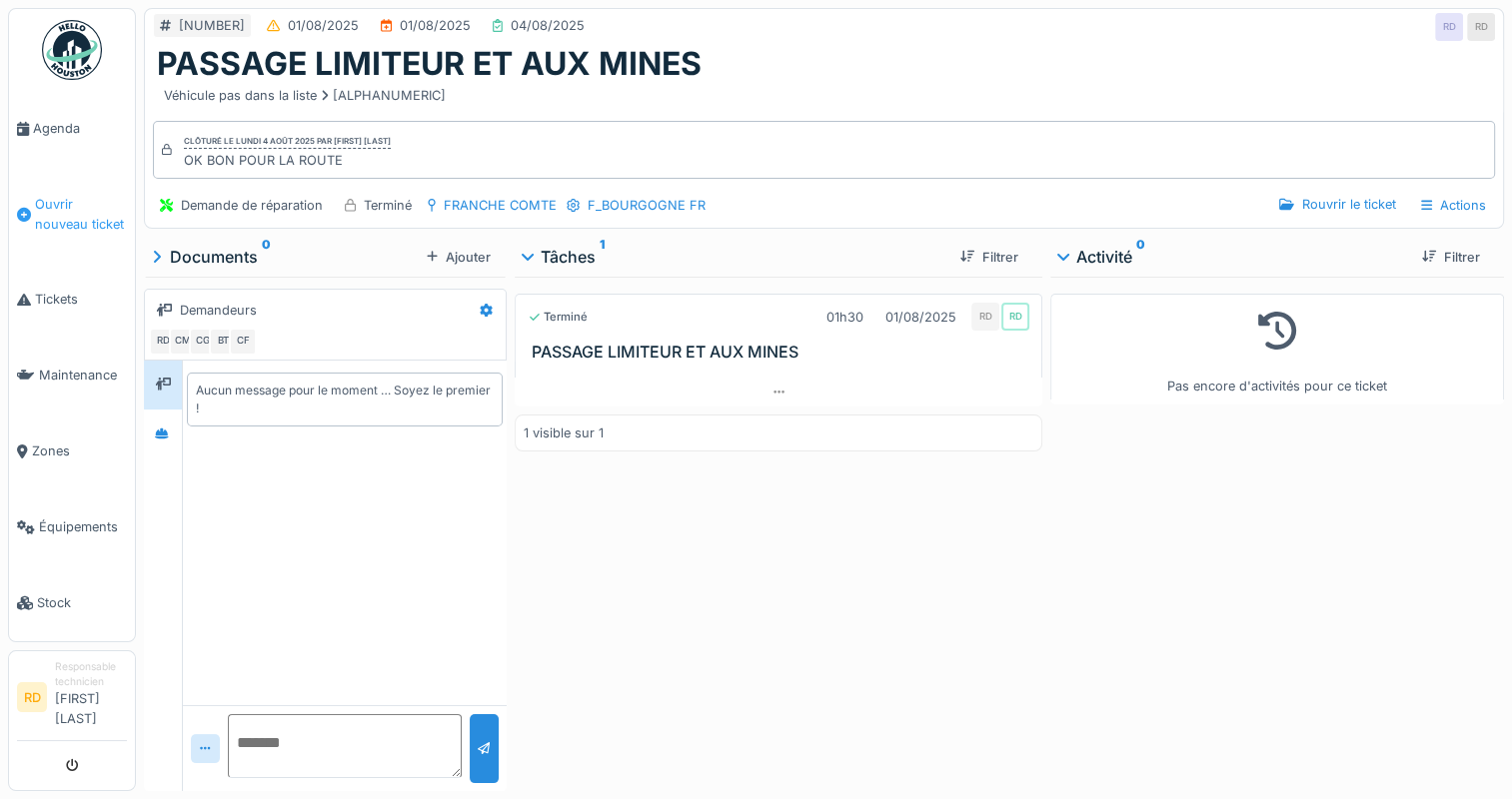 click on "Ouvrir nouveau ticket" at bounding box center (81, 214) 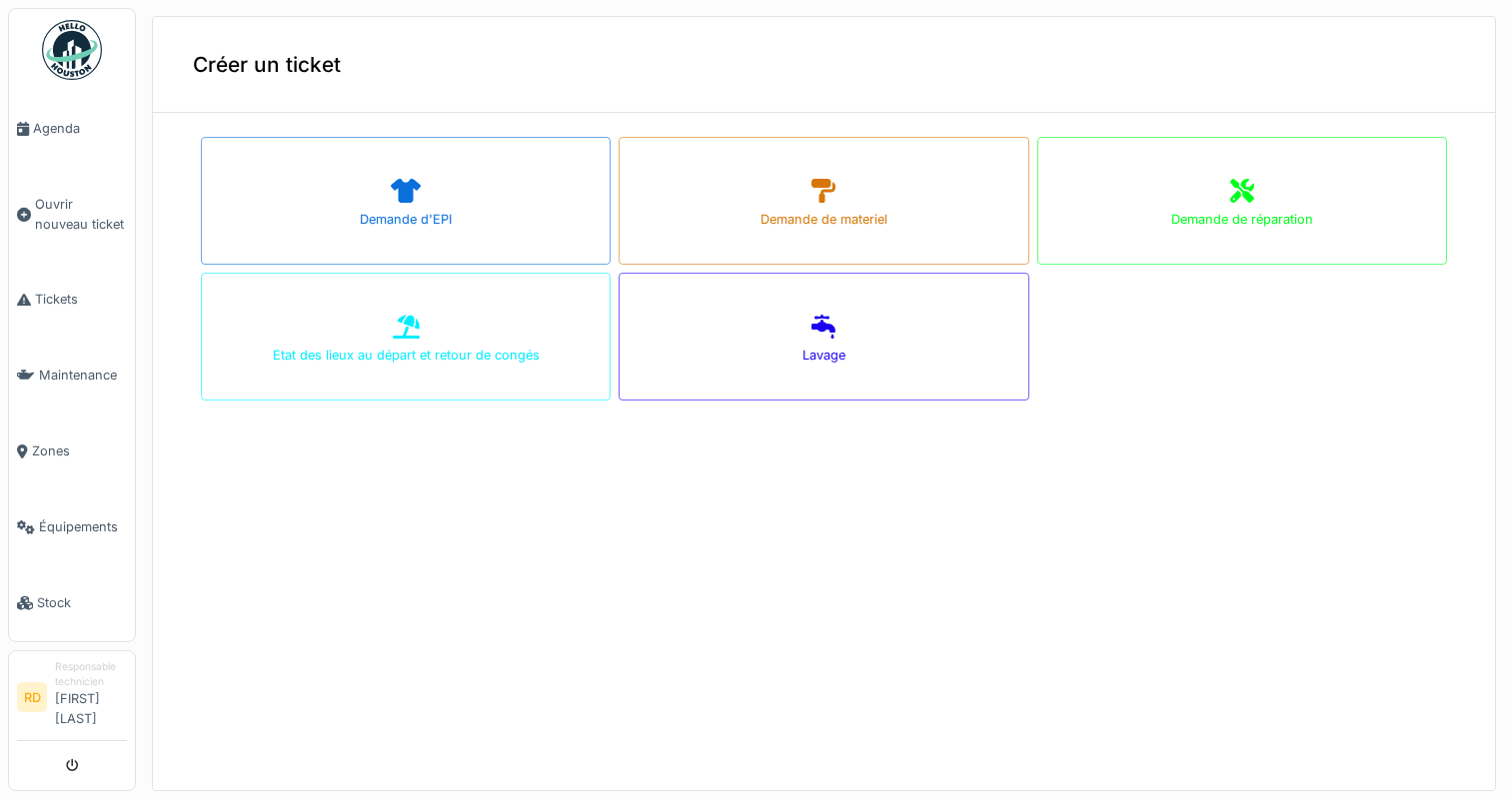 scroll, scrollTop: 0, scrollLeft: 0, axis: both 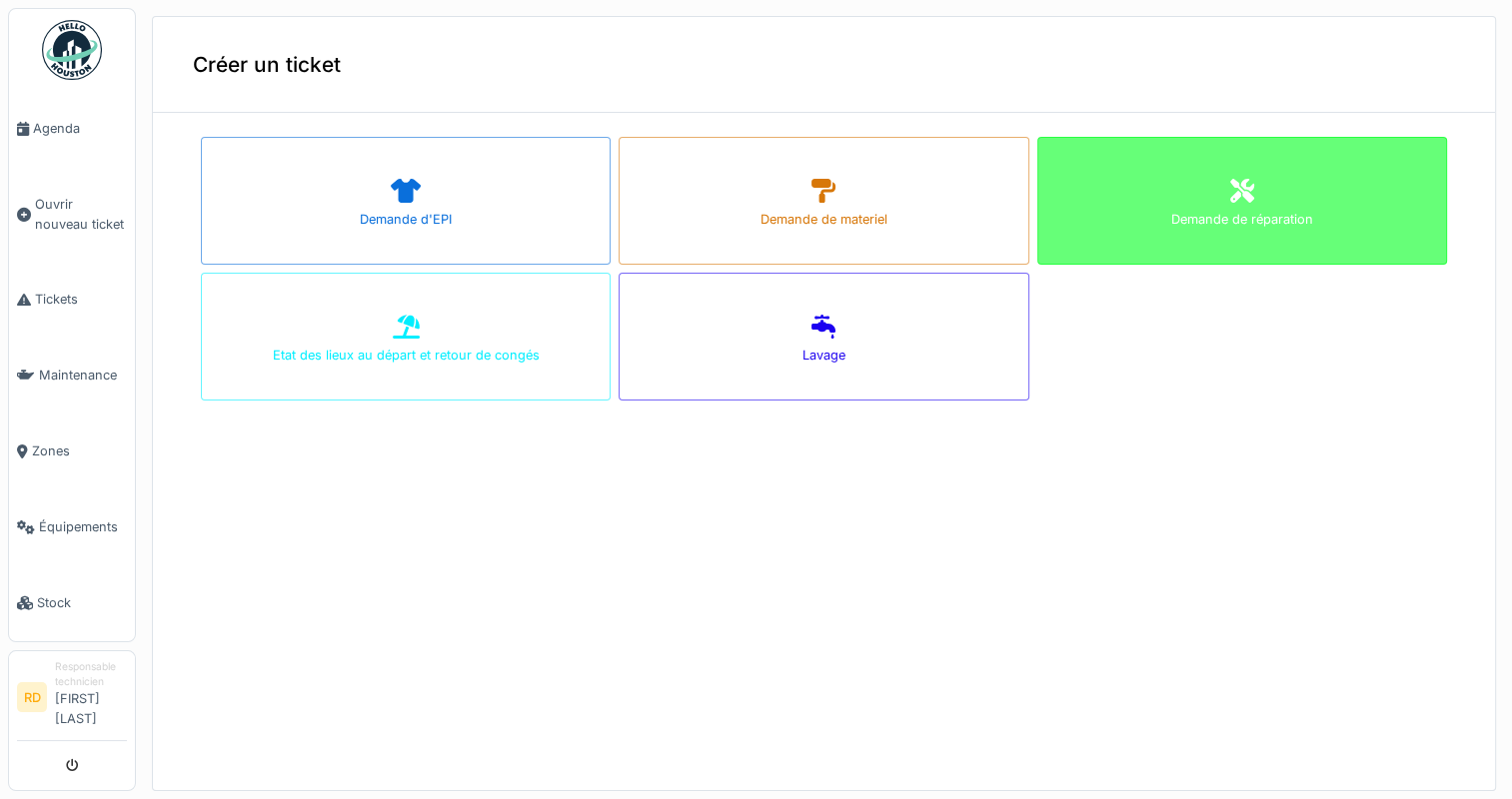 click on "Demande de réparation" at bounding box center (1242, 201) 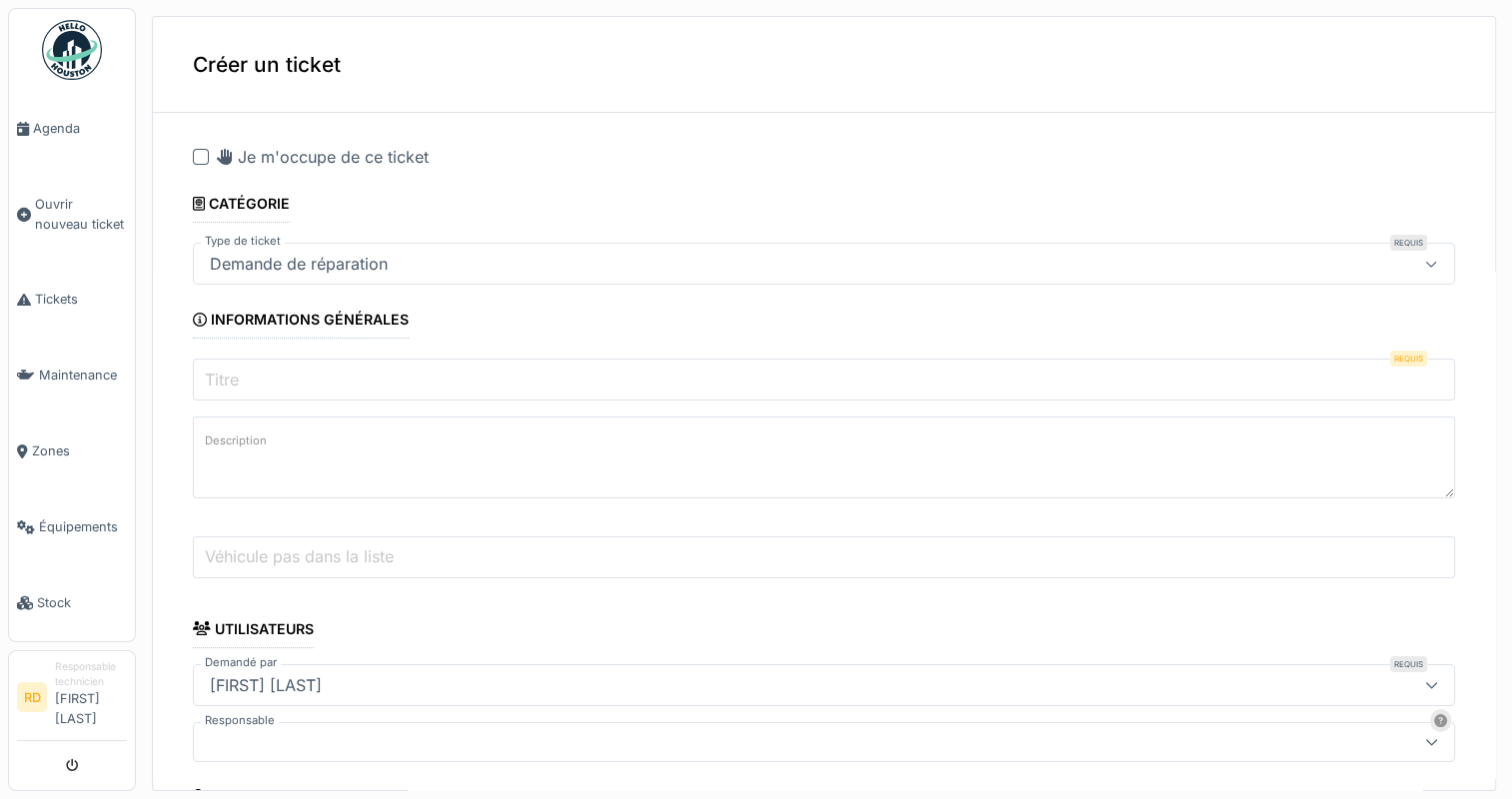 click on "Titre" at bounding box center (222, 380) 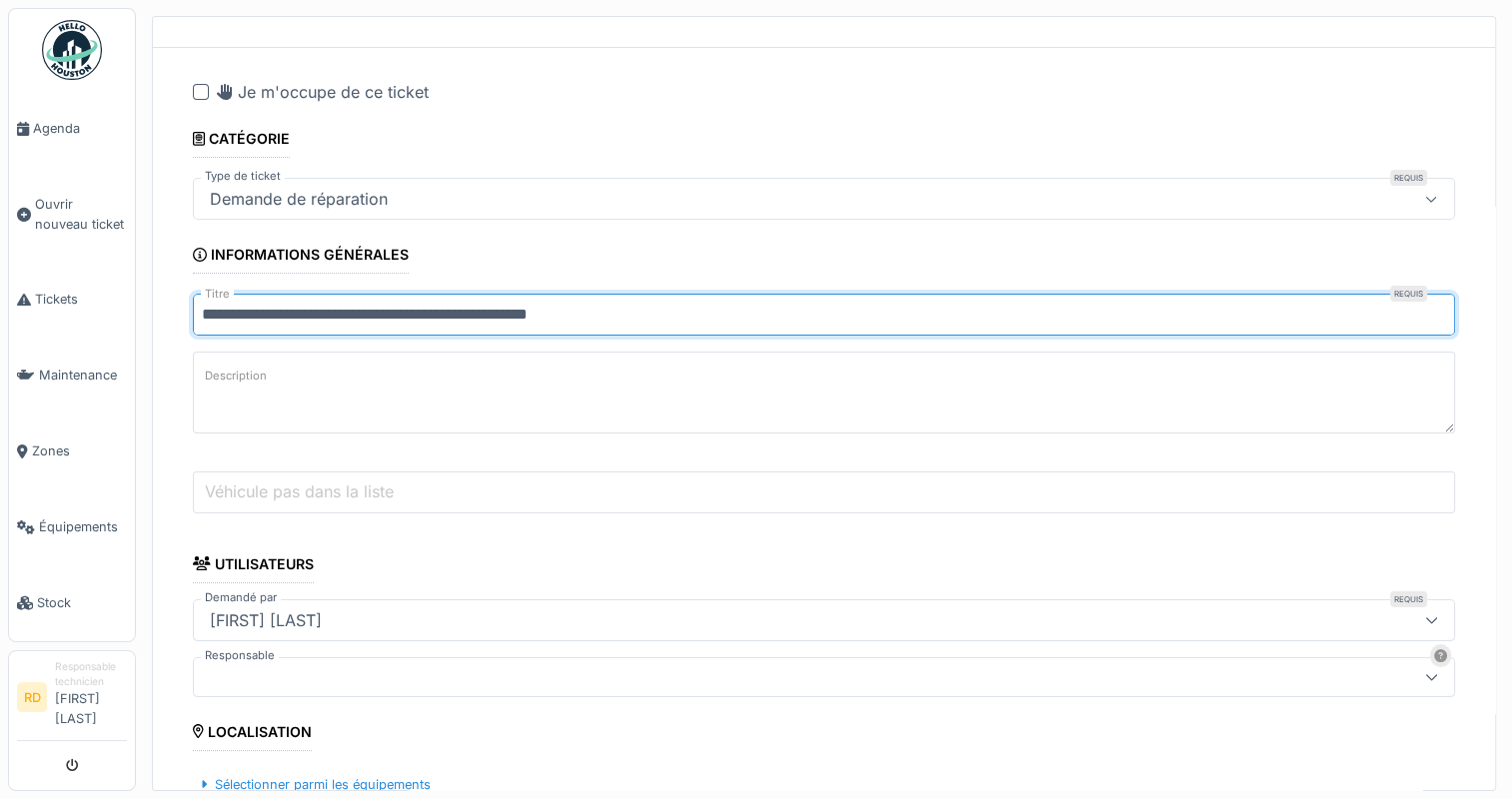 scroll, scrollTop: 100, scrollLeft: 0, axis: vertical 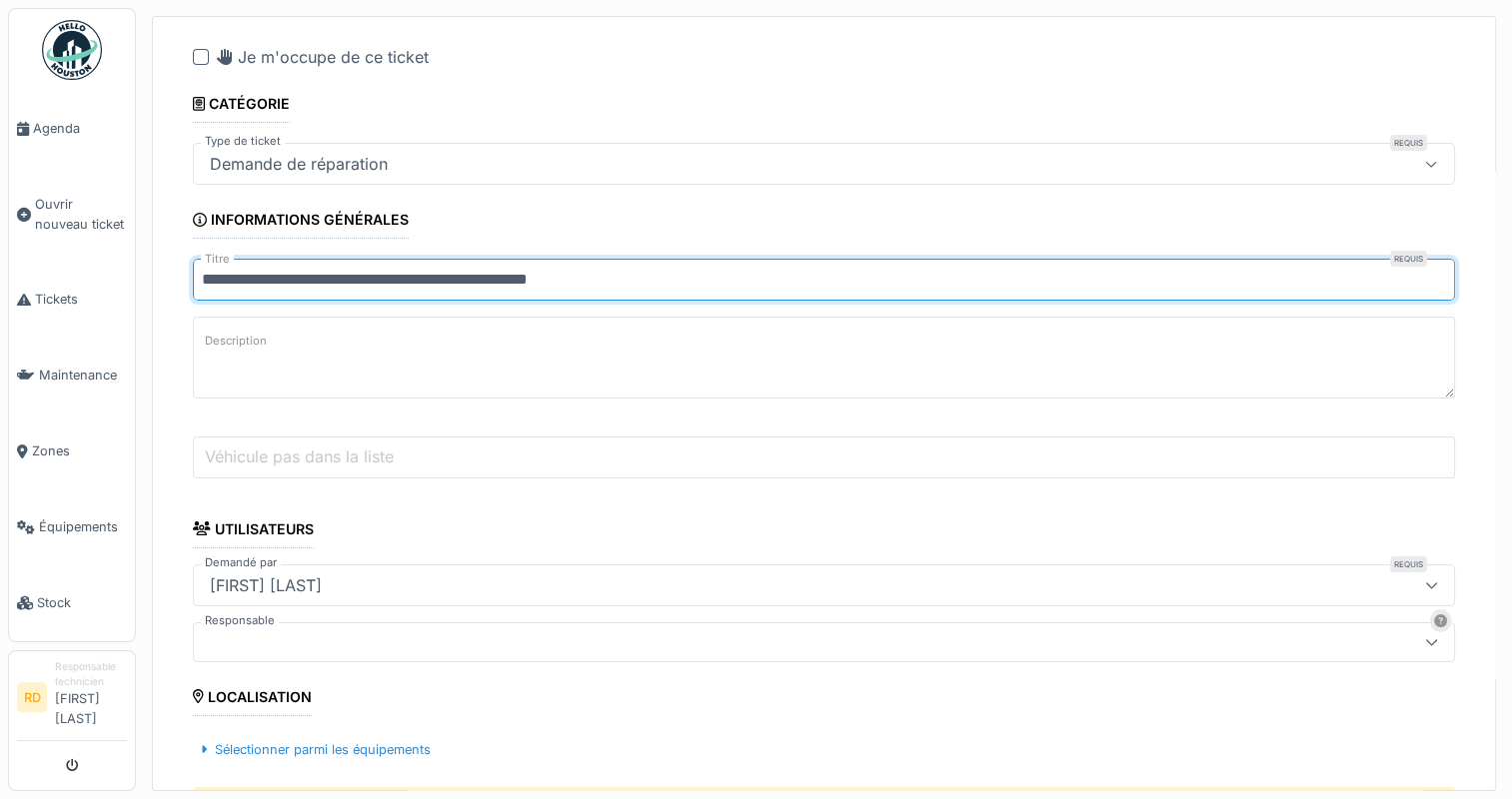 type on "**********" 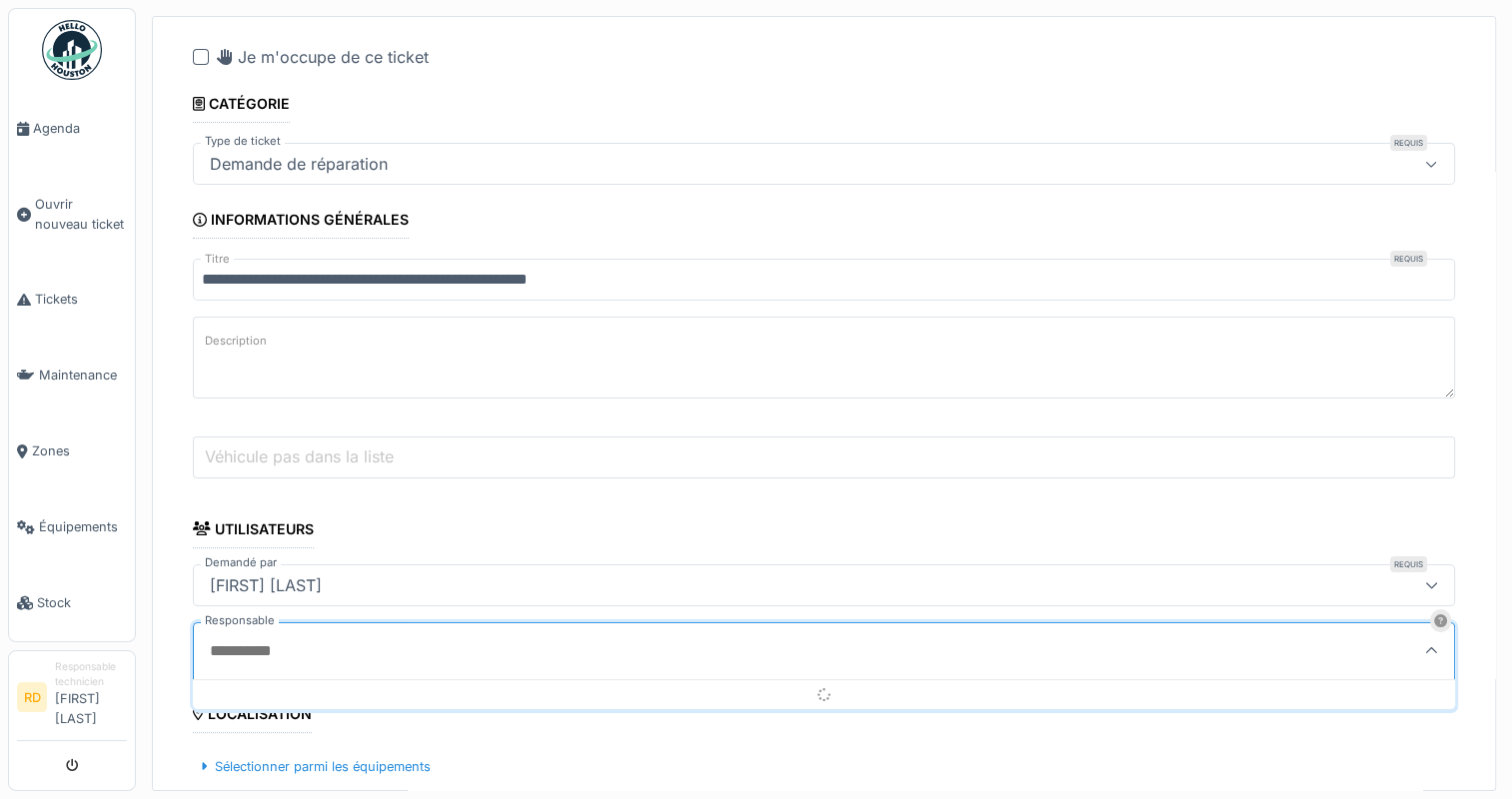 scroll, scrollTop: 4, scrollLeft: 0, axis: vertical 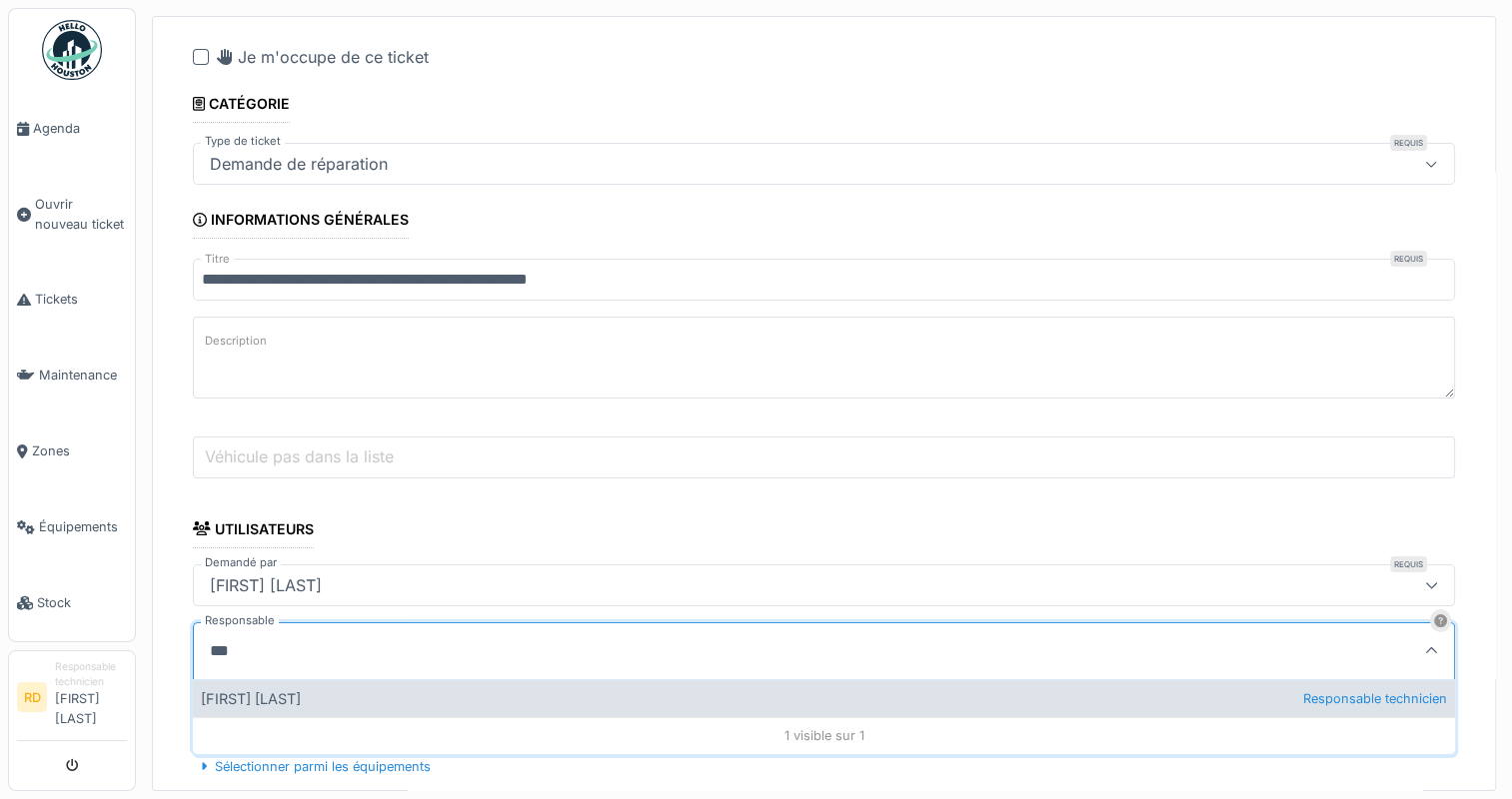 type on "***" 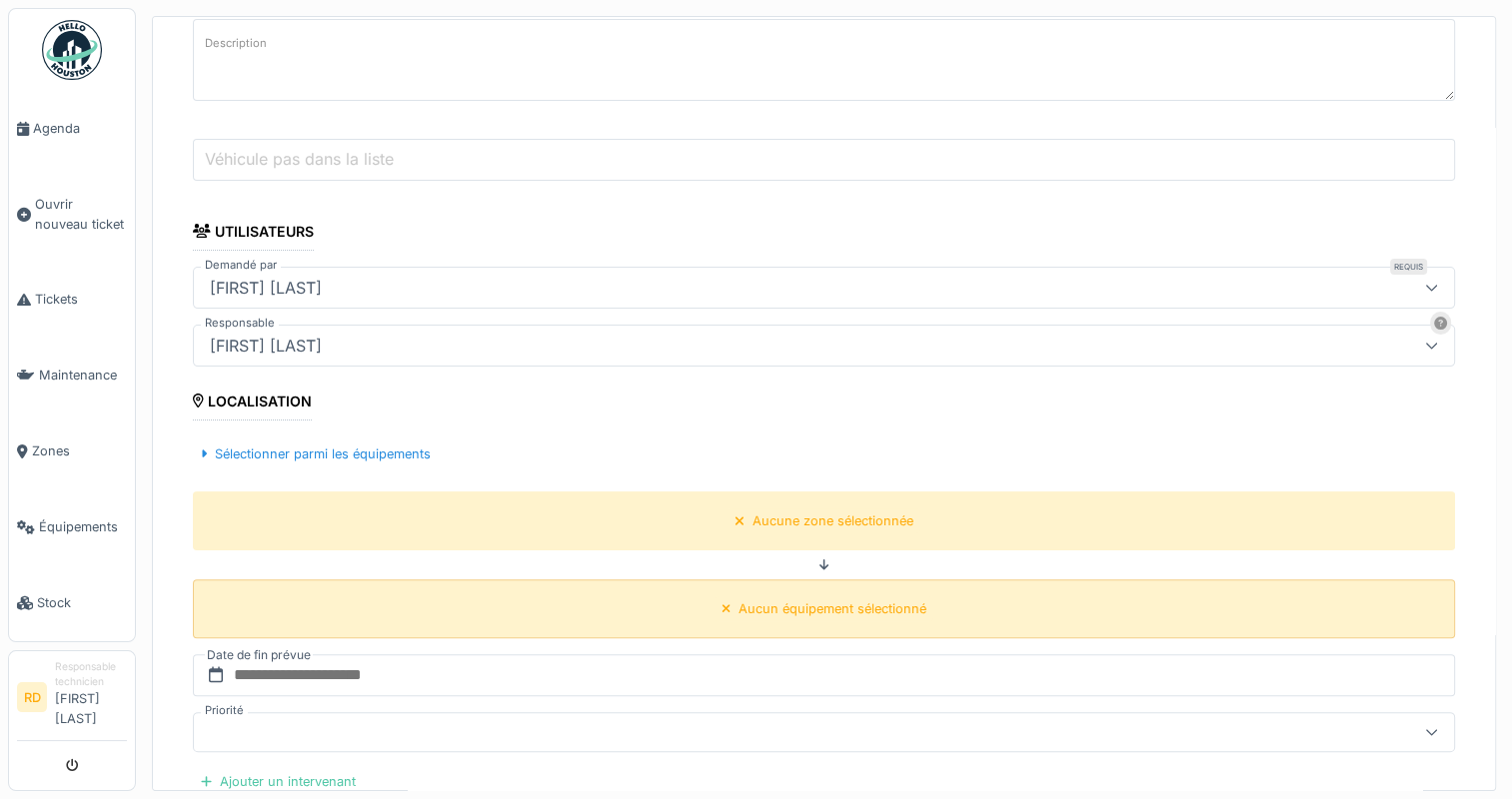scroll, scrollTop: 400, scrollLeft: 0, axis: vertical 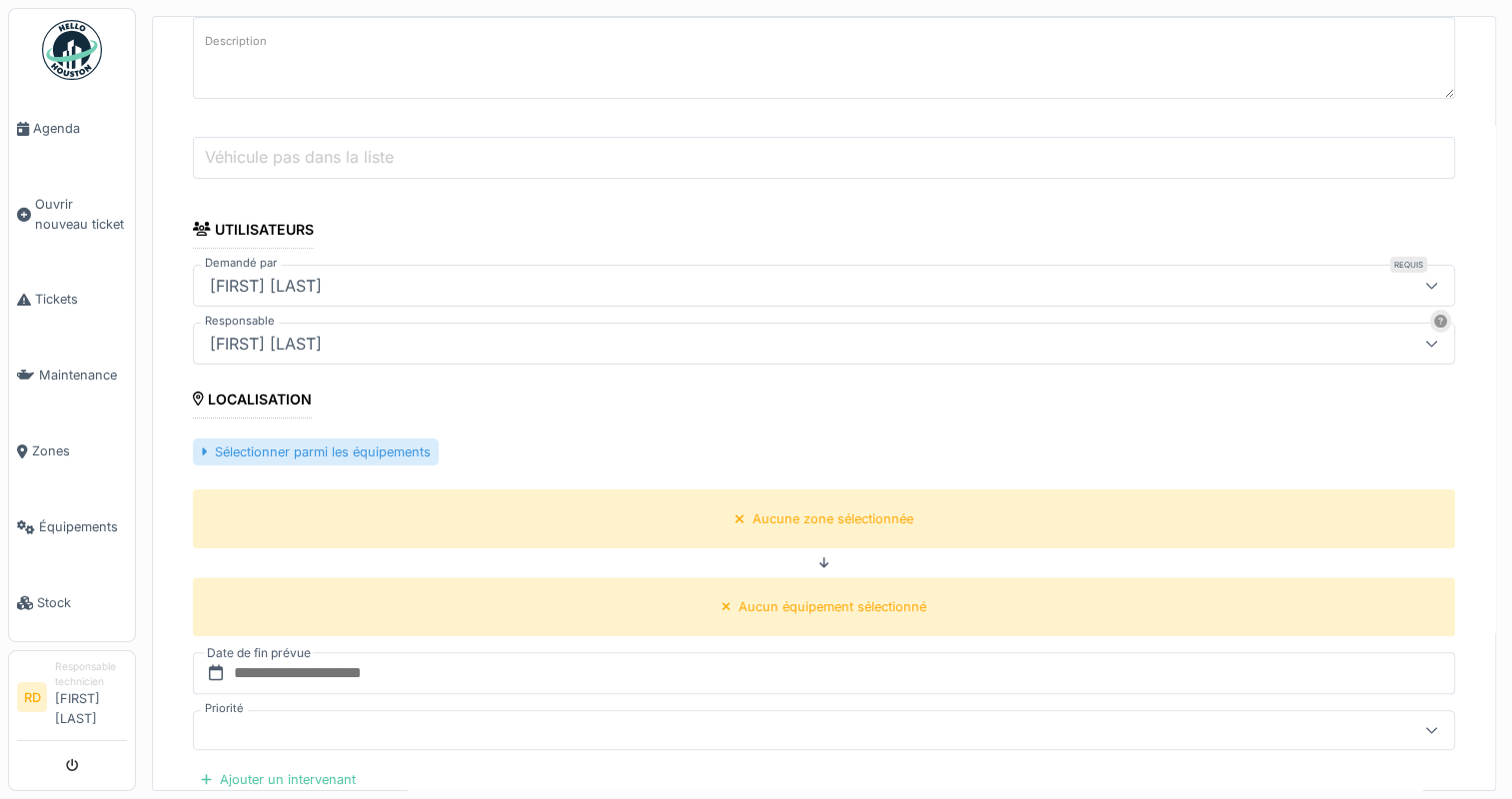 click on "Sélectionner parmi les équipements" at bounding box center (316, 451) 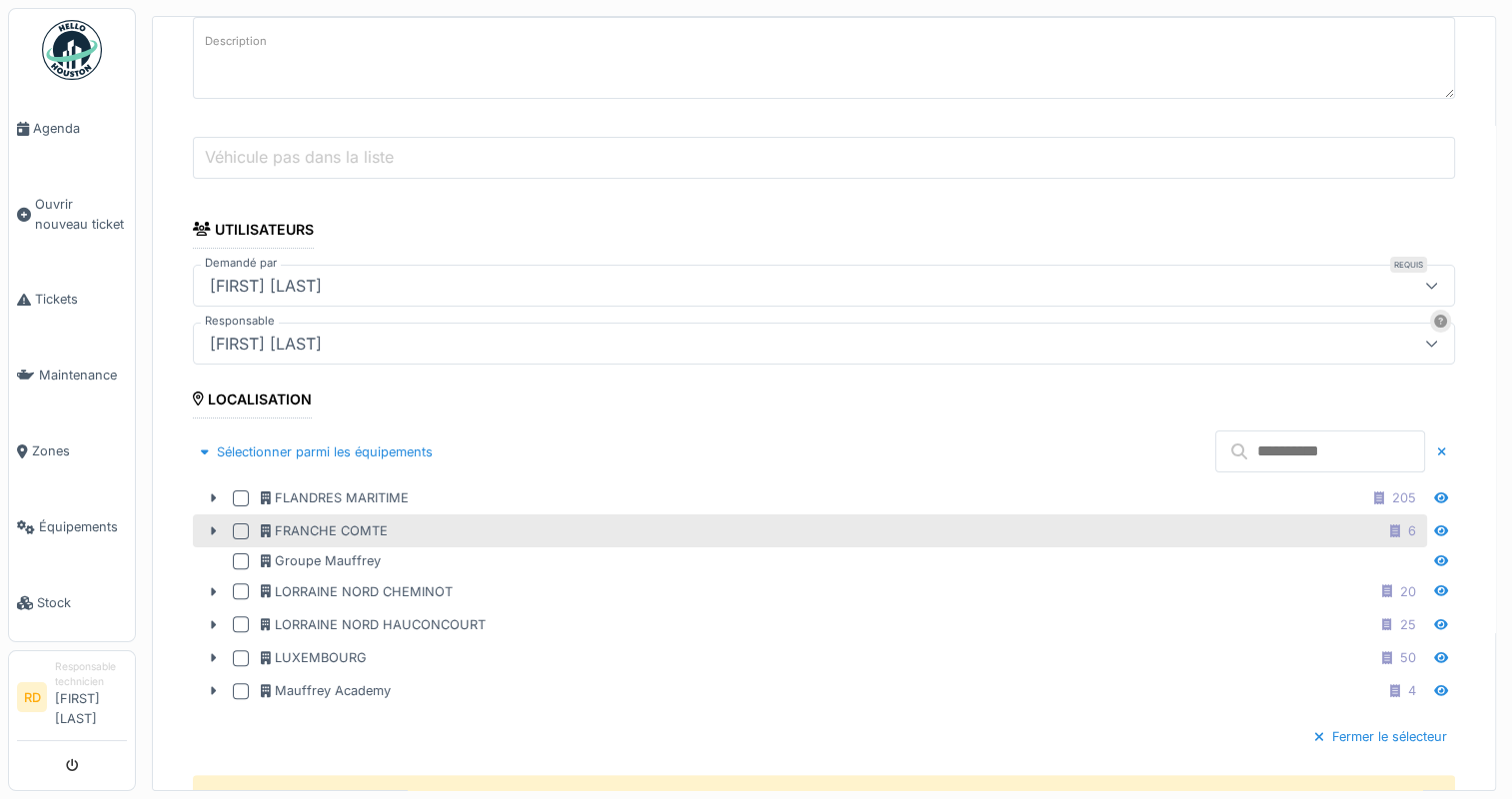 click at bounding box center [241, 531] 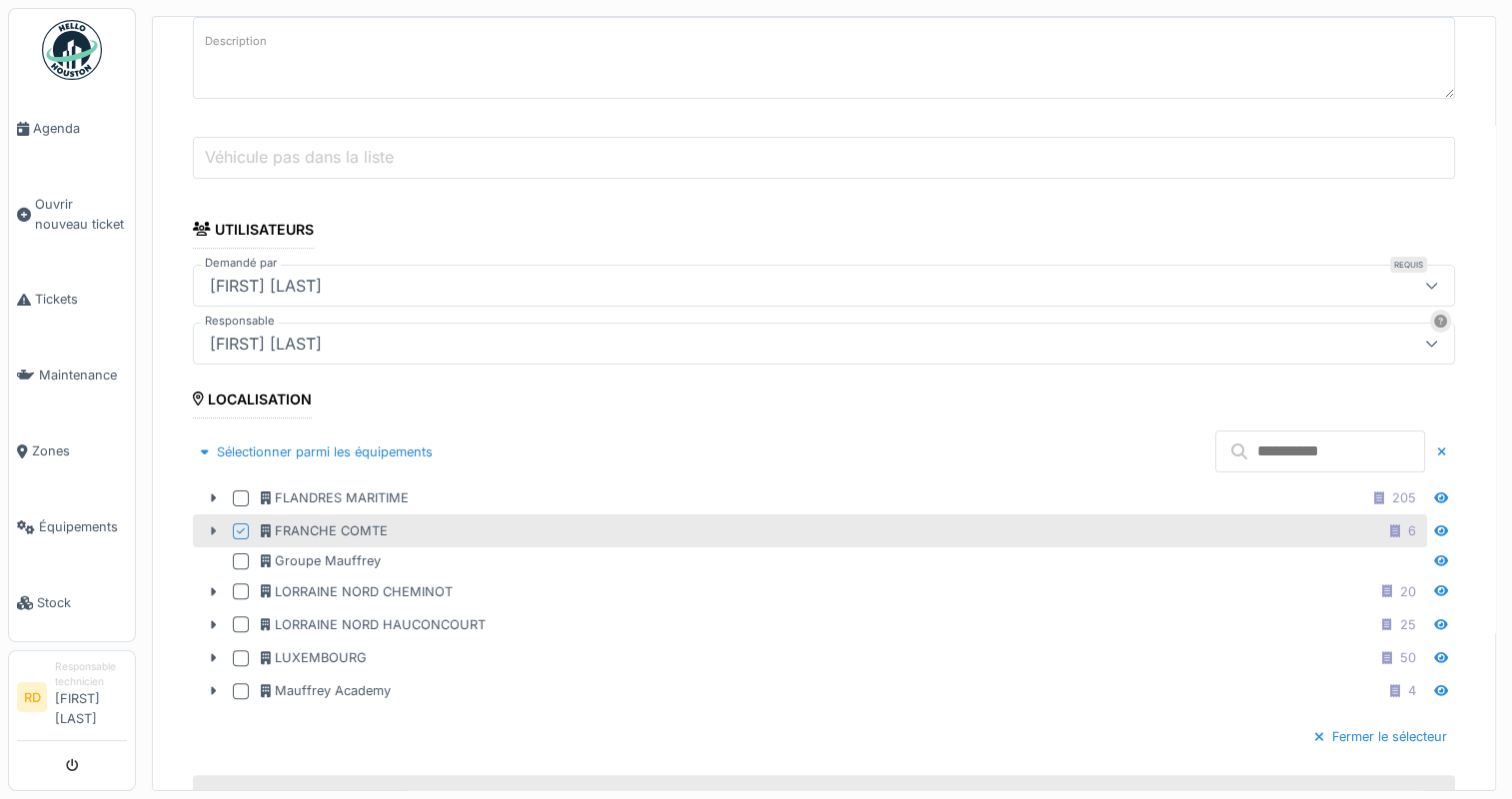 click 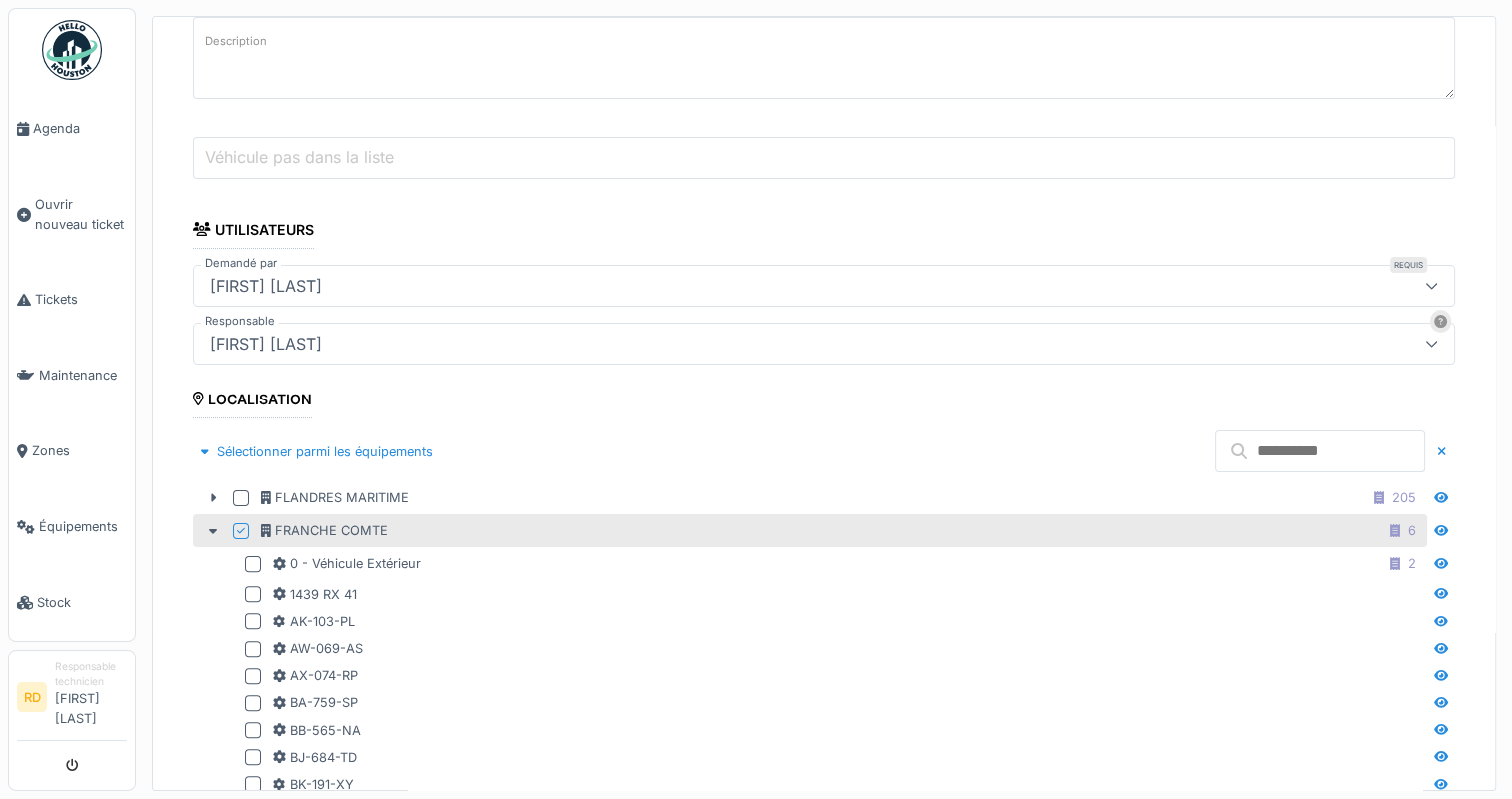 click at bounding box center [1320, 451] 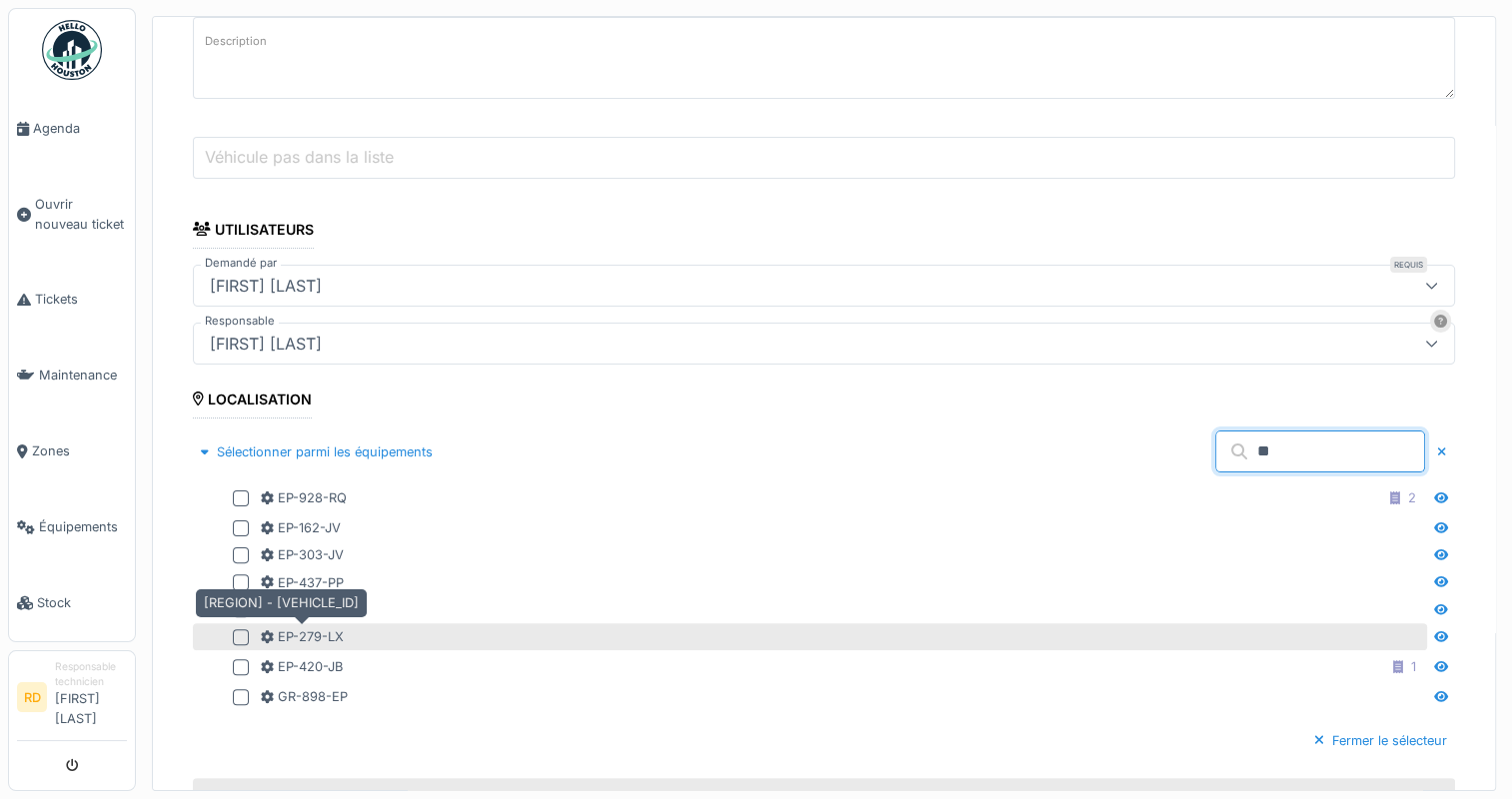 type on "**" 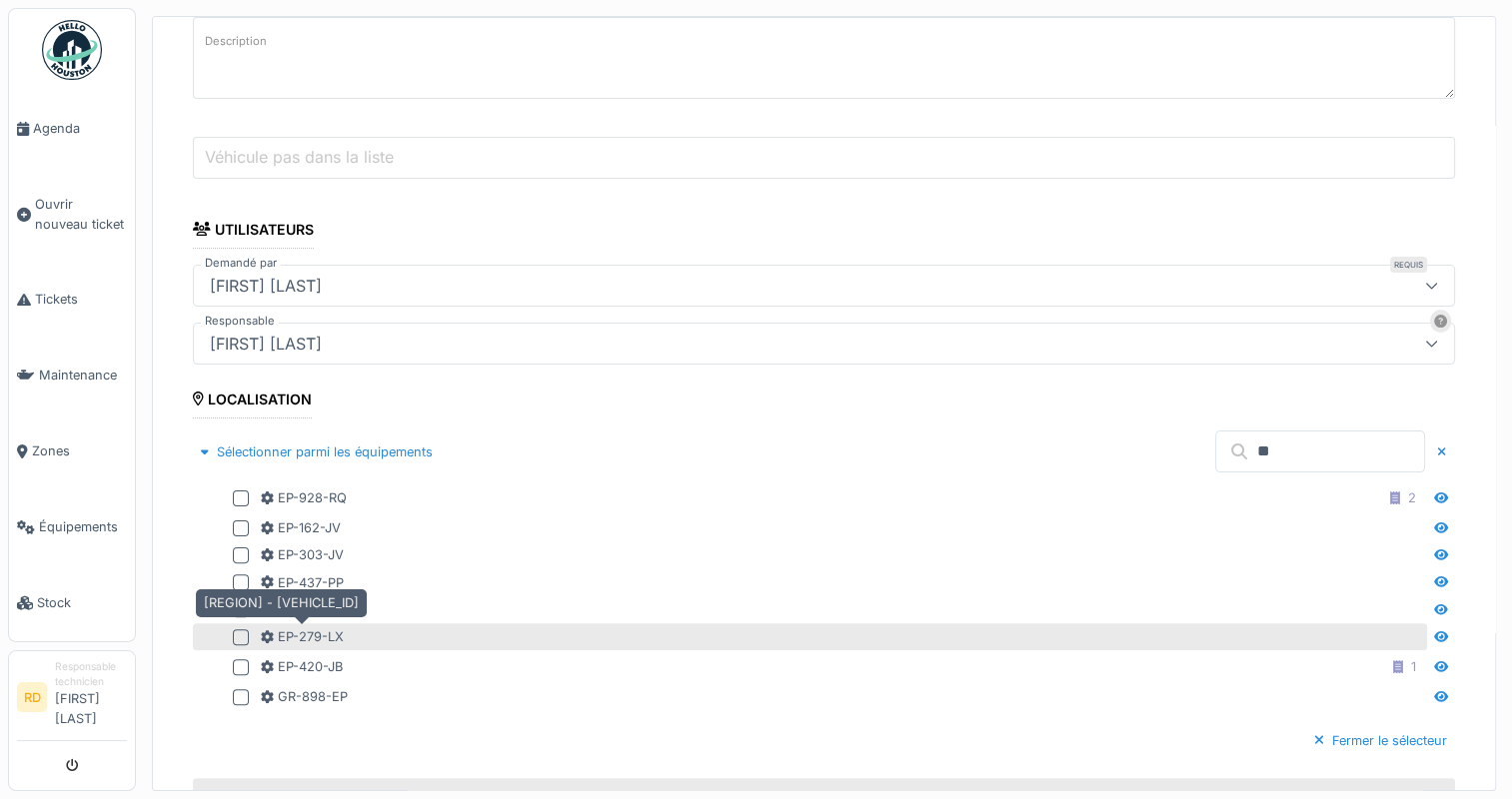 click on "EP-279-LX" at bounding box center (302, 636) 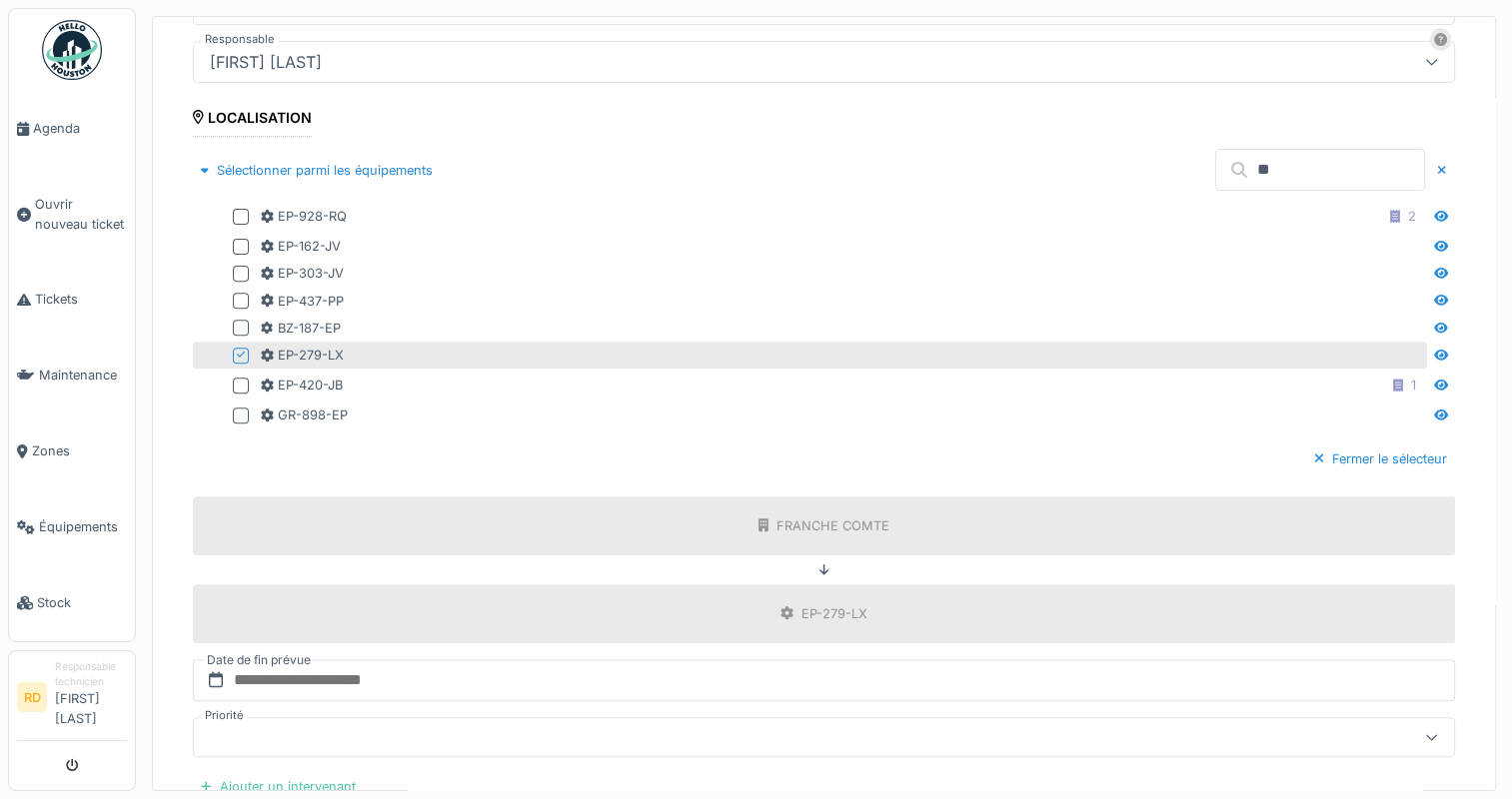 scroll, scrollTop: 799, scrollLeft: 0, axis: vertical 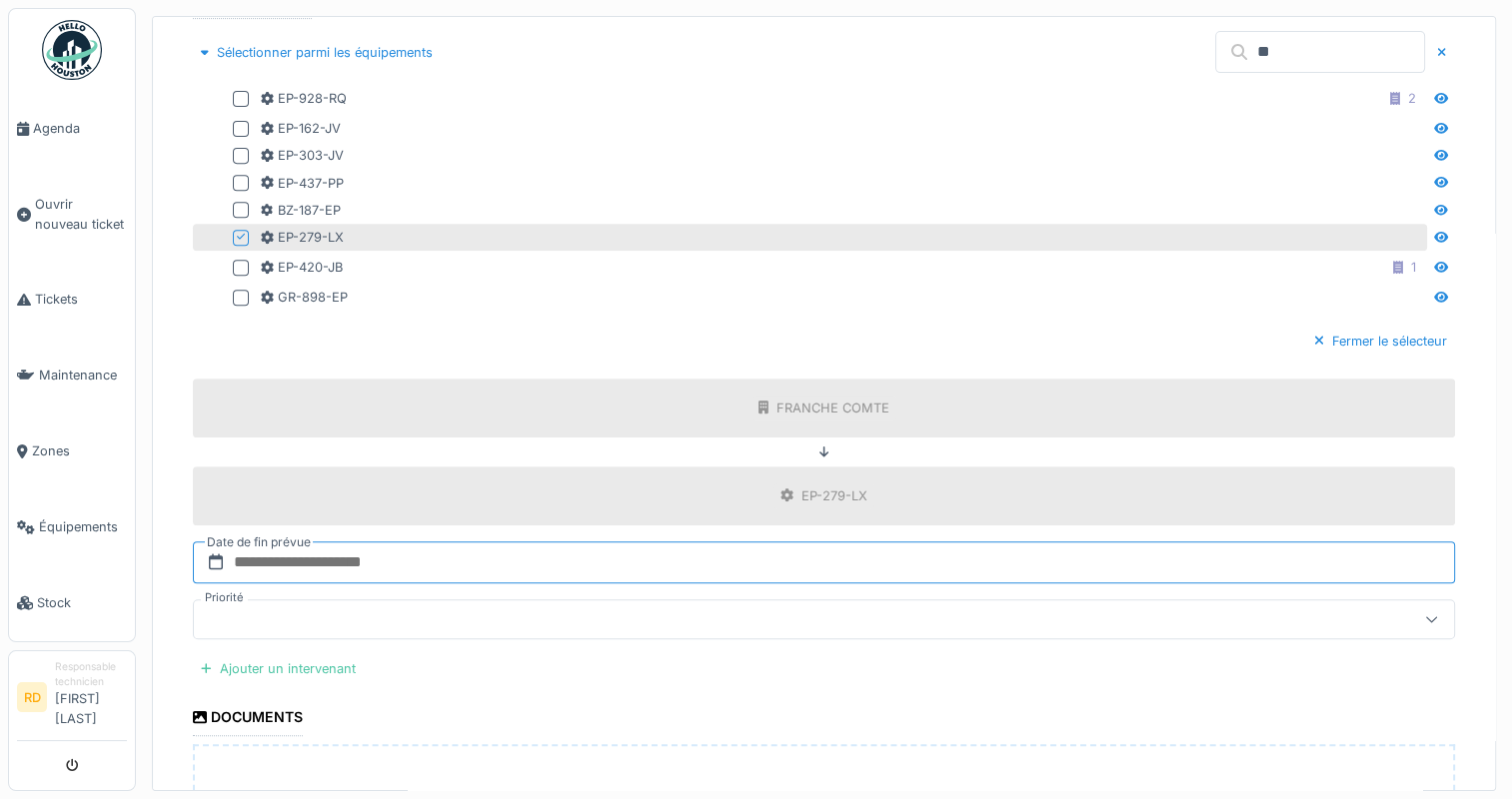 click at bounding box center [823, 562] 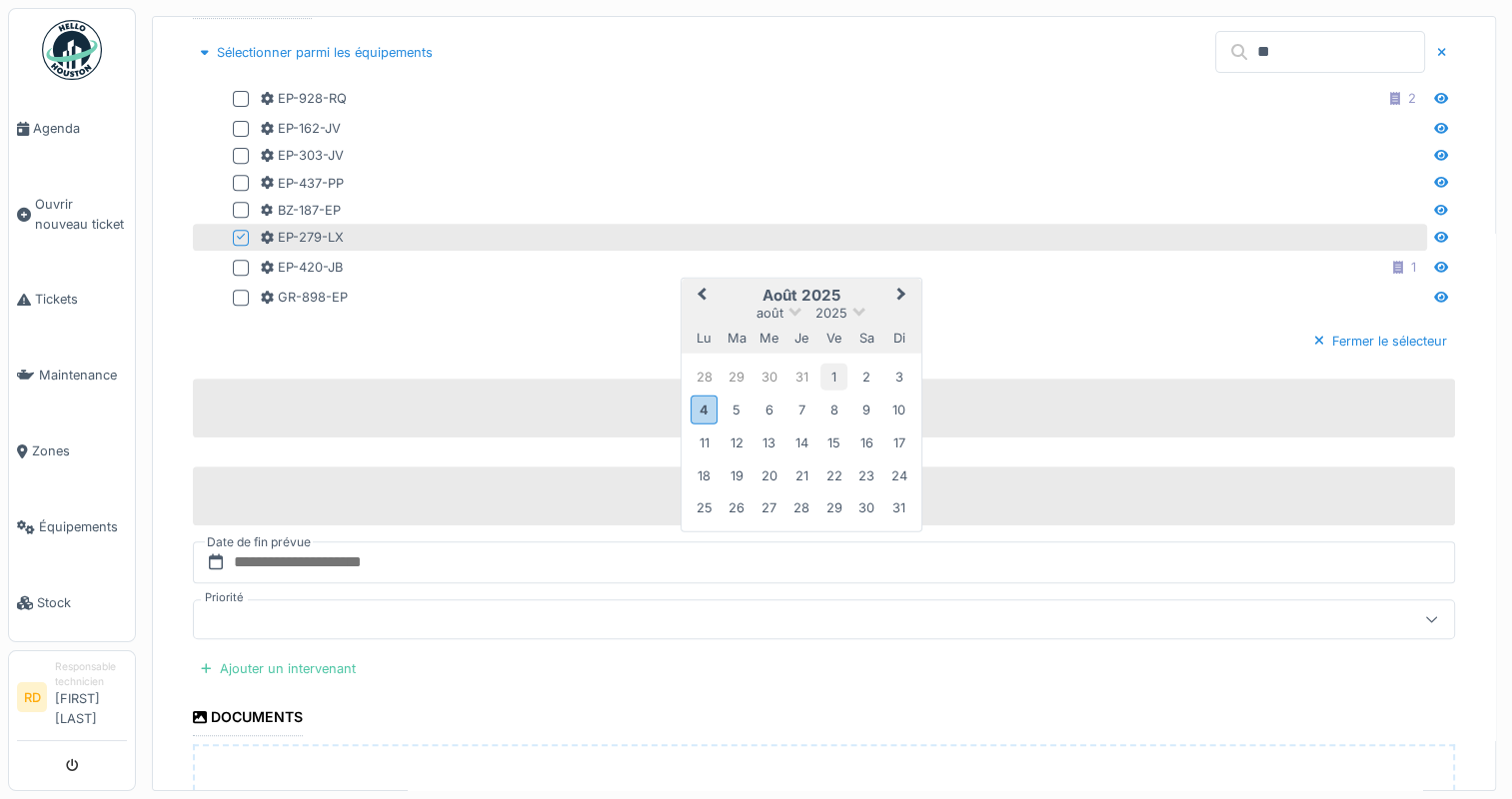 click on "1" at bounding box center [833, 376] 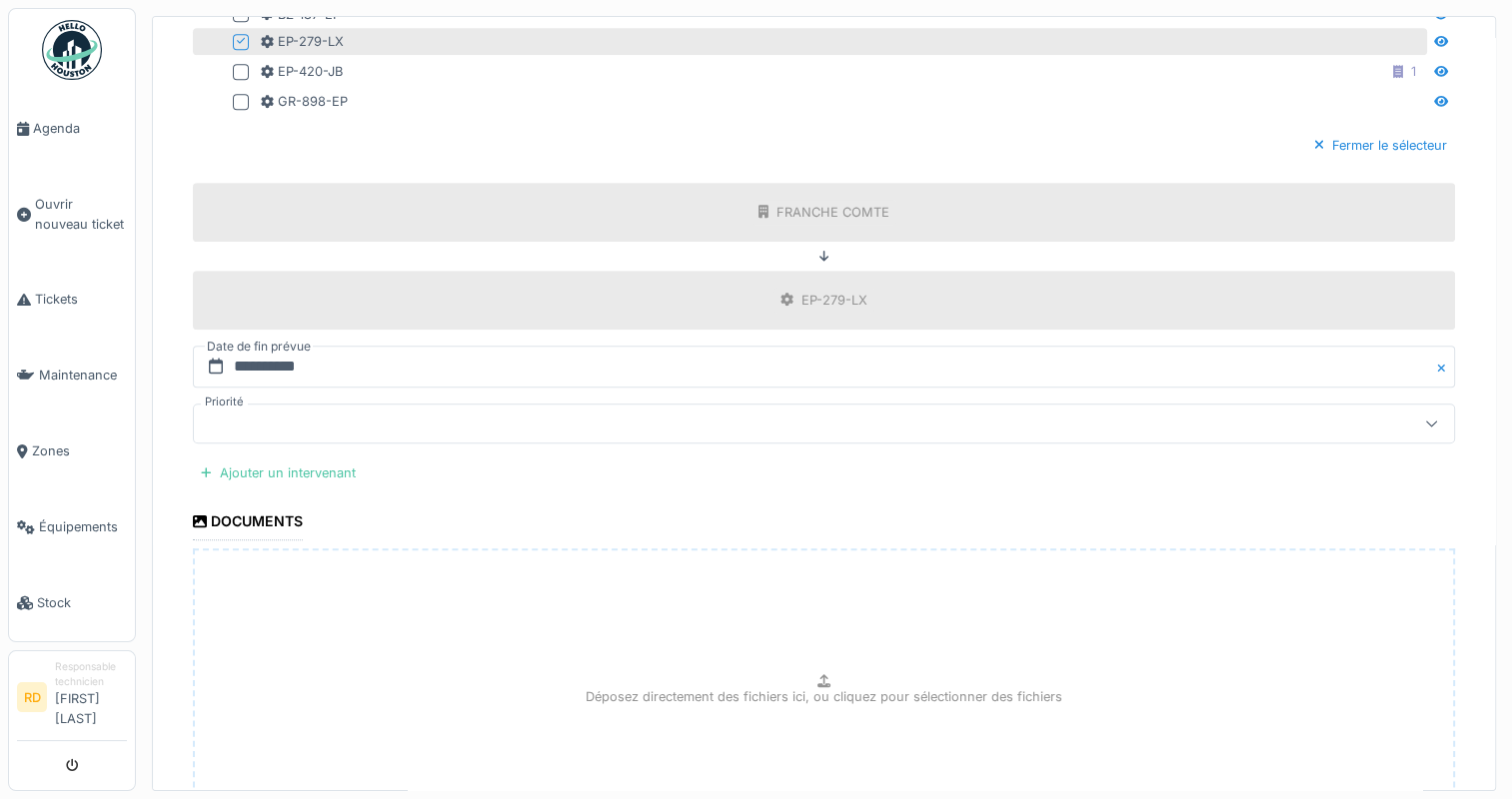 scroll, scrollTop: 999, scrollLeft: 0, axis: vertical 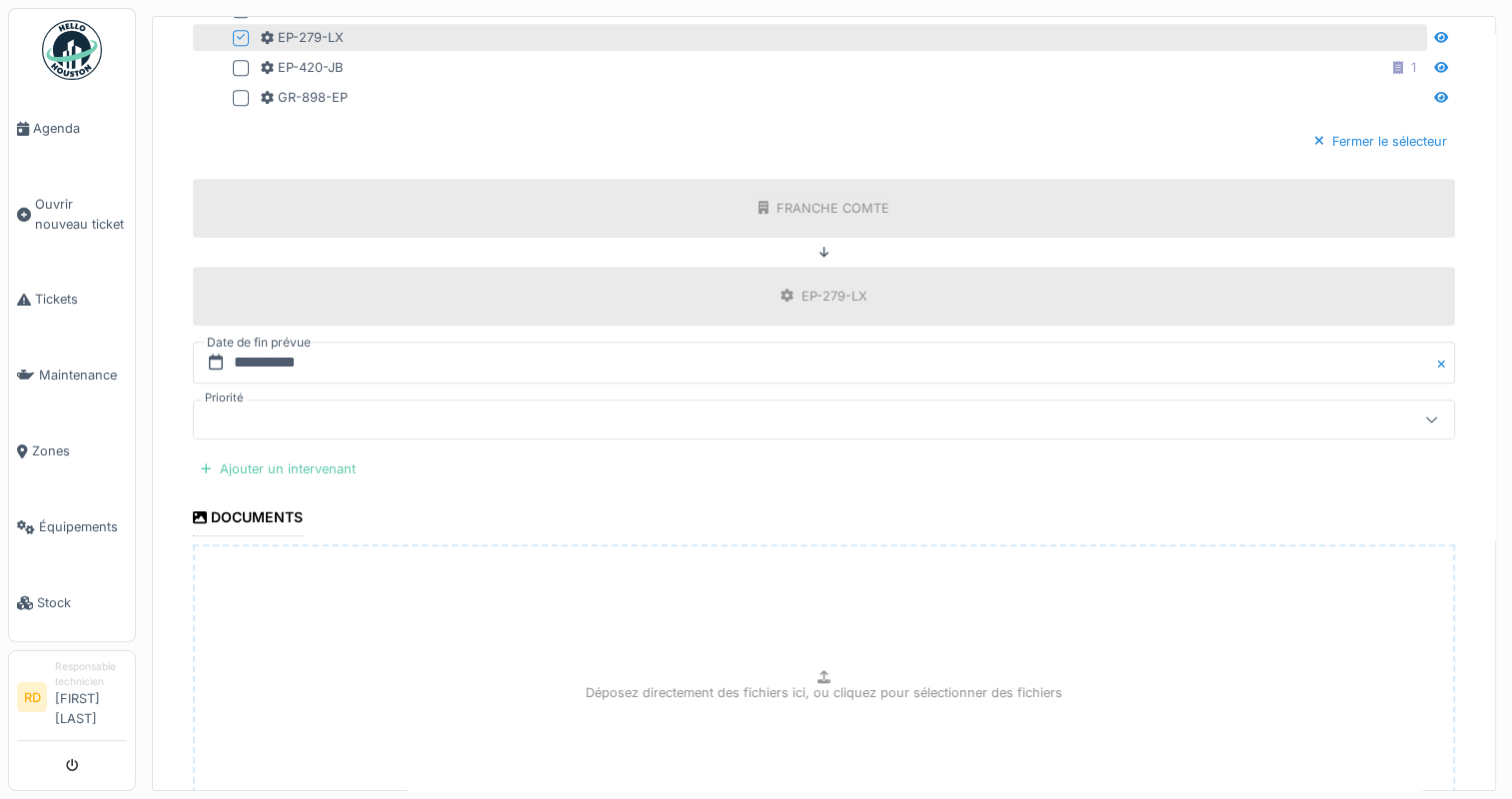 click on "Ajouter un intervenant" at bounding box center (278, 468) 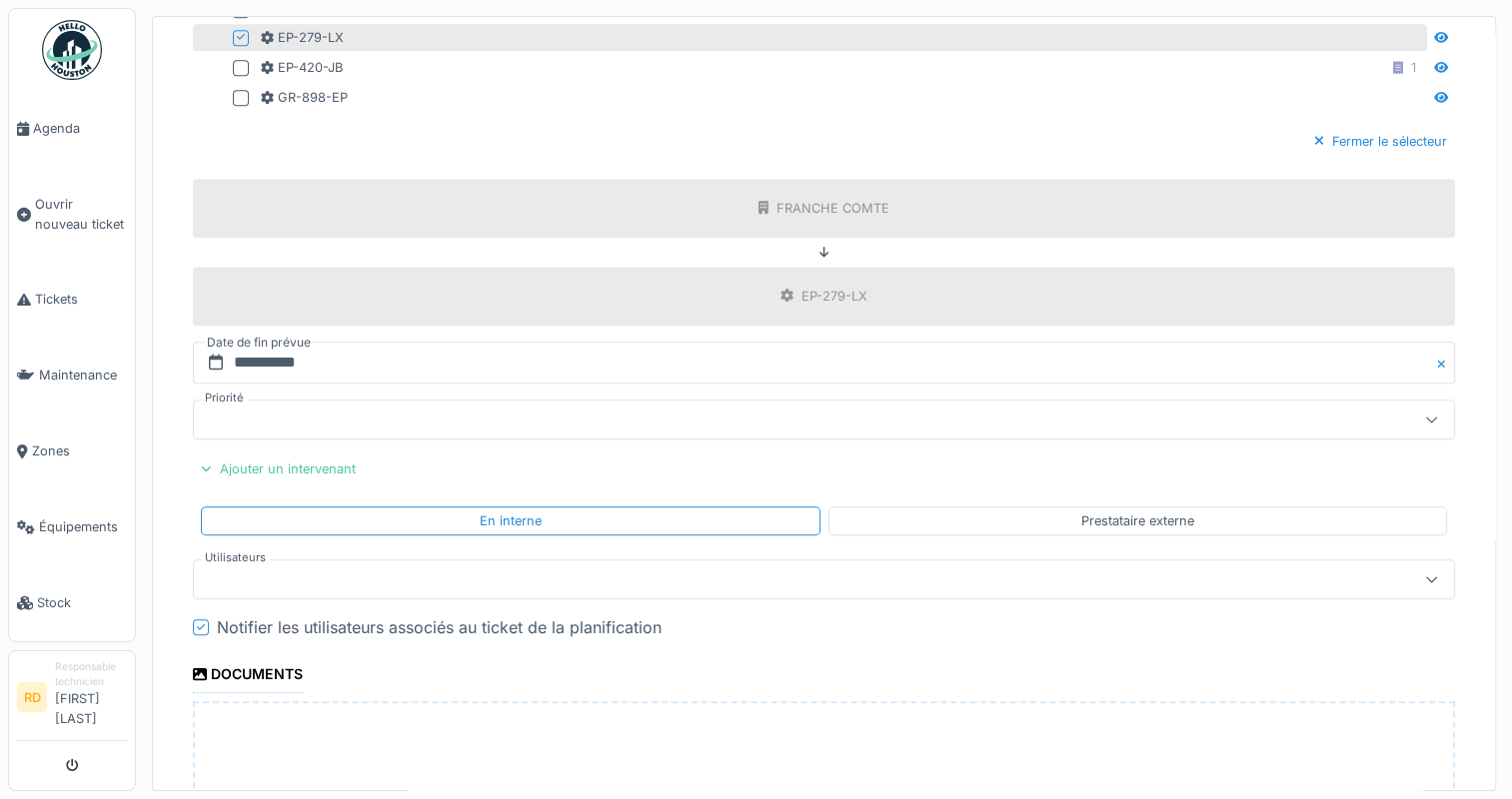 click at bounding box center (760, 579) 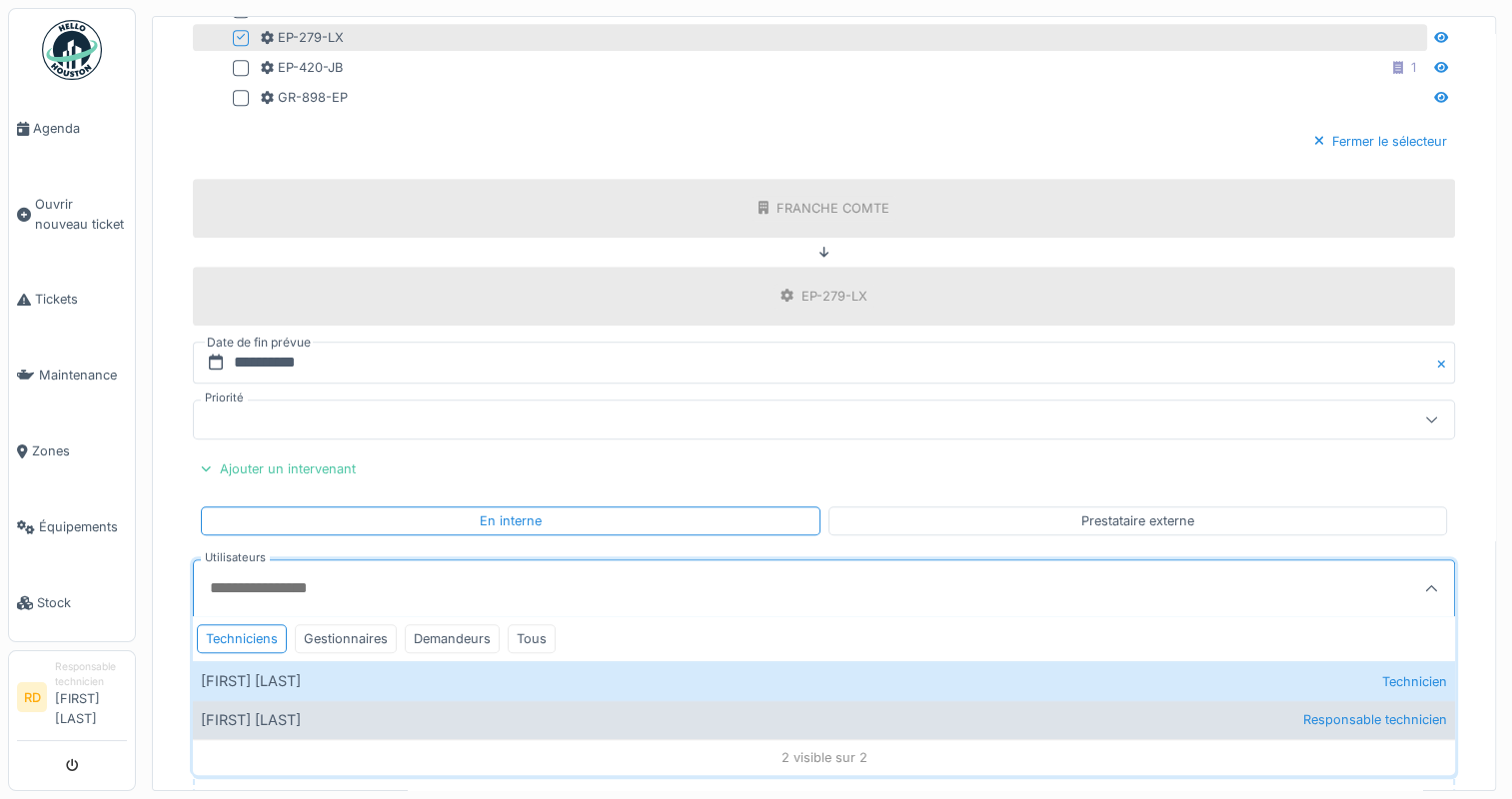 click on "[FIRST] [LAST]   Responsable technicien" at bounding box center (823, 719) 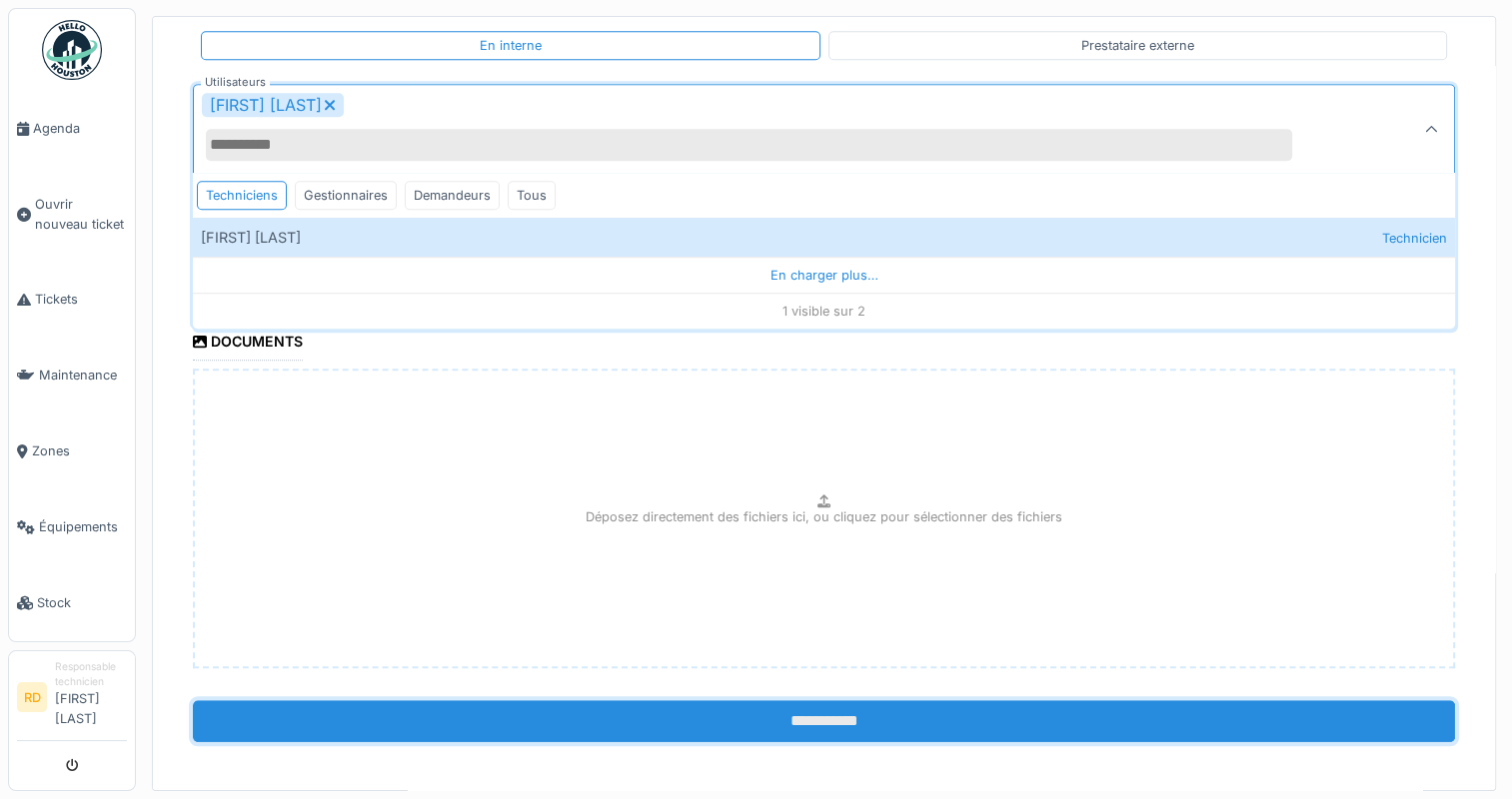 click on "**********" at bounding box center [823, 721] 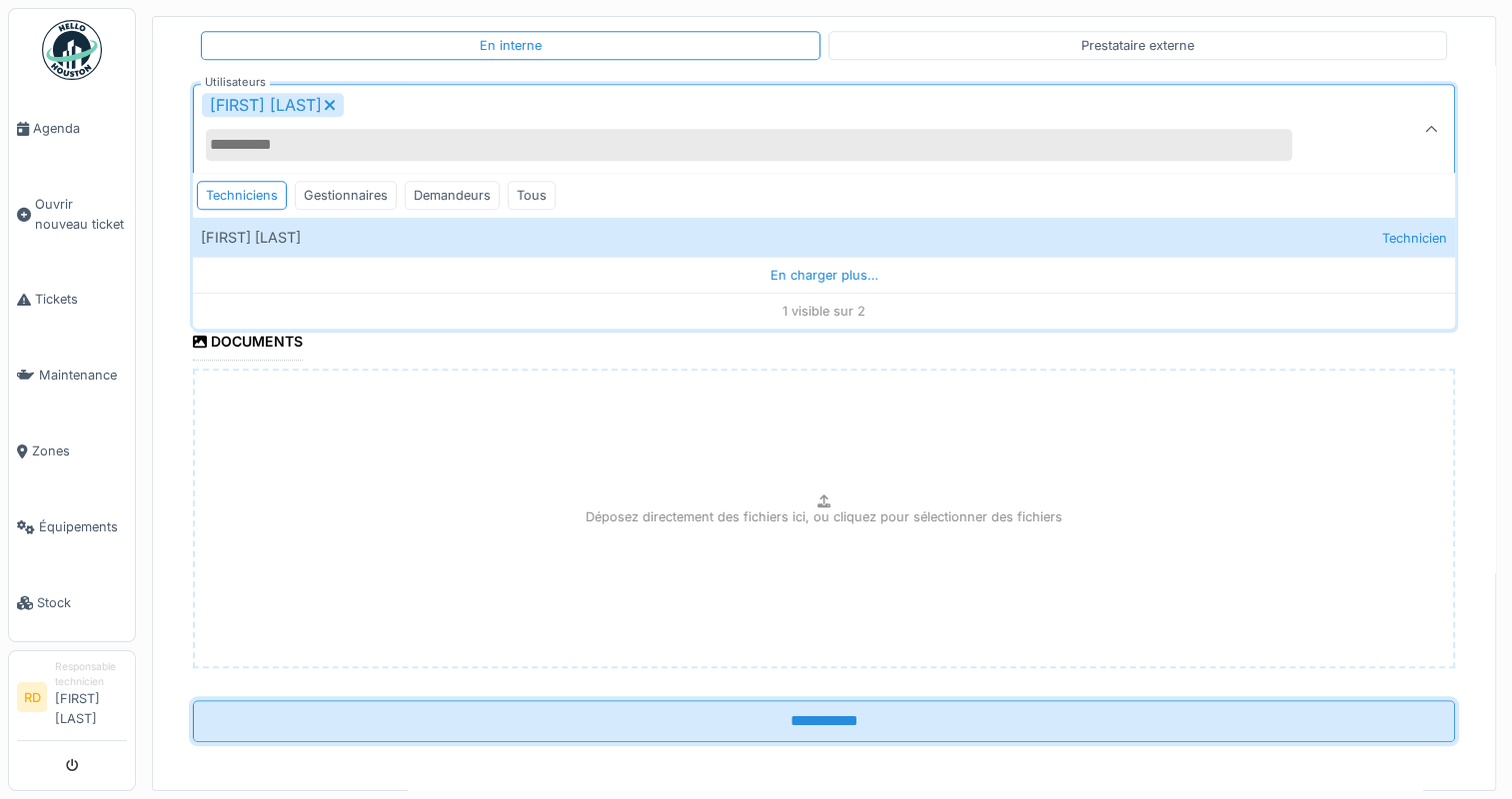 scroll, scrollTop: 1426, scrollLeft: 0, axis: vertical 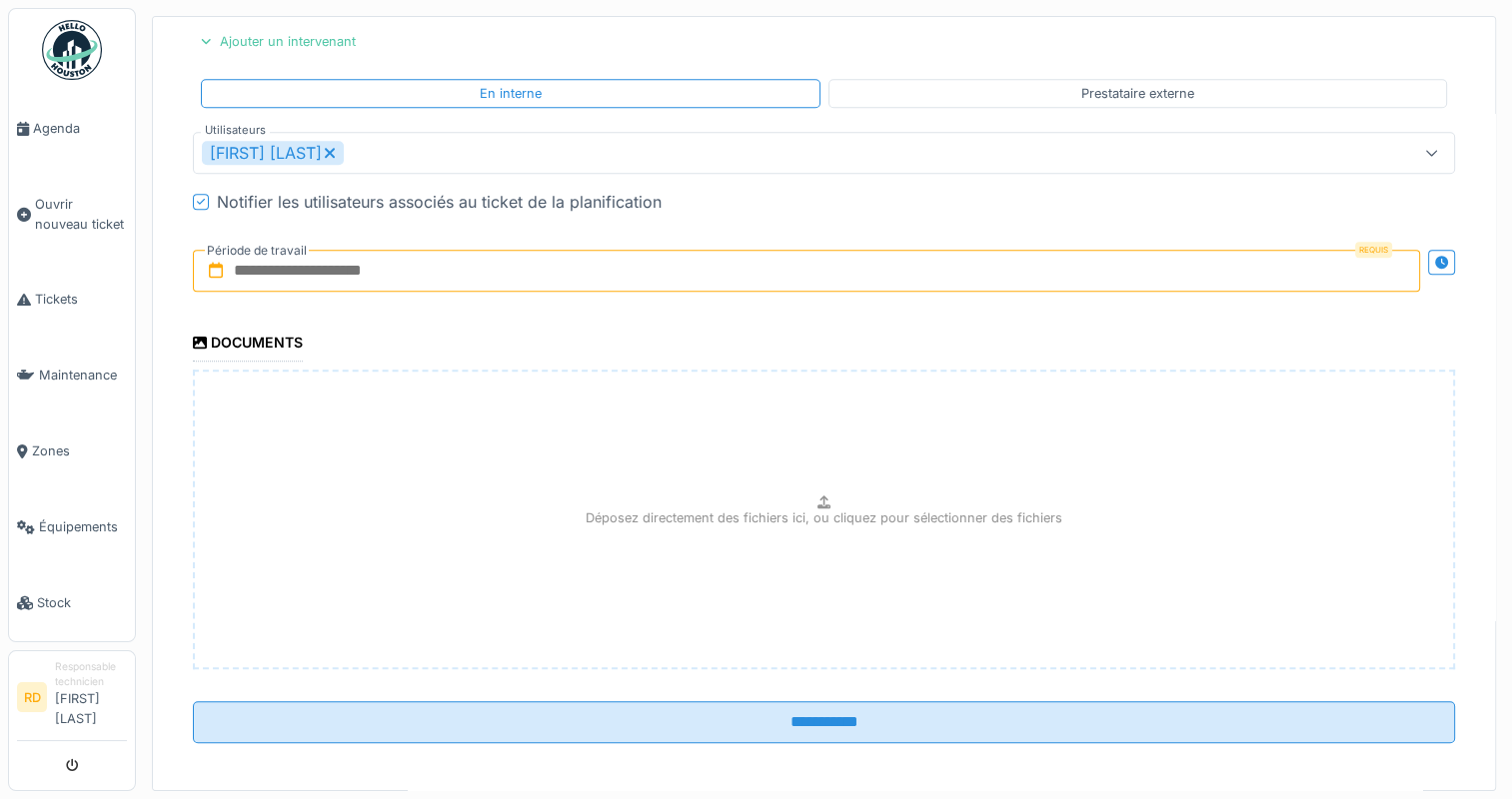 click at bounding box center [806, 271] 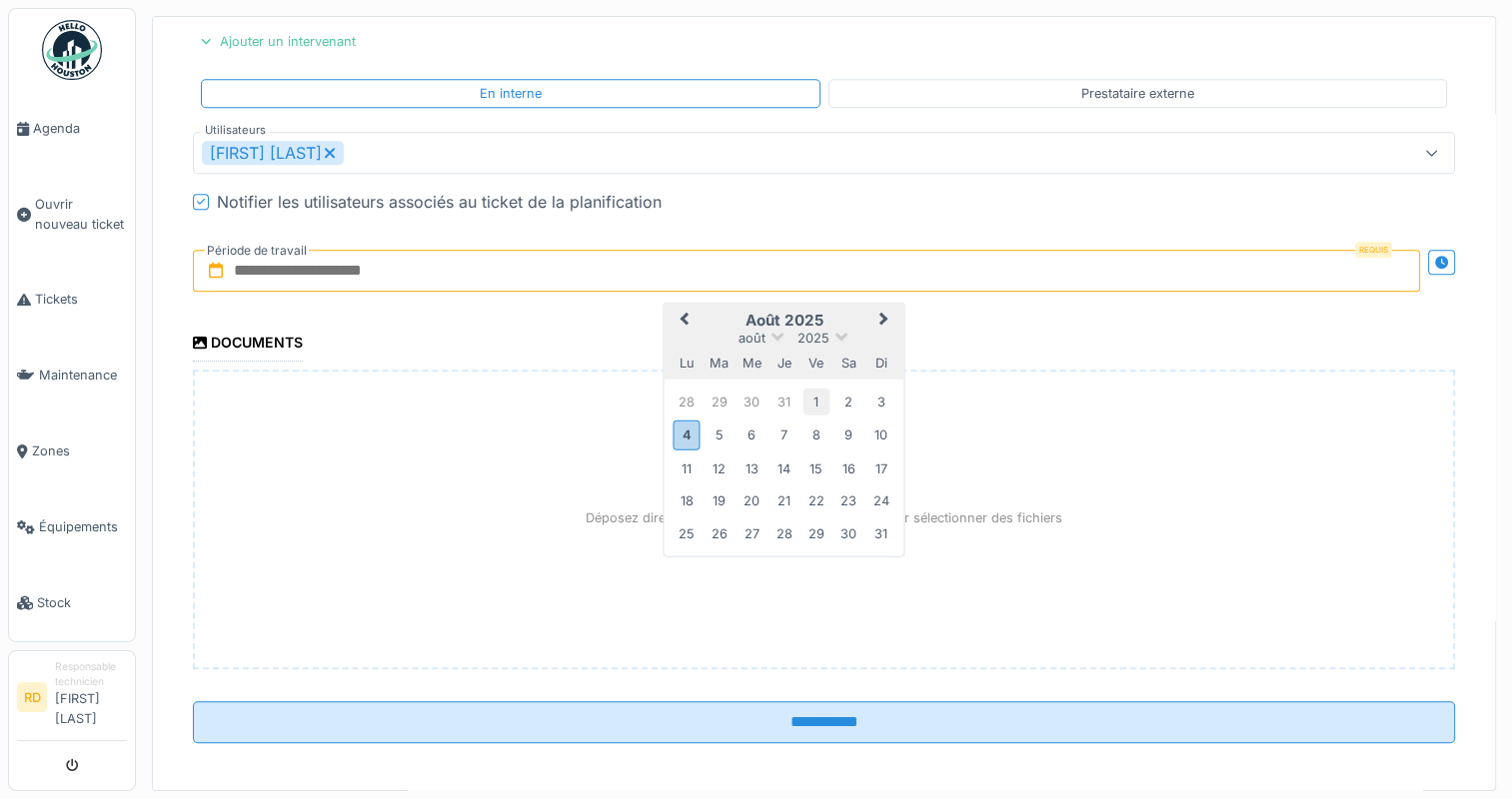 click on "1" at bounding box center [815, 400] 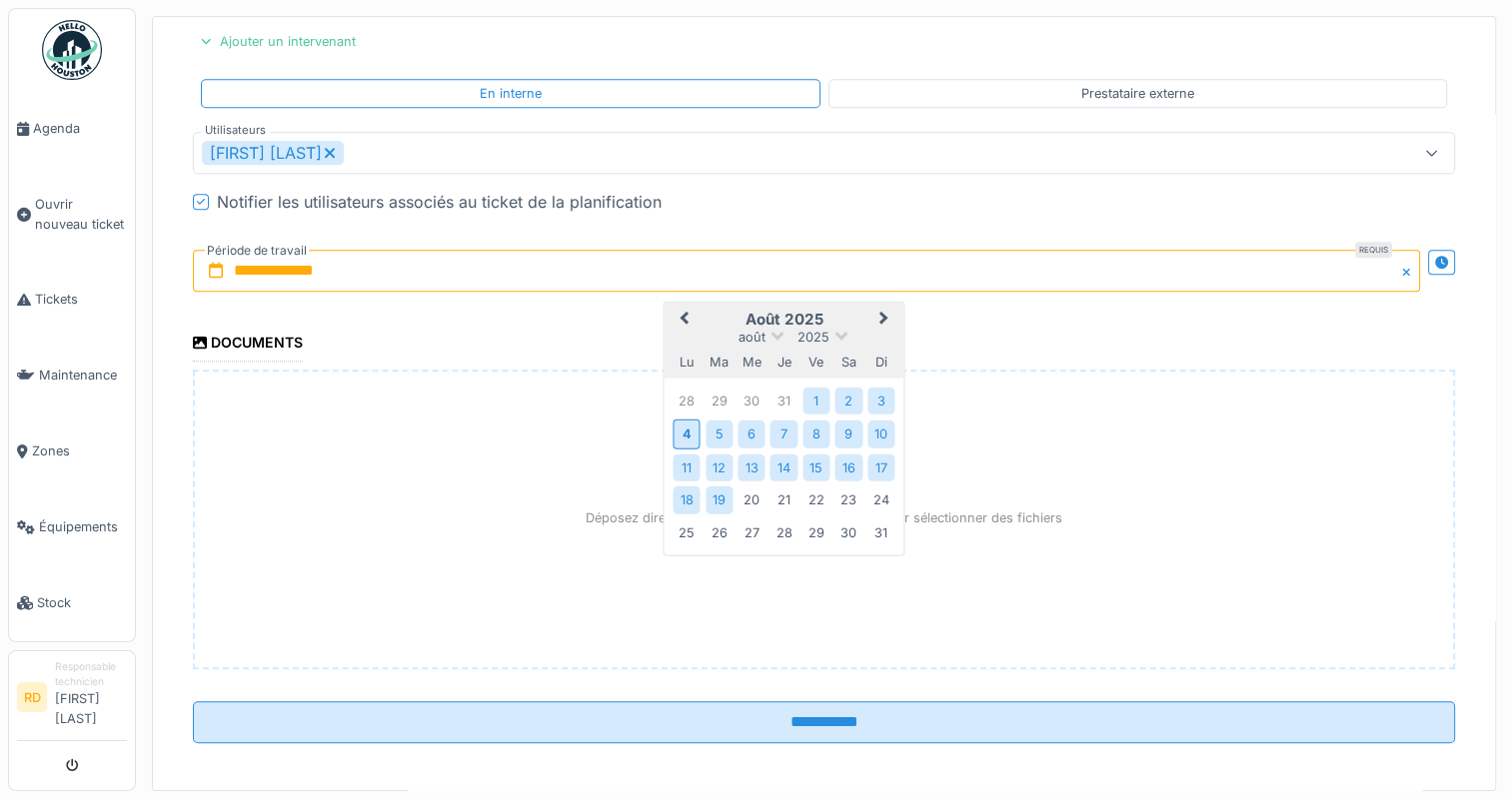 scroll, scrollTop: 7, scrollLeft: 0, axis: vertical 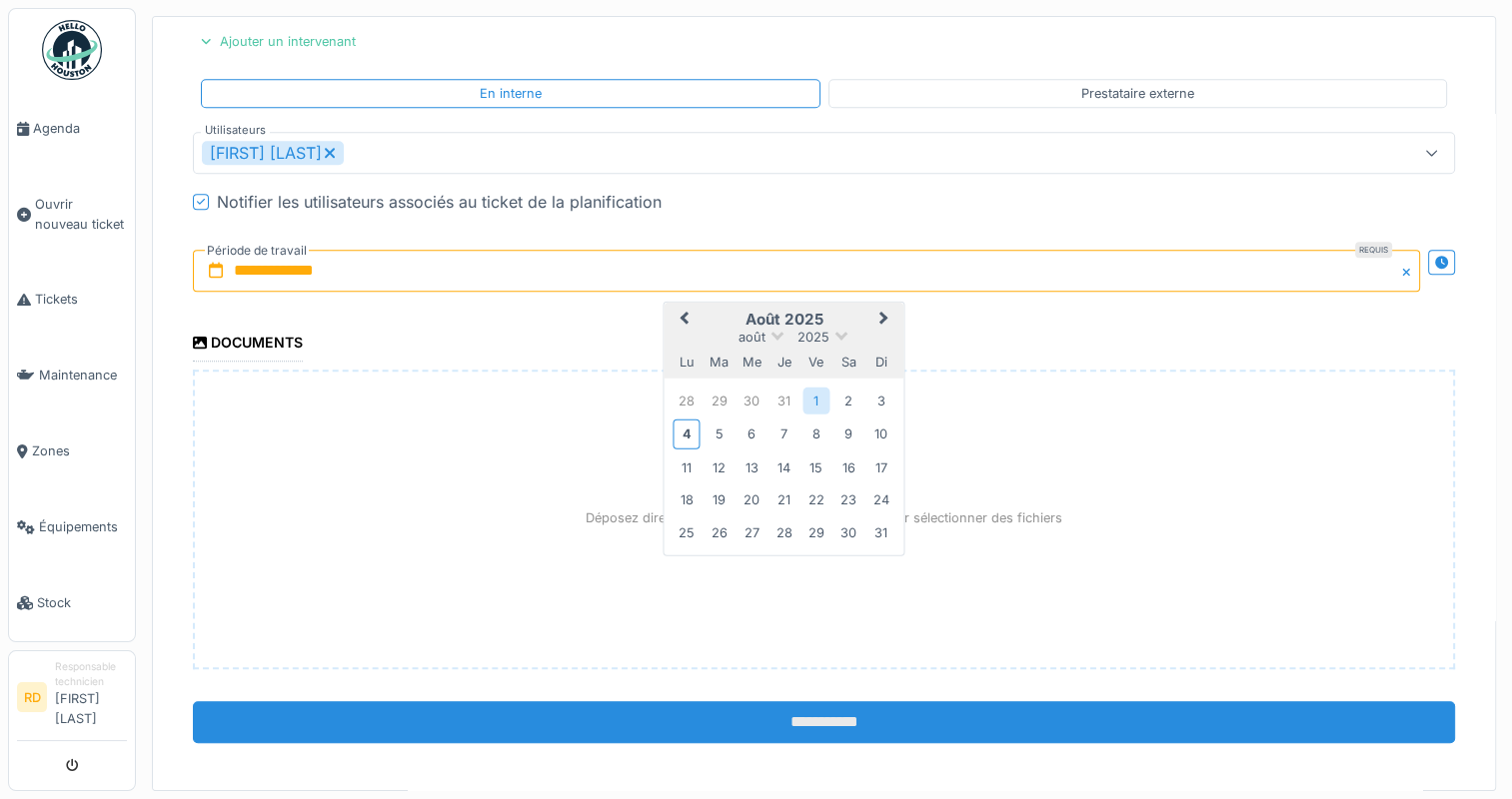 click on "**********" at bounding box center (823, 722) 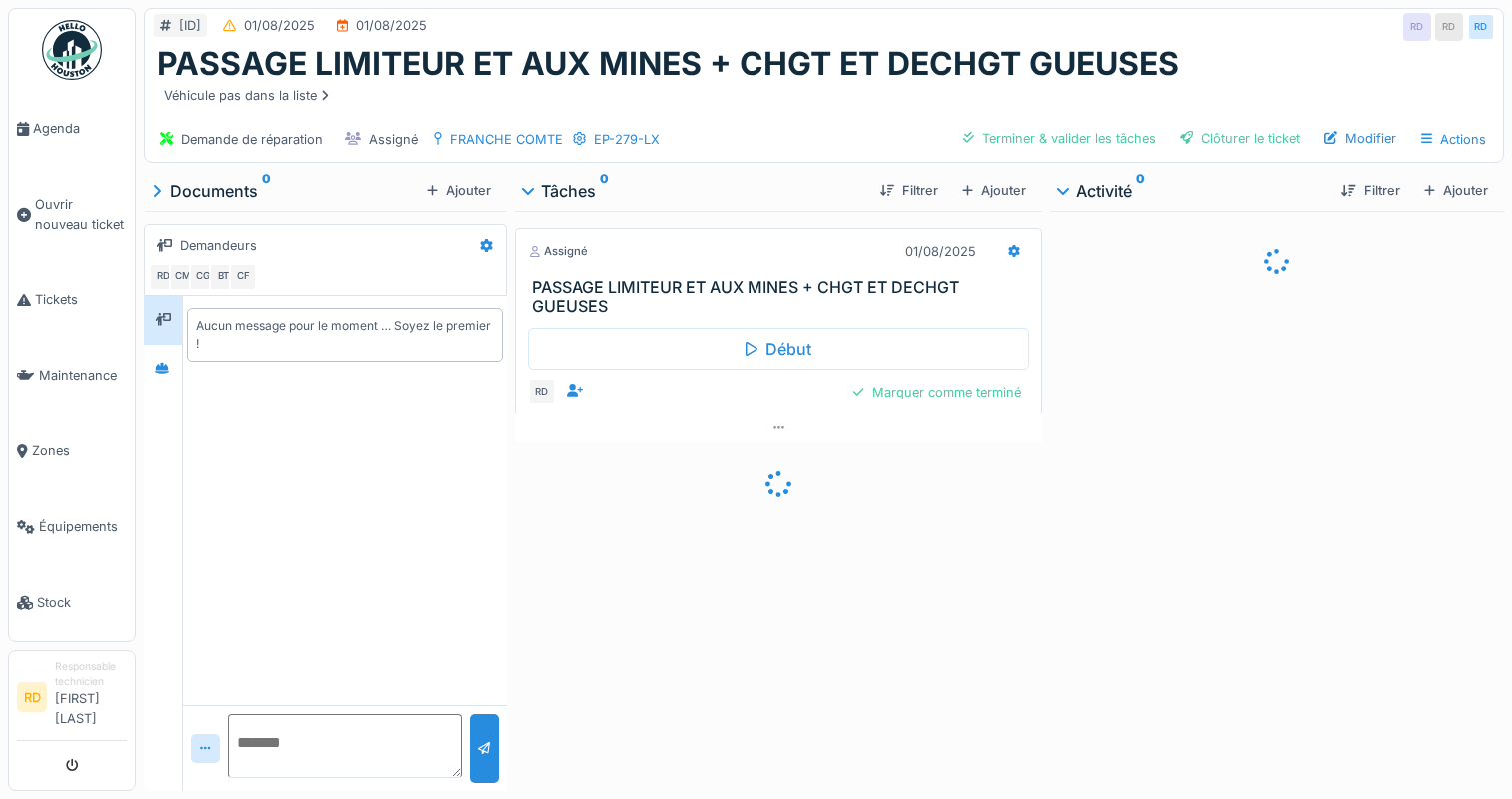 scroll, scrollTop: 0, scrollLeft: 0, axis: both 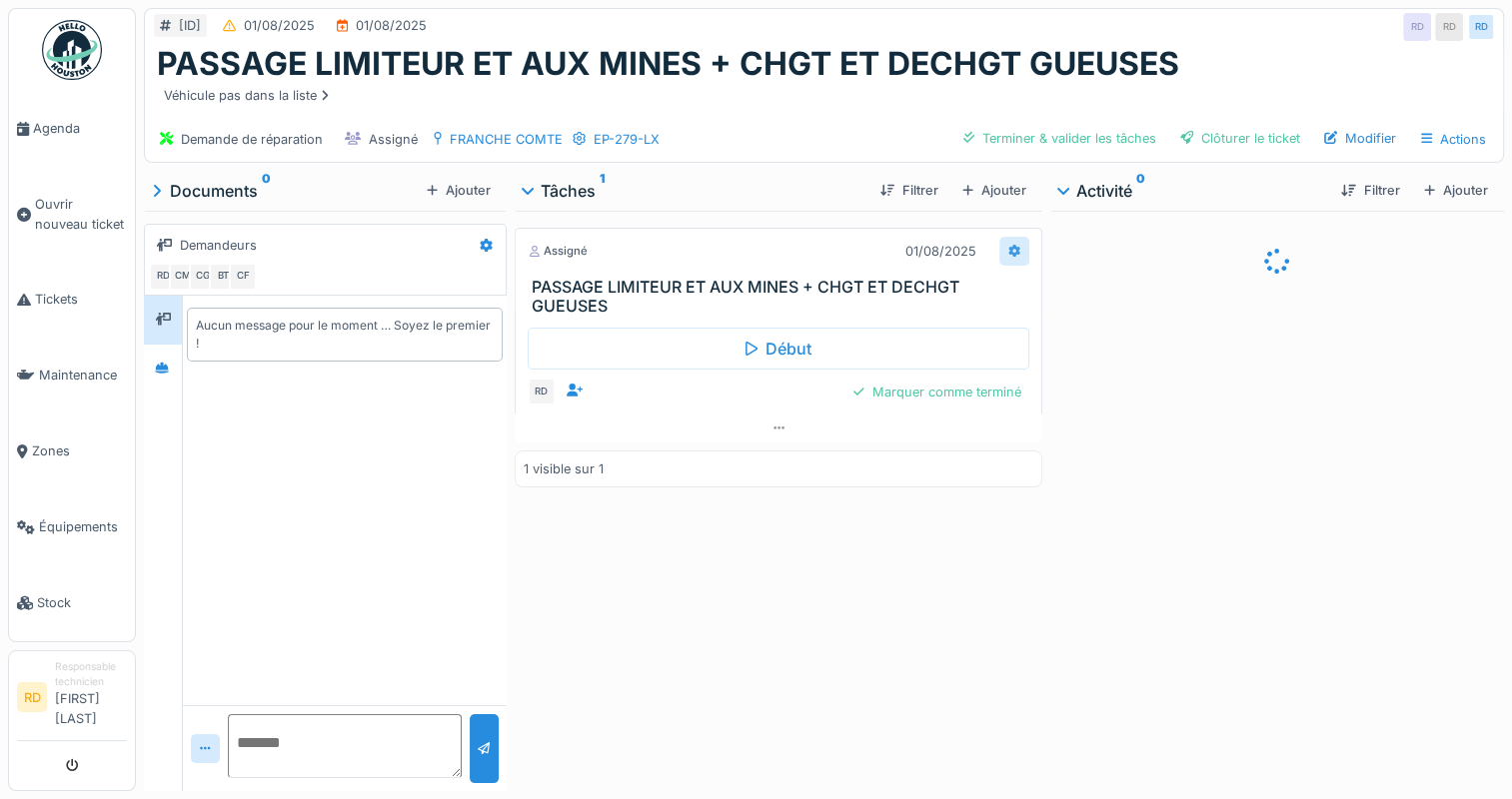 click 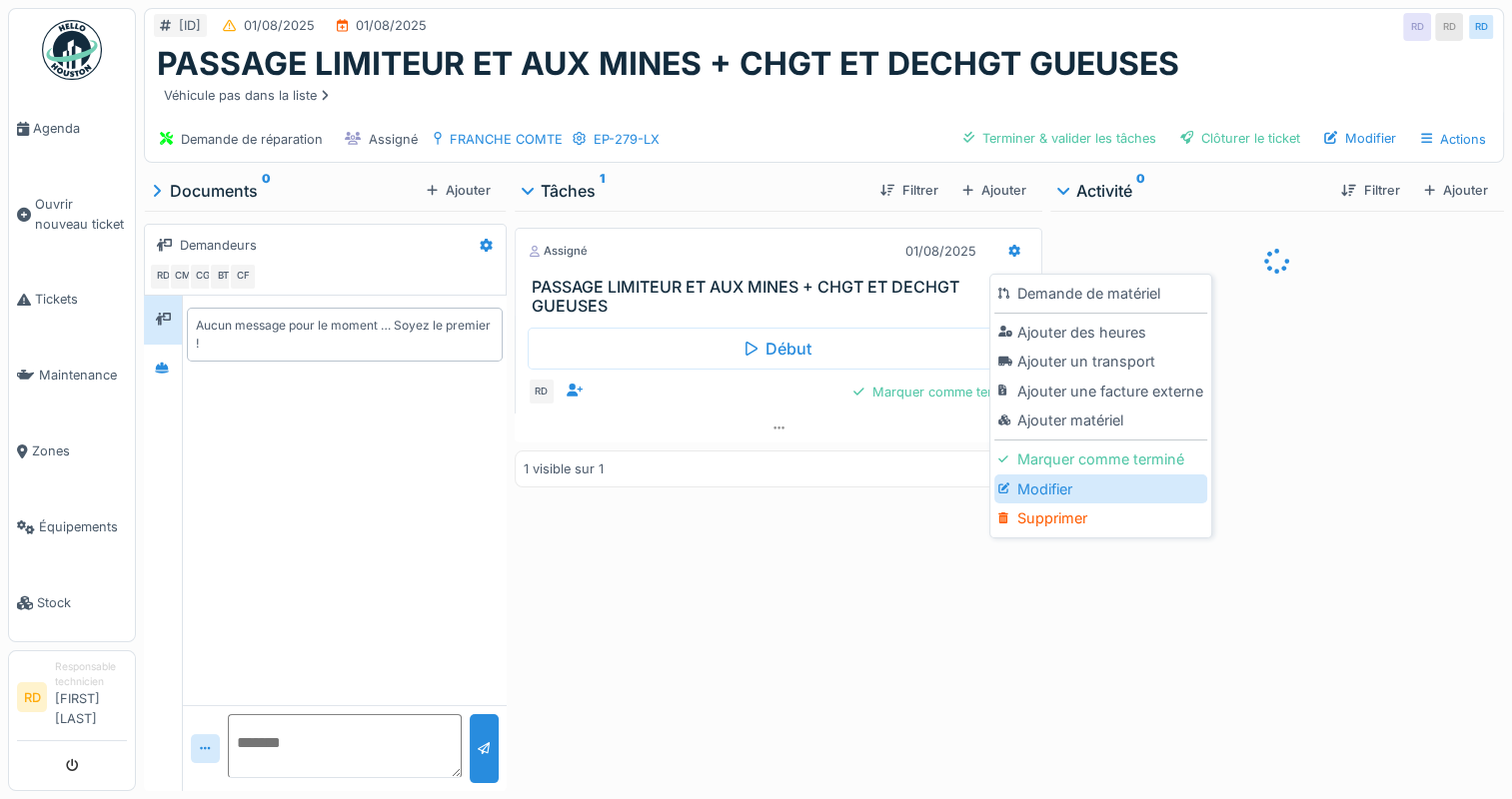 click on "Modifier" at bounding box center (1100, 489) 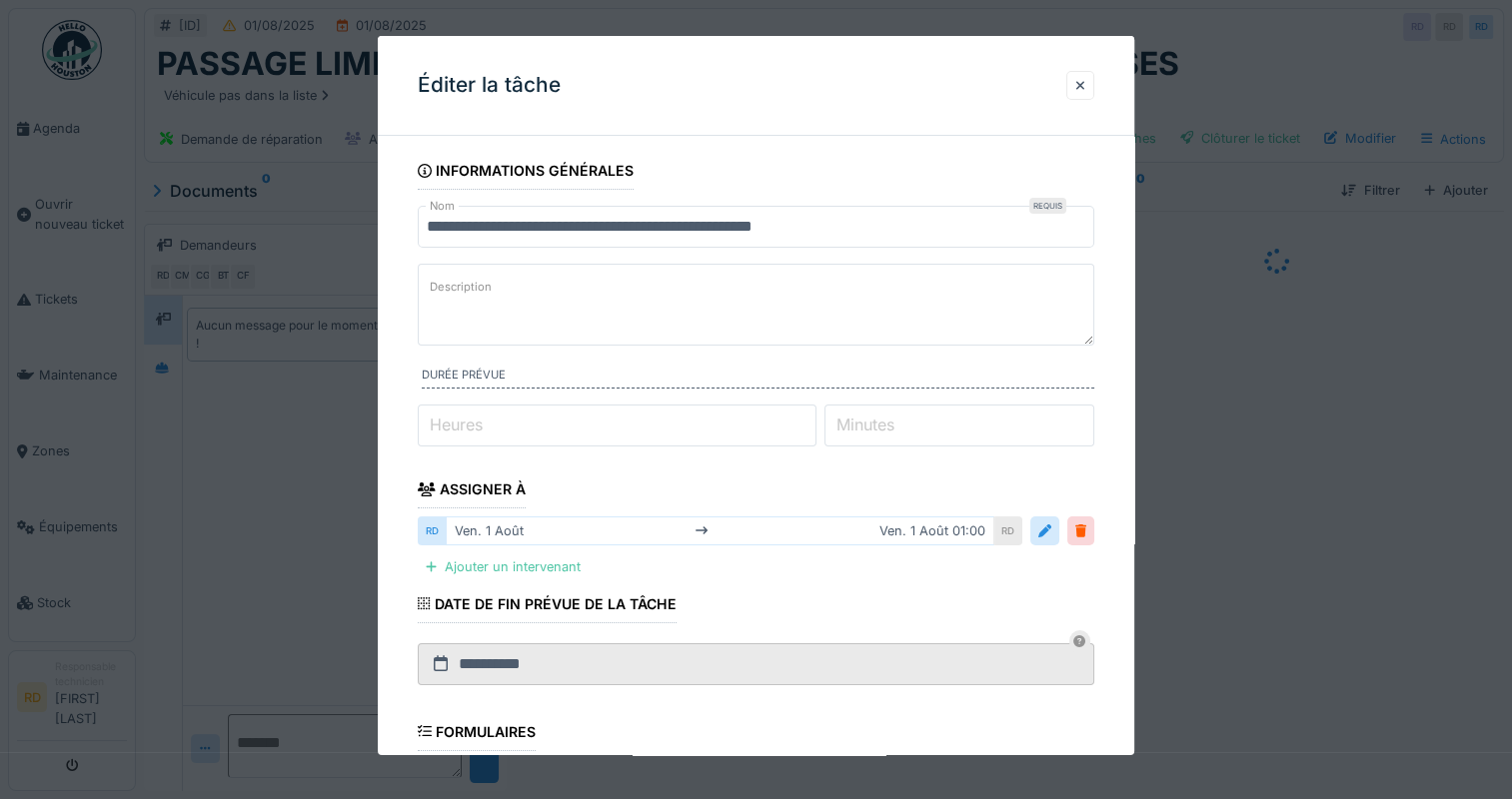click on "Heures" at bounding box center (456, 424) 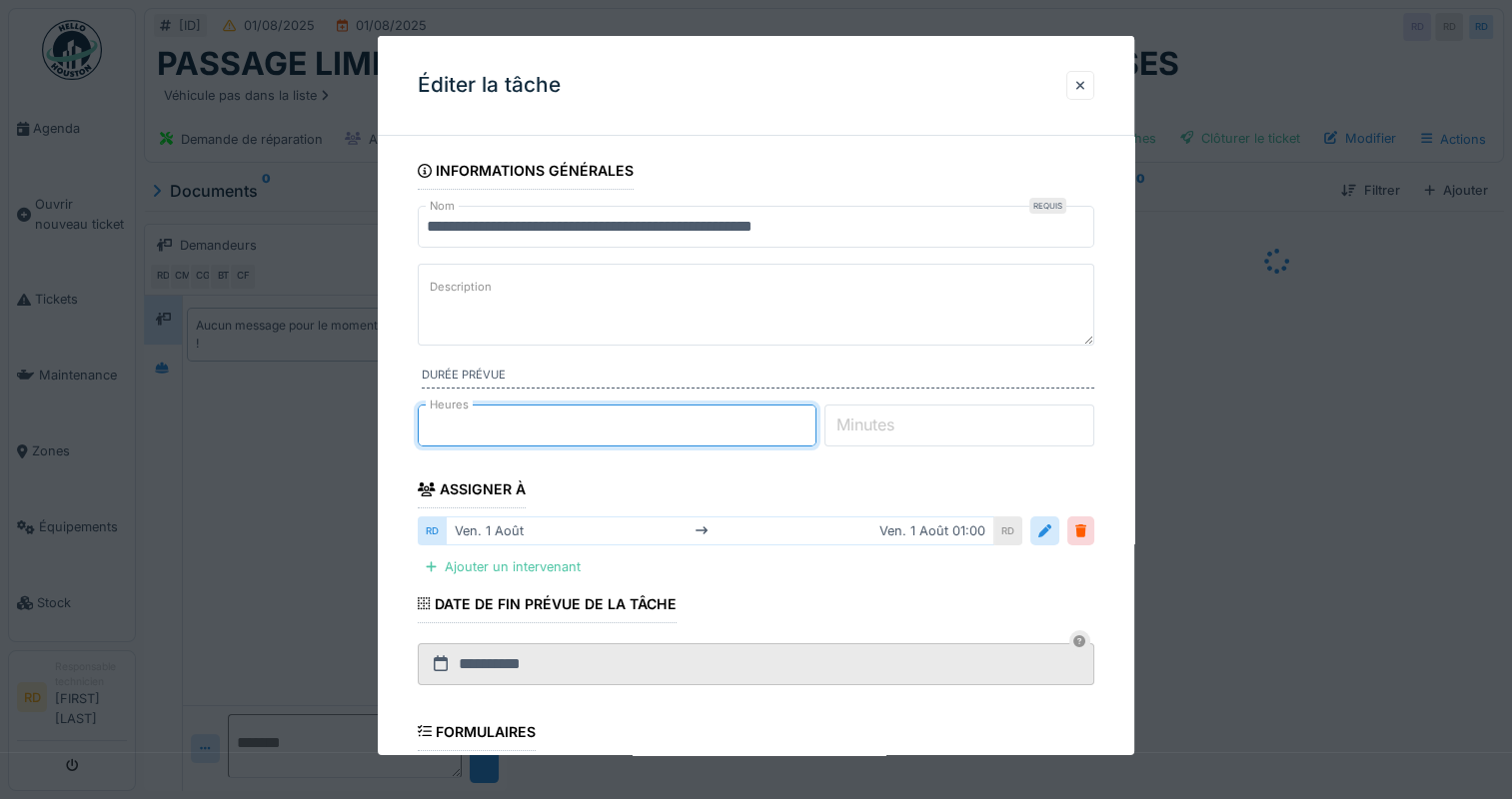 type on "**" 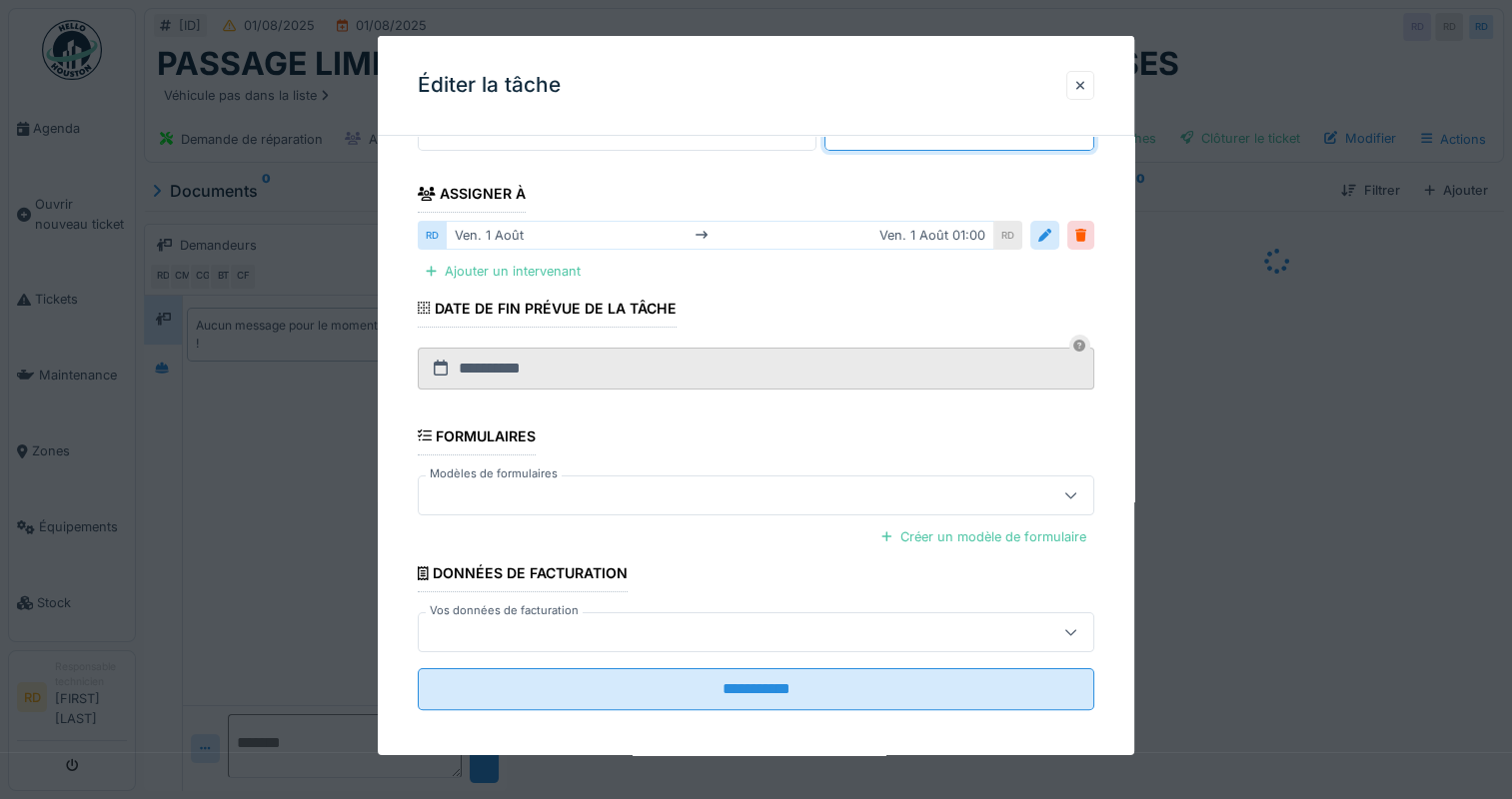 scroll, scrollTop: 300, scrollLeft: 0, axis: vertical 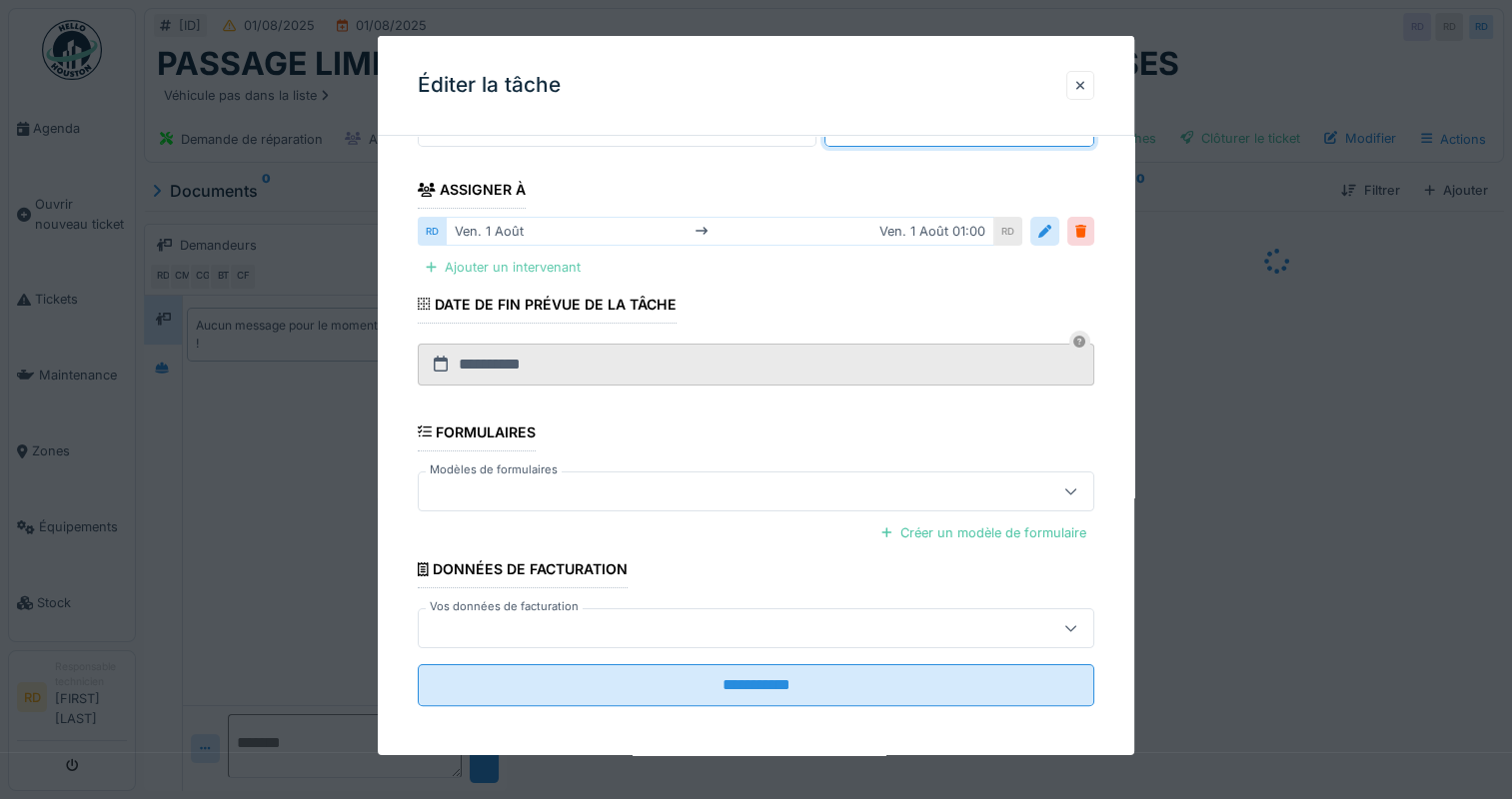 type on "**" 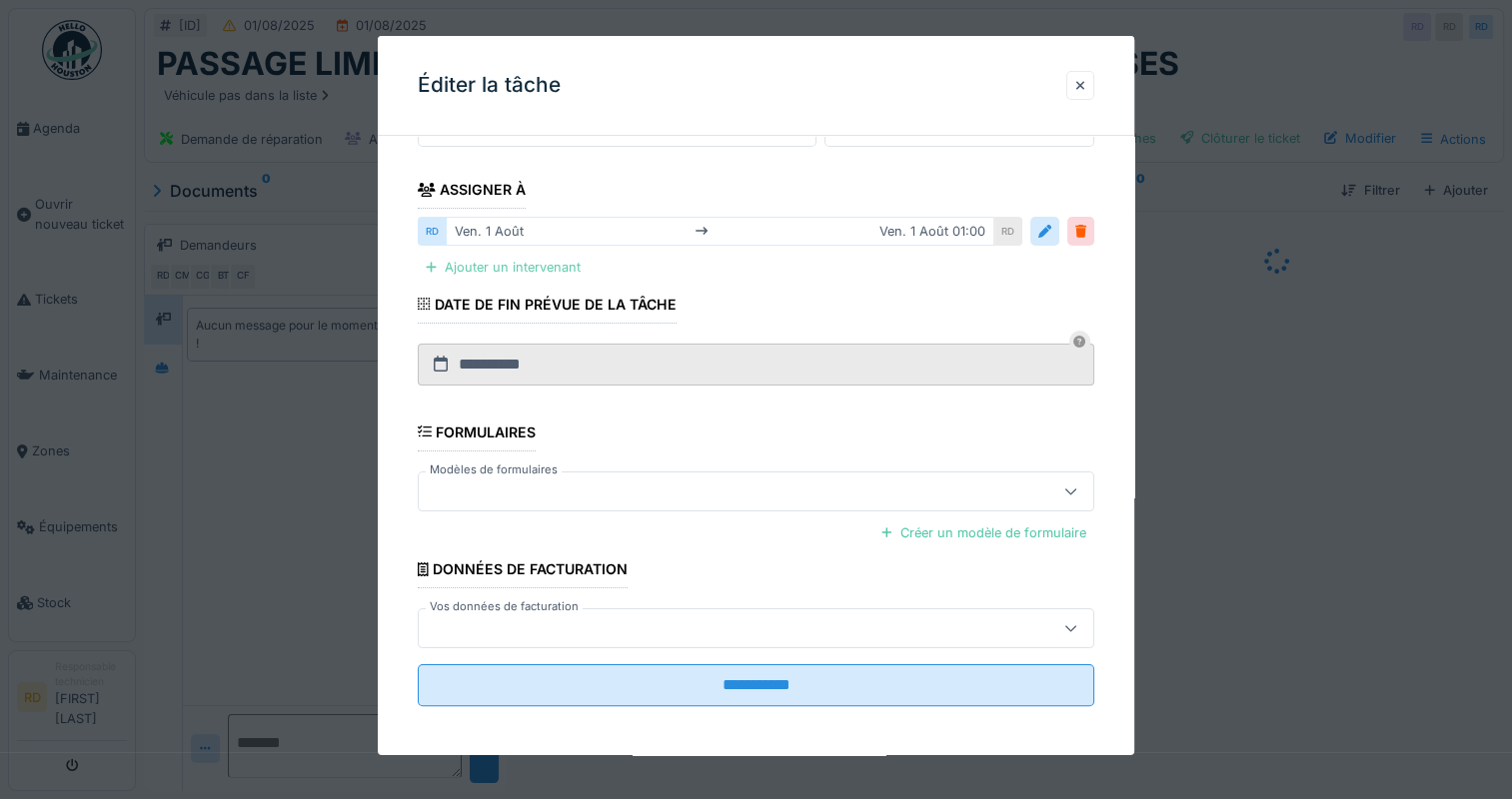 click on "Ajouter un intervenant" at bounding box center [503, 267] 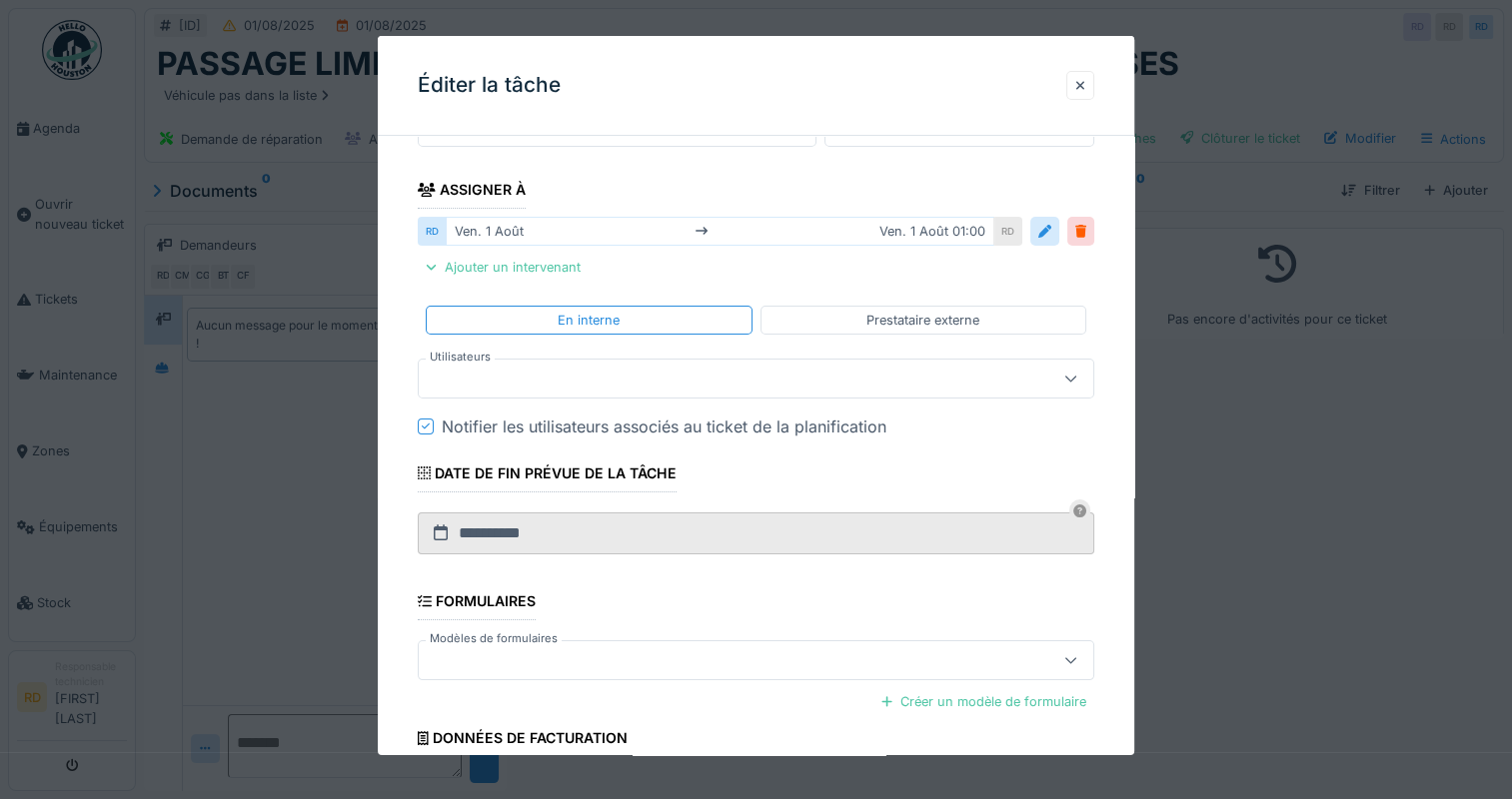 click at bounding box center (722, 379) 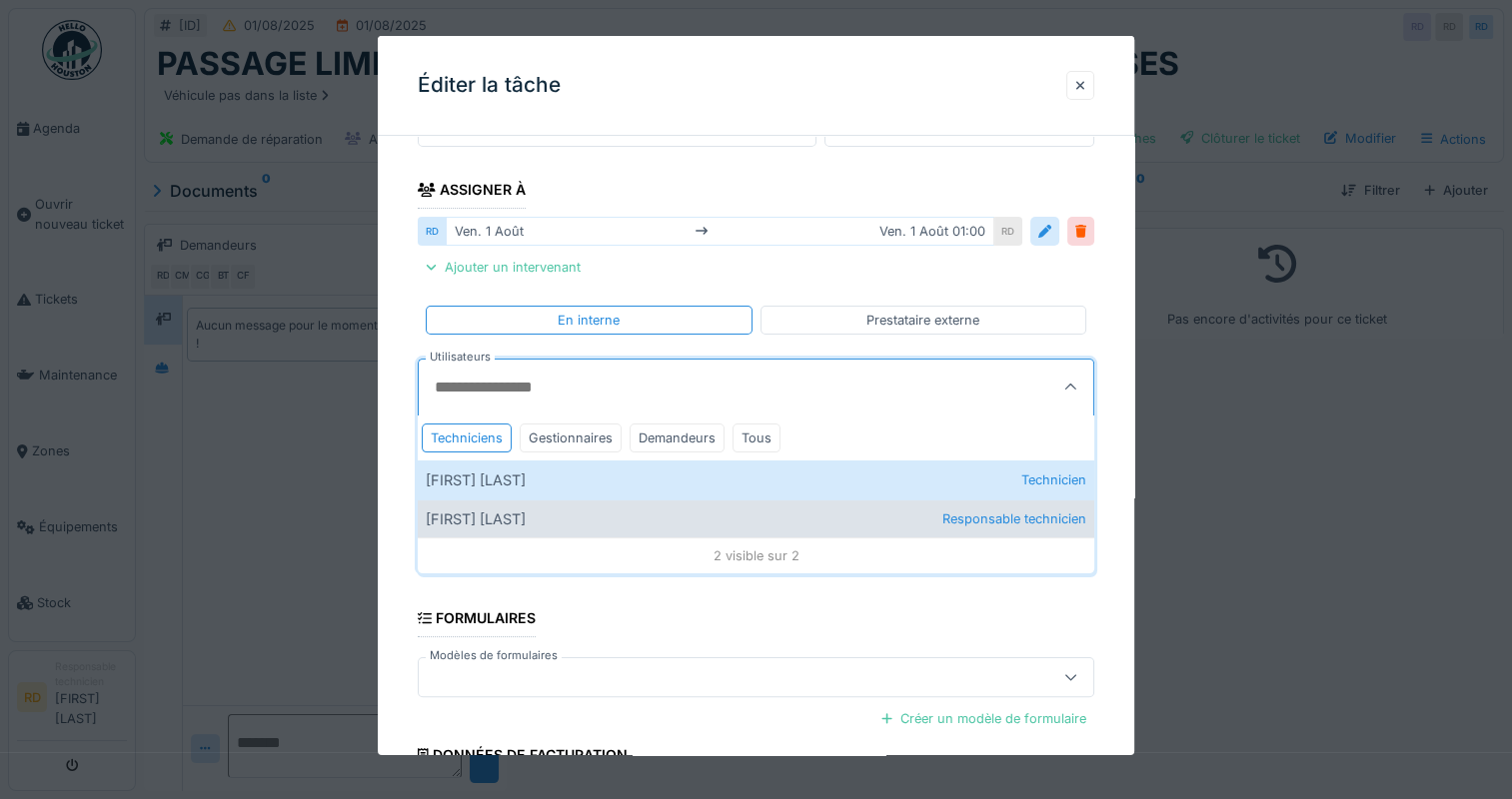 click on "Raphael Desessert   Responsable technicien" at bounding box center (756, 518) 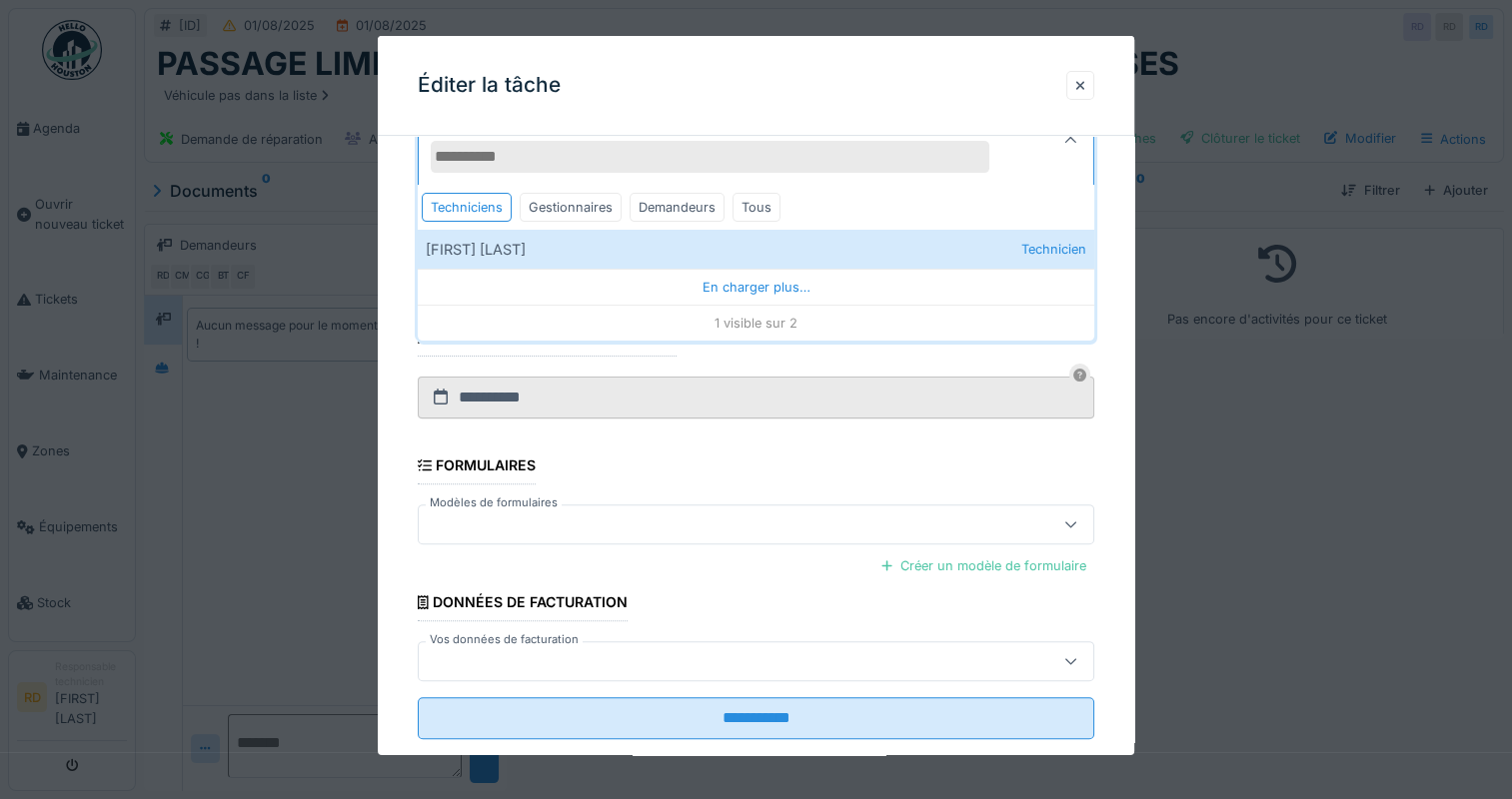 scroll, scrollTop: 597, scrollLeft: 0, axis: vertical 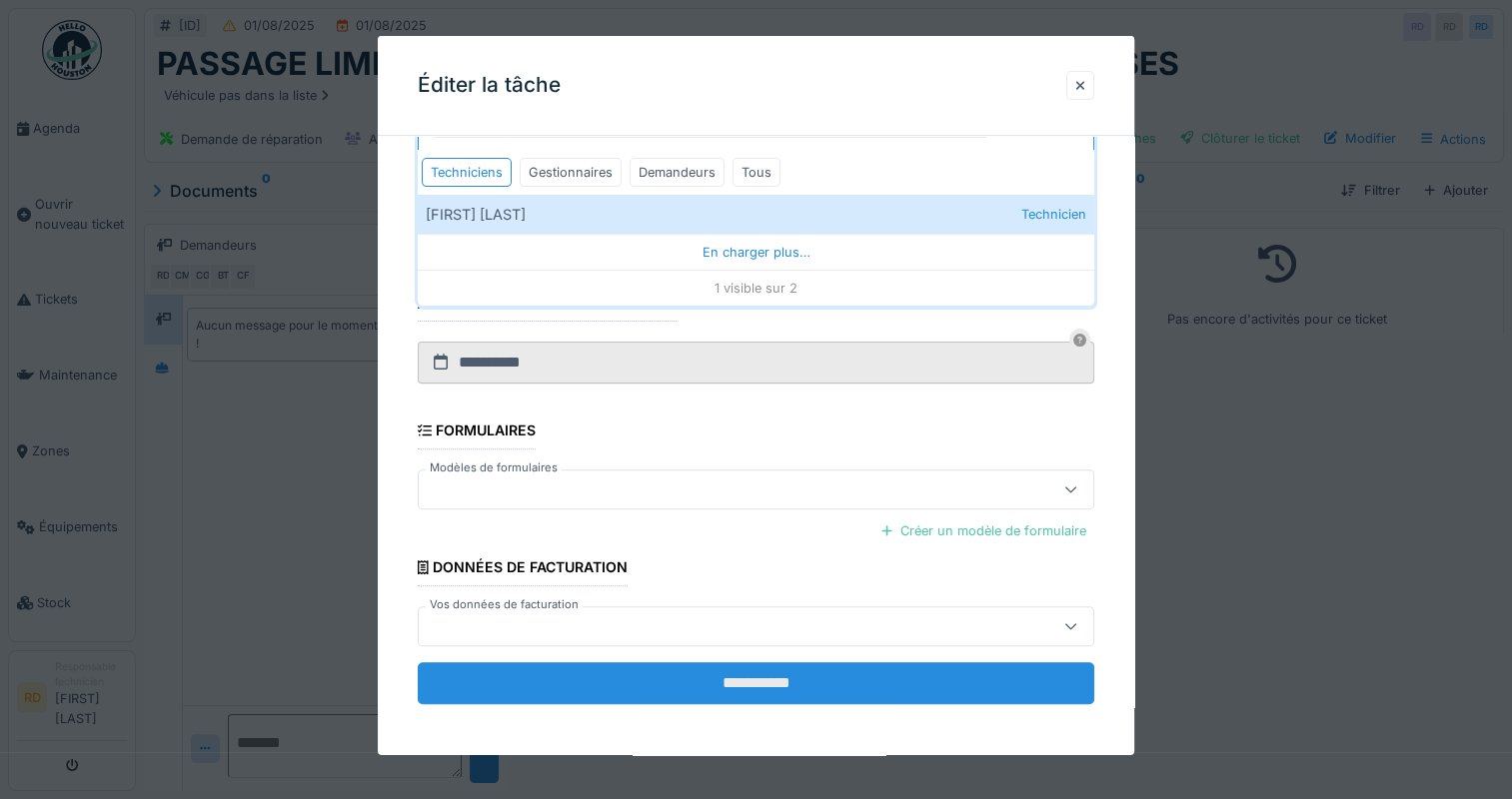 click on "**********" at bounding box center (756, 683) 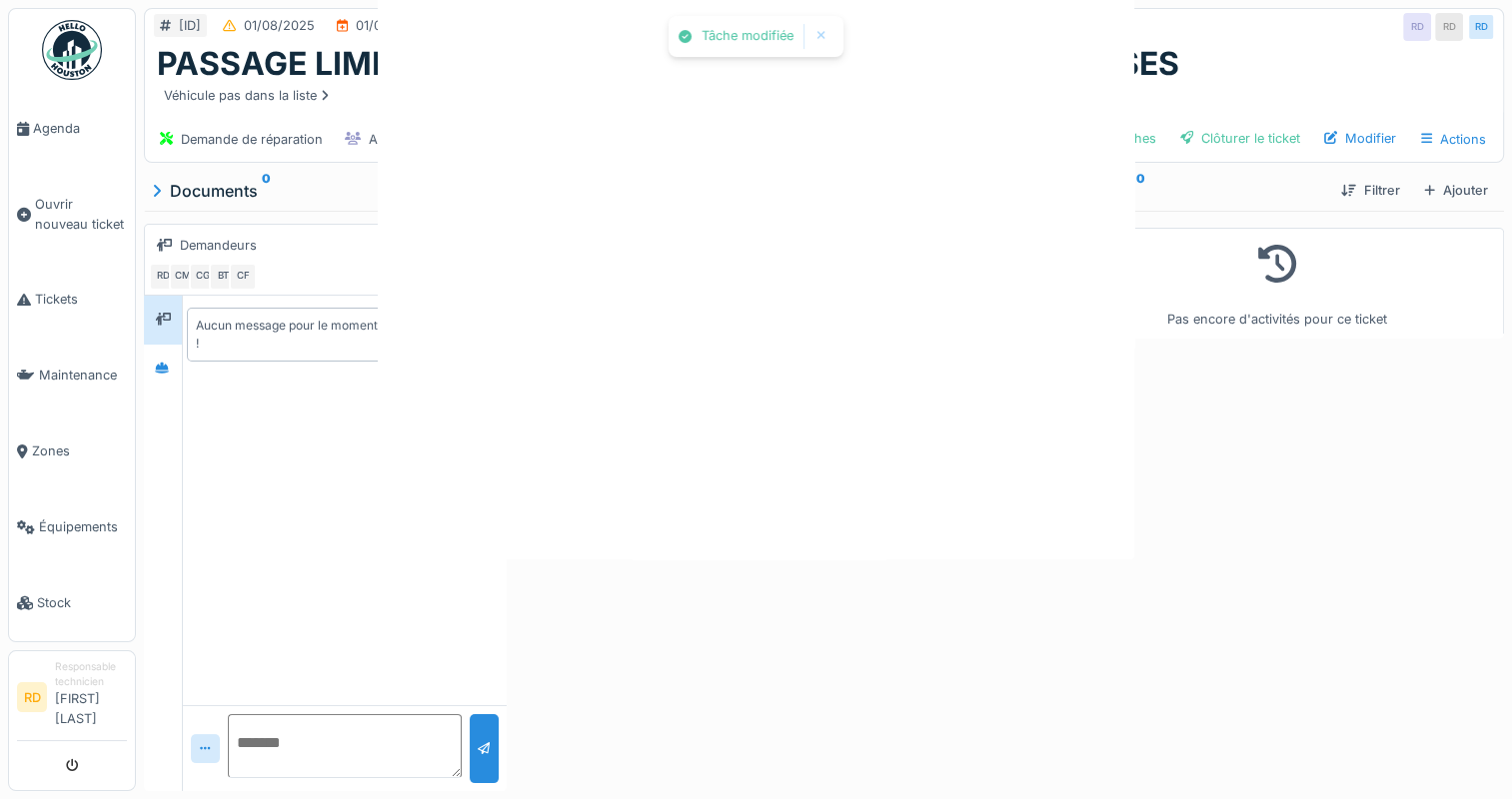 scroll, scrollTop: 0, scrollLeft: 0, axis: both 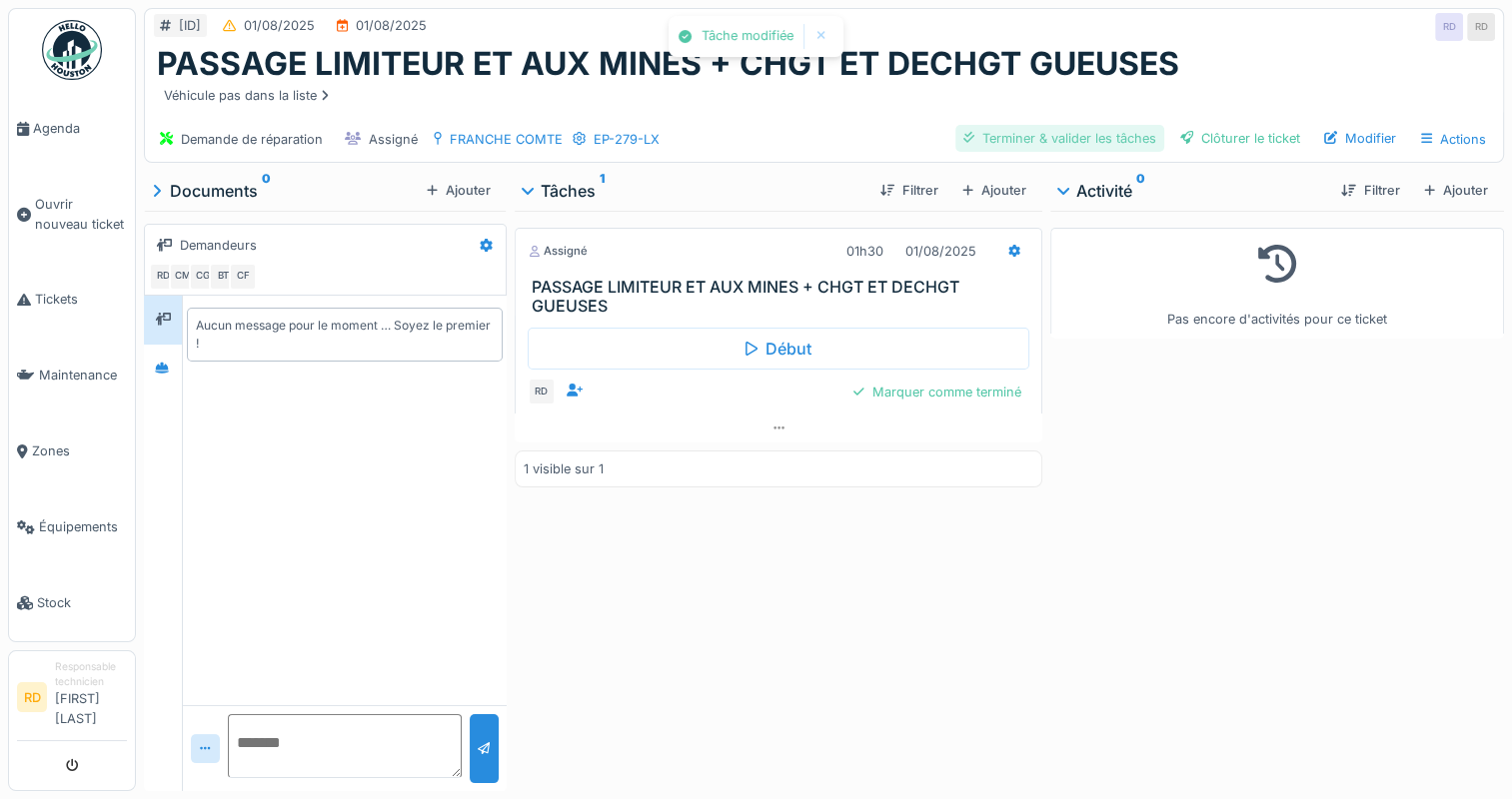 click on "Terminer & valider les tâches" at bounding box center [1059, 138] 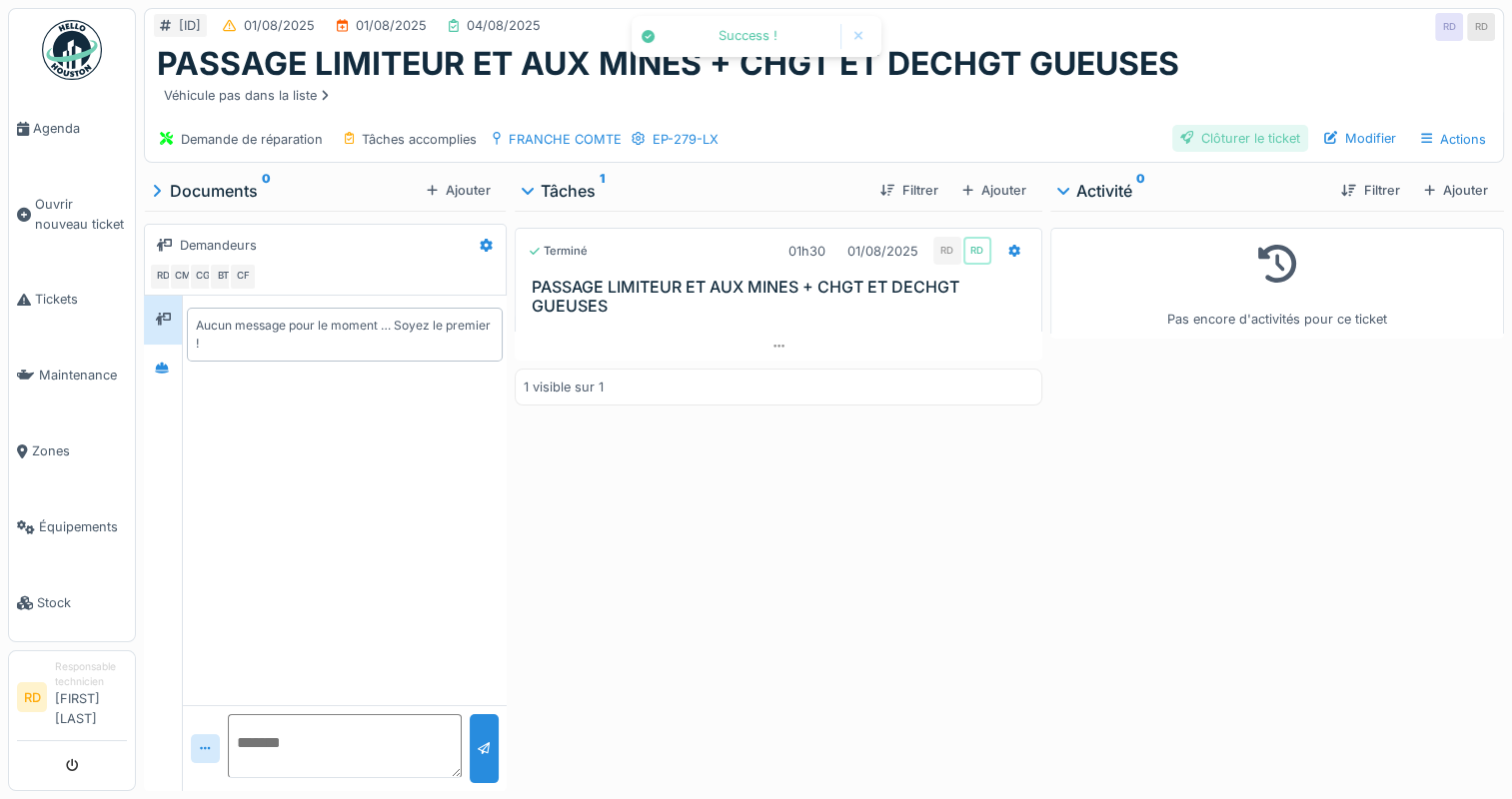 click on "Clôturer le ticket" at bounding box center (1240, 138) 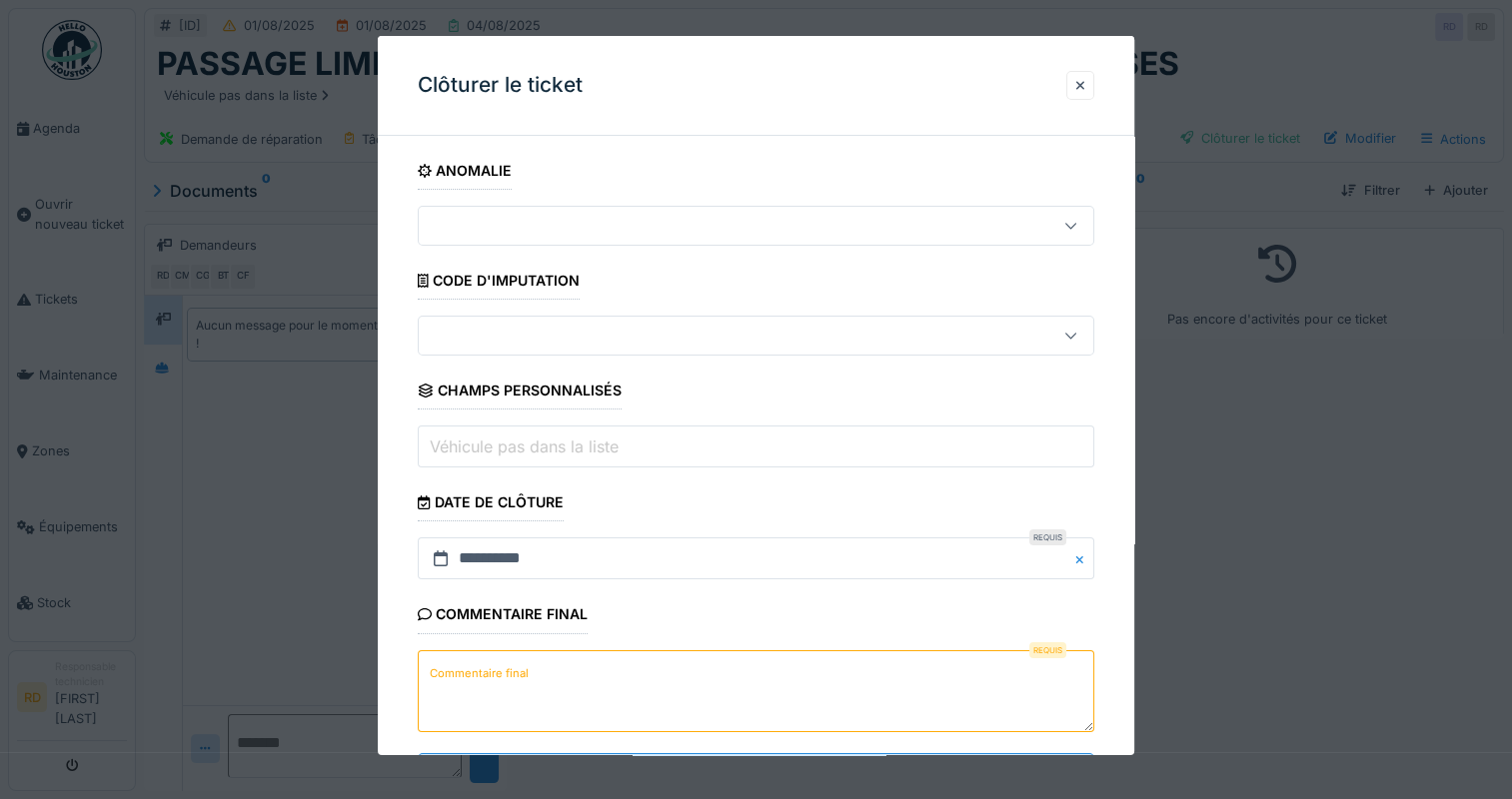 click on "Commentaire final" at bounding box center (479, 673) 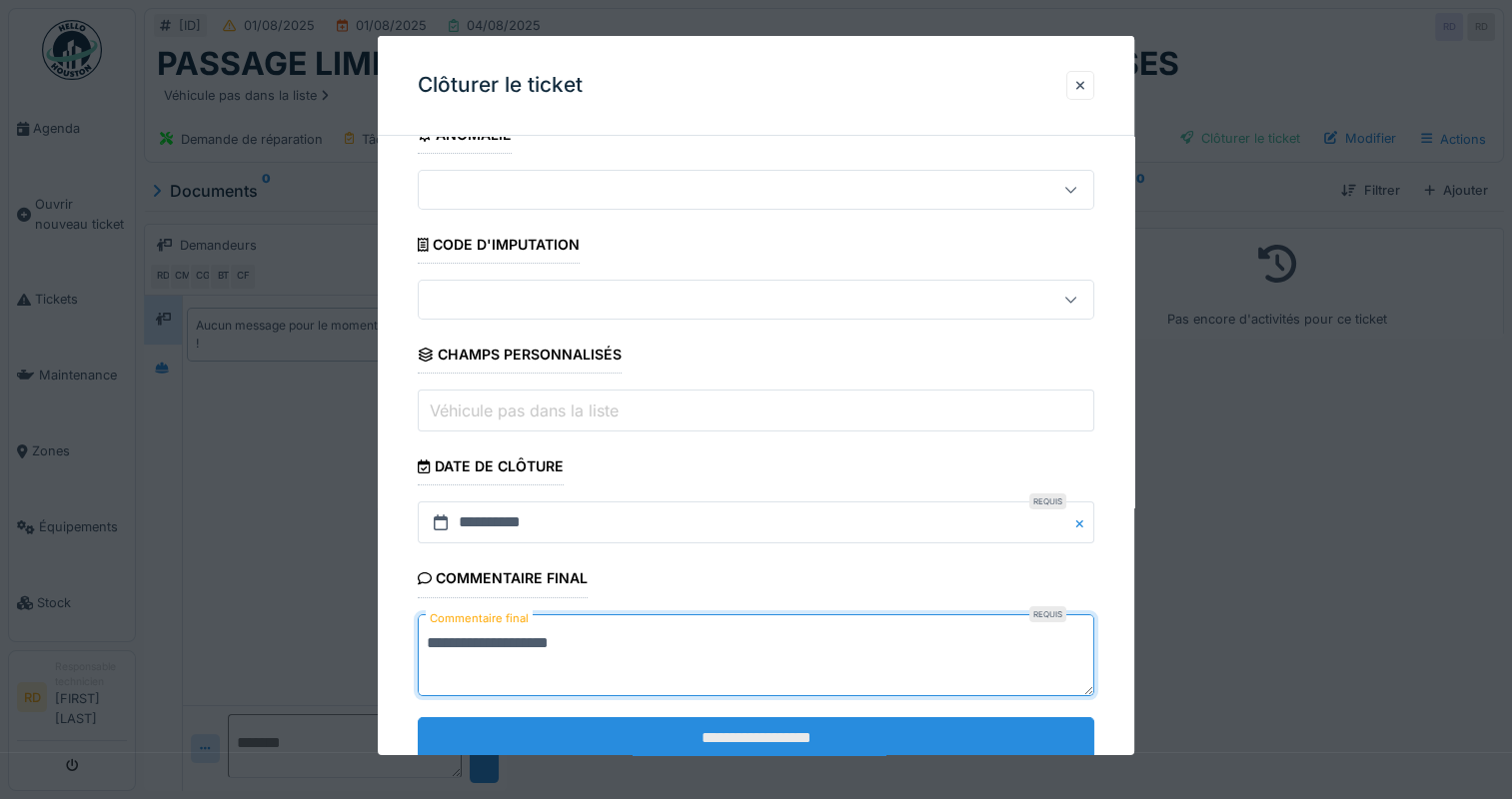 scroll, scrollTop: 92, scrollLeft: 0, axis: vertical 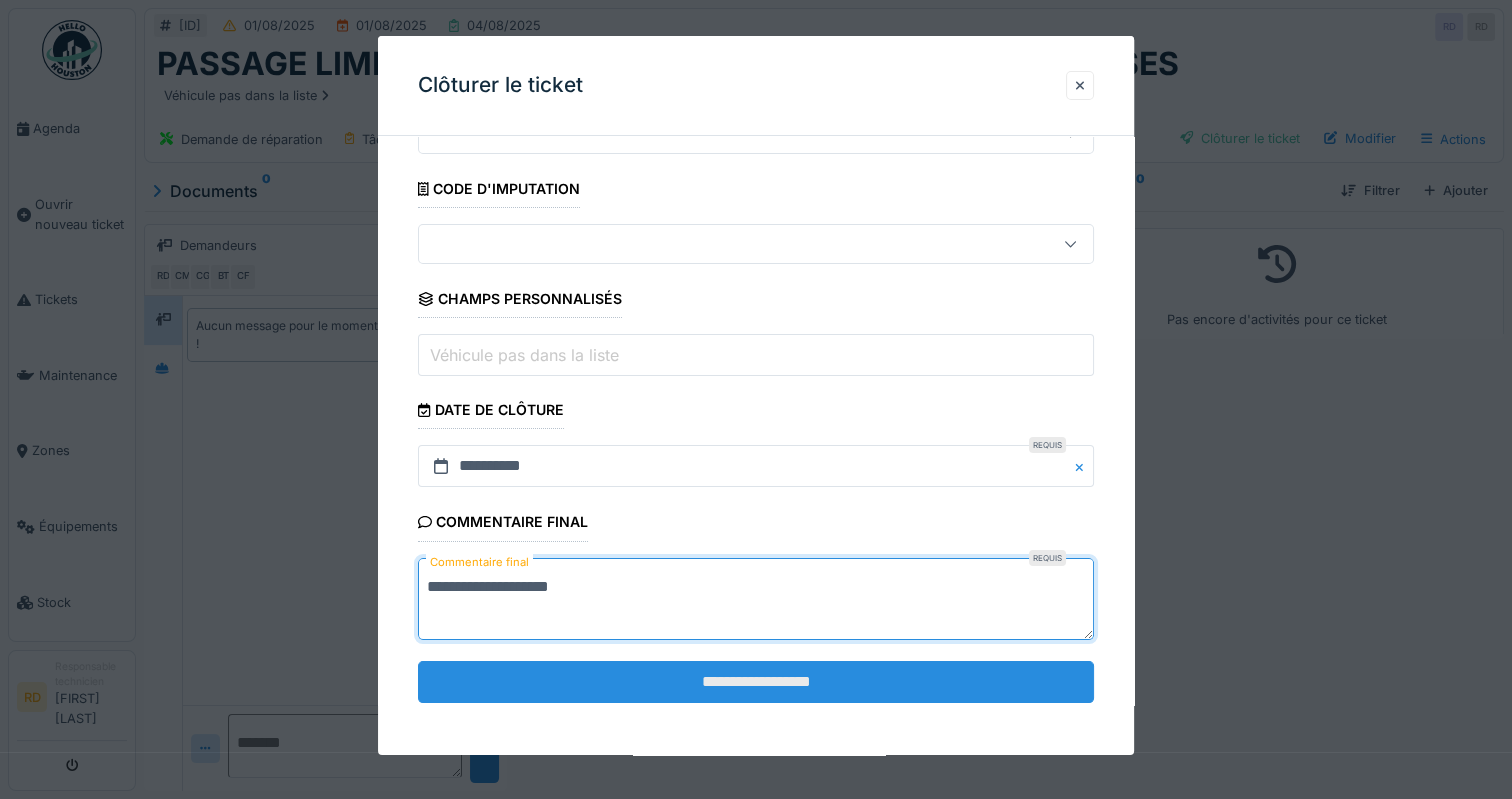 type on "**********" 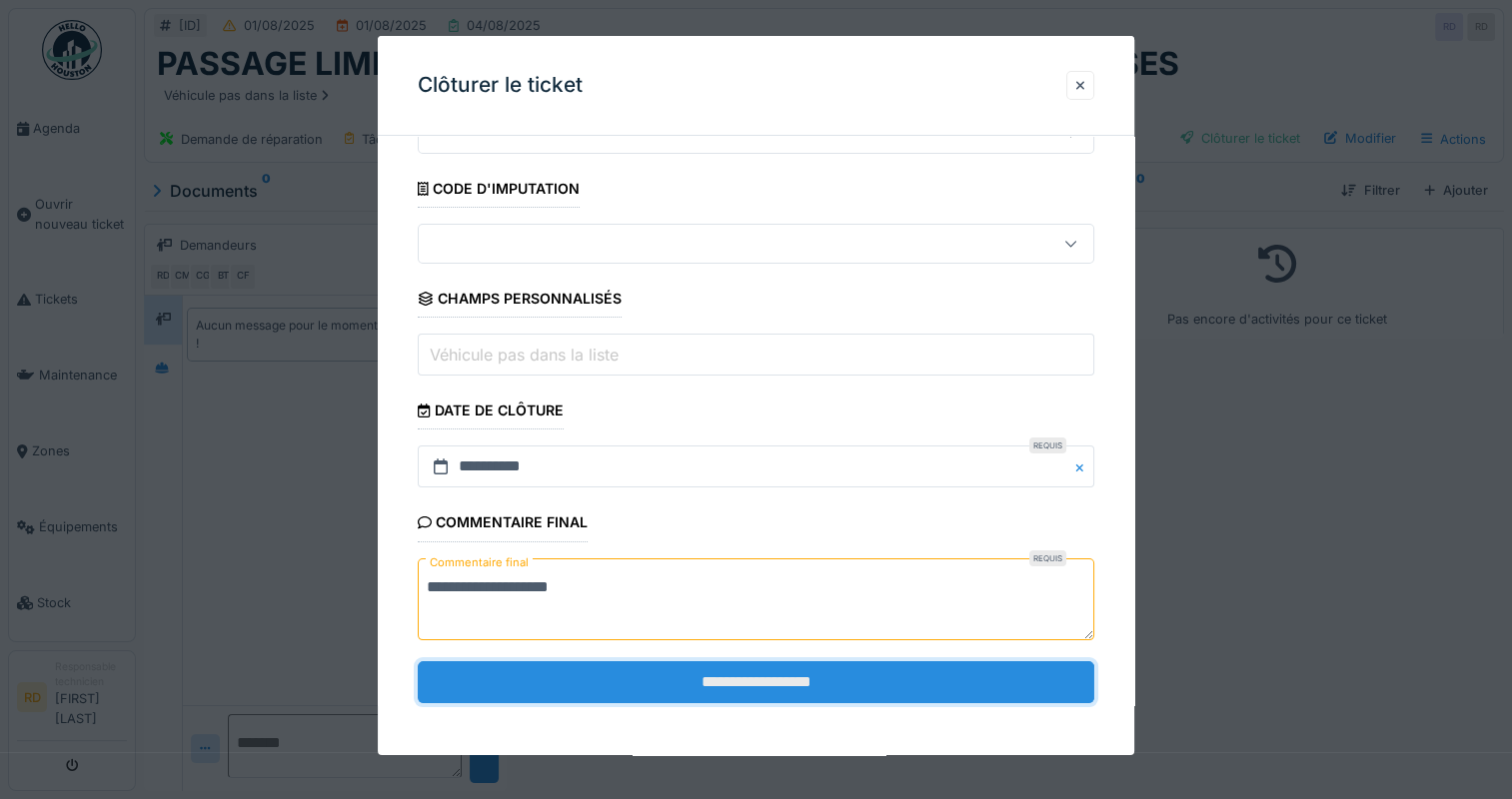 click on "**********" at bounding box center (756, 682) 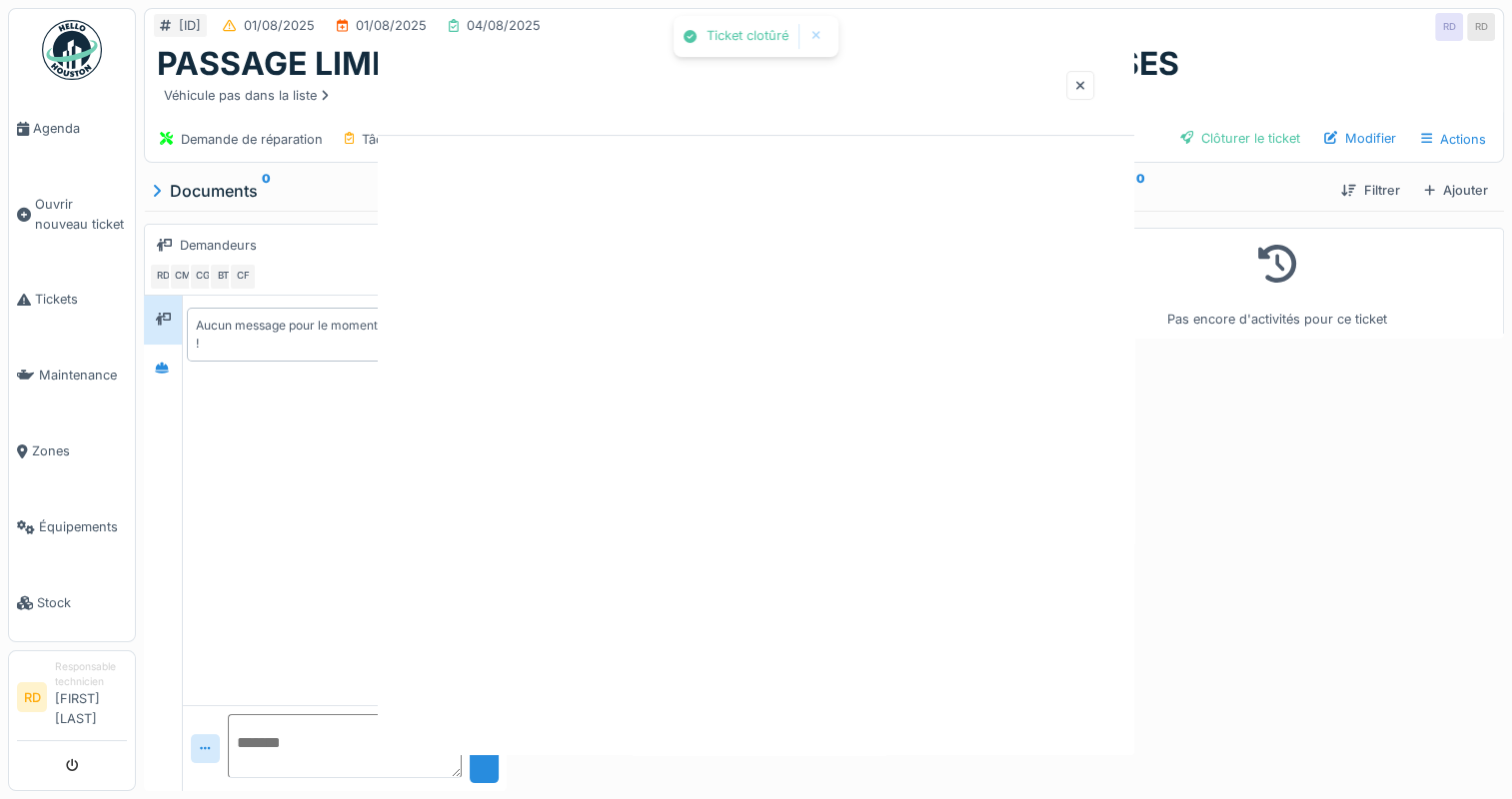 scroll, scrollTop: 0, scrollLeft: 0, axis: both 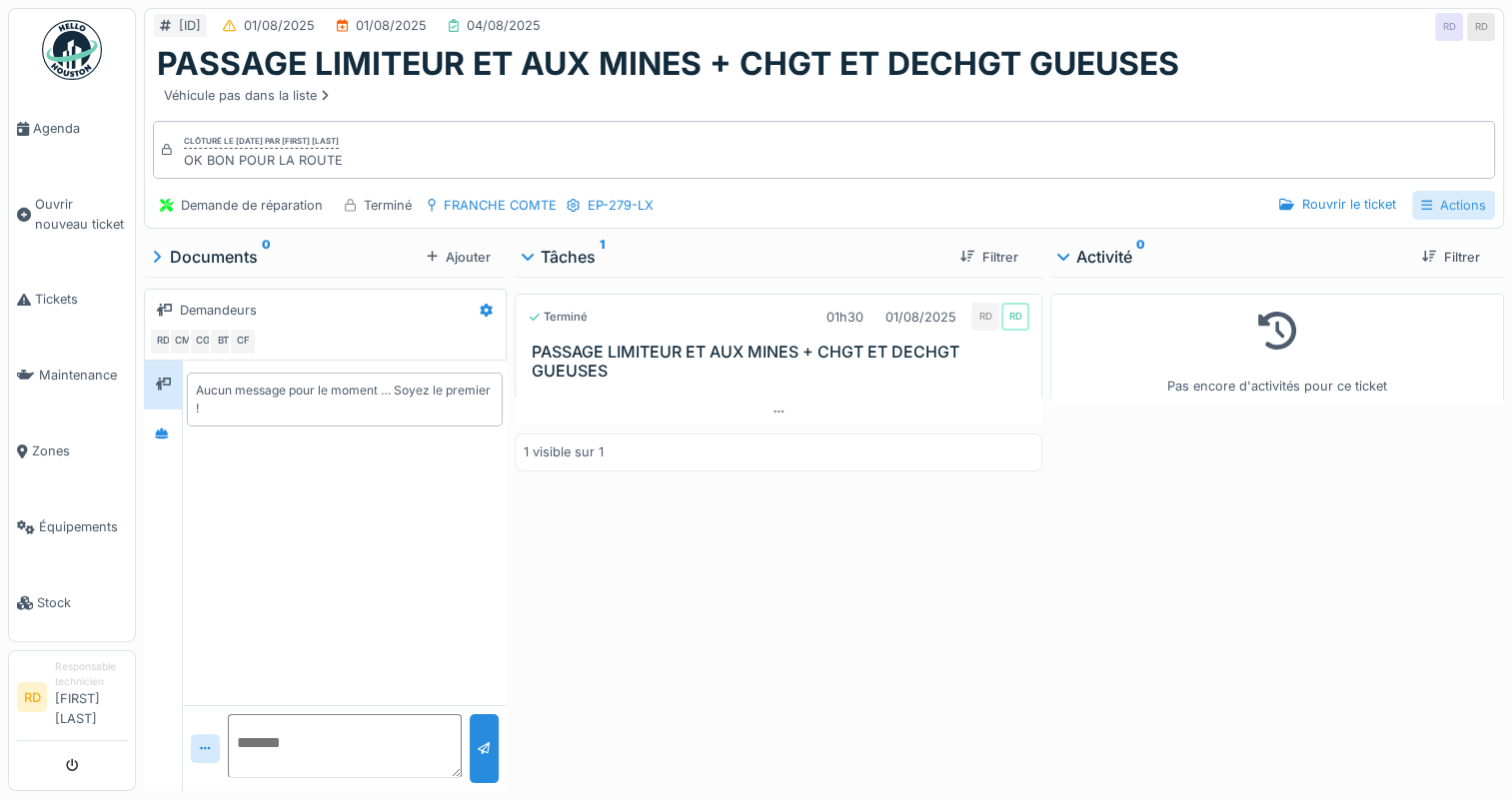 click on "Actions" at bounding box center [1453, 205] 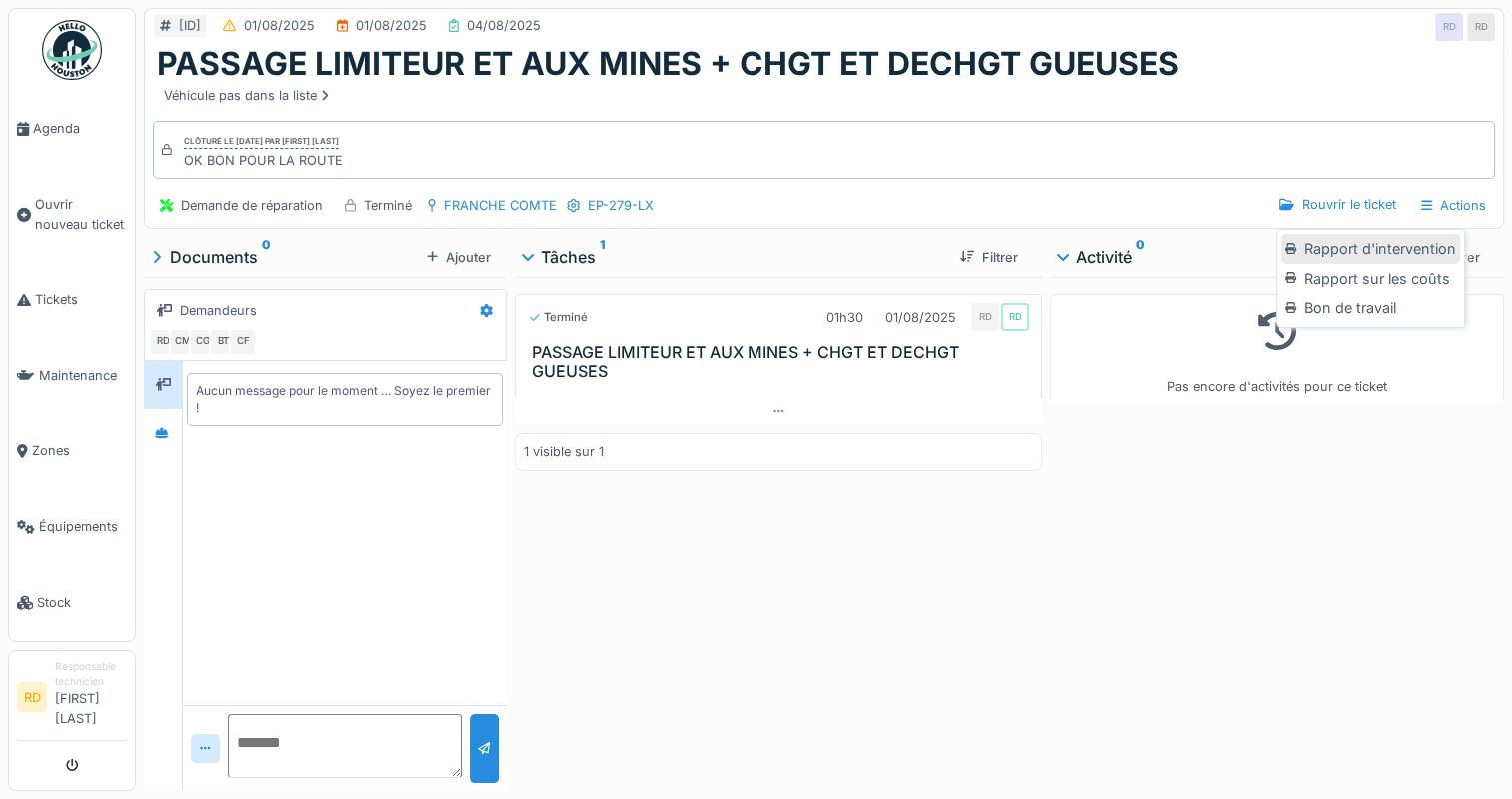 click on "Rapport d'intervention" at bounding box center [1370, 249] 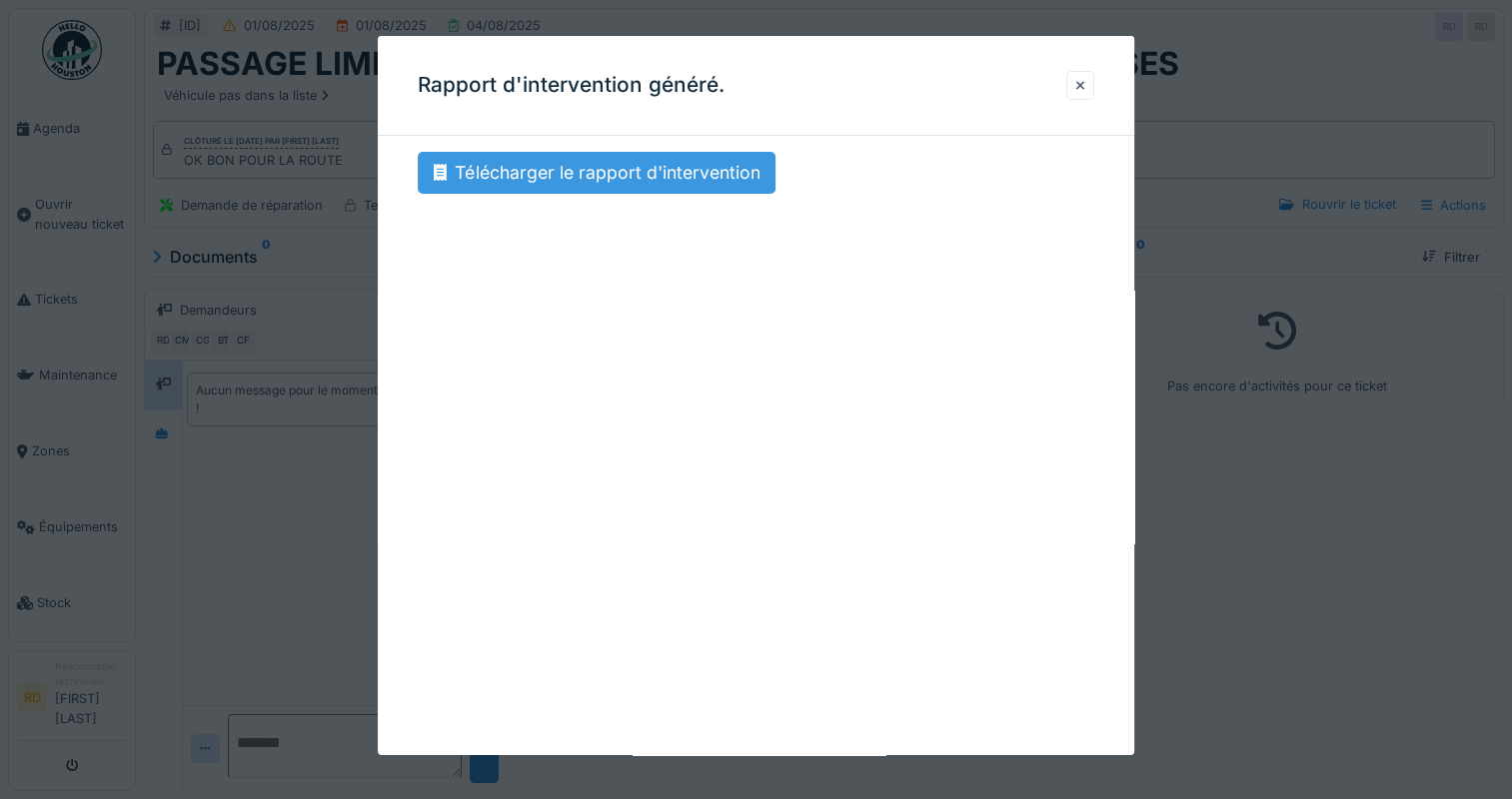 click on "Télécharger le rapport d'intervention" at bounding box center (597, 173) 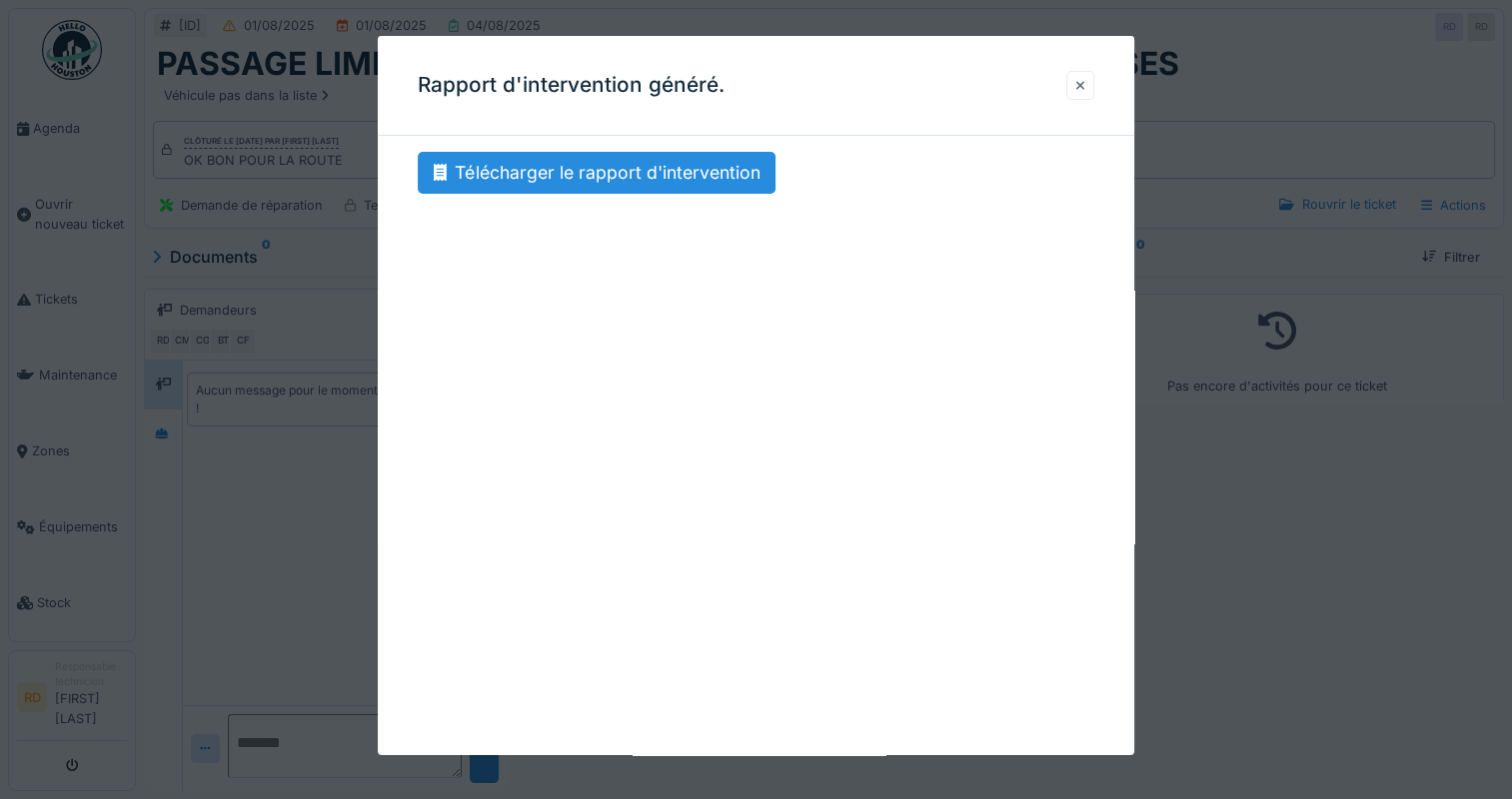 click at bounding box center (1080, 85) 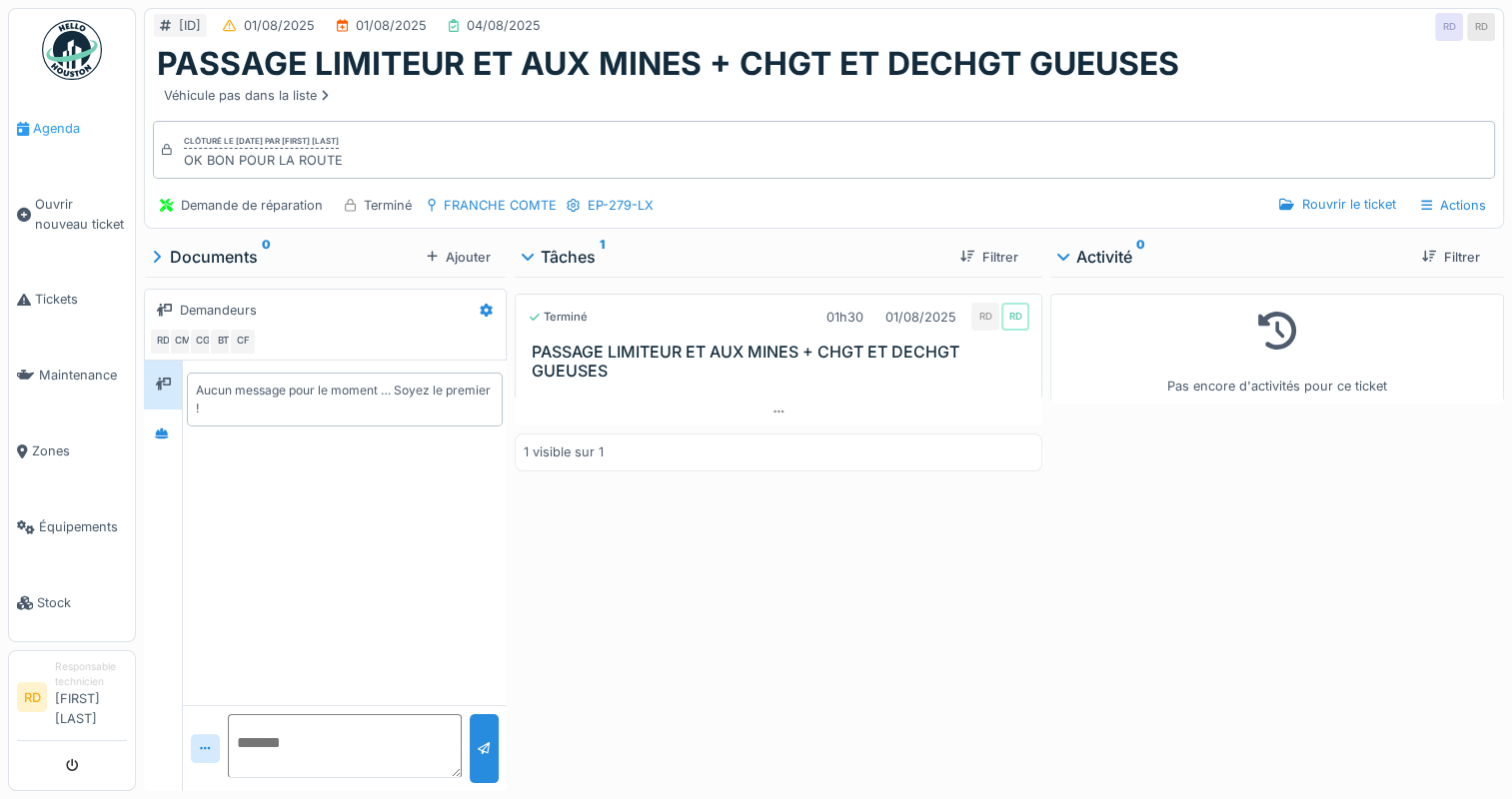 click on "Agenda" at bounding box center [80, 128] 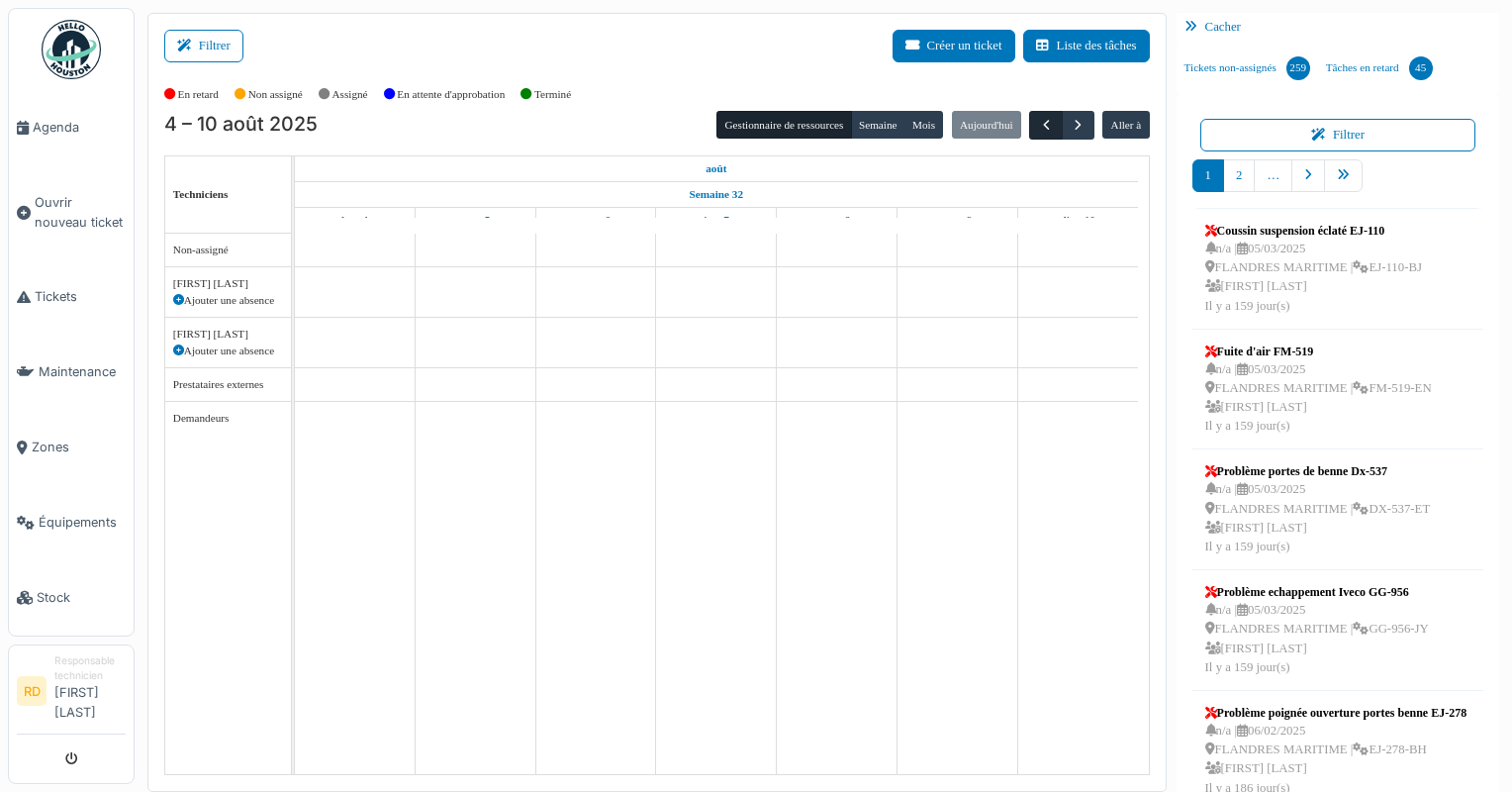 scroll, scrollTop: 0, scrollLeft: 0, axis: both 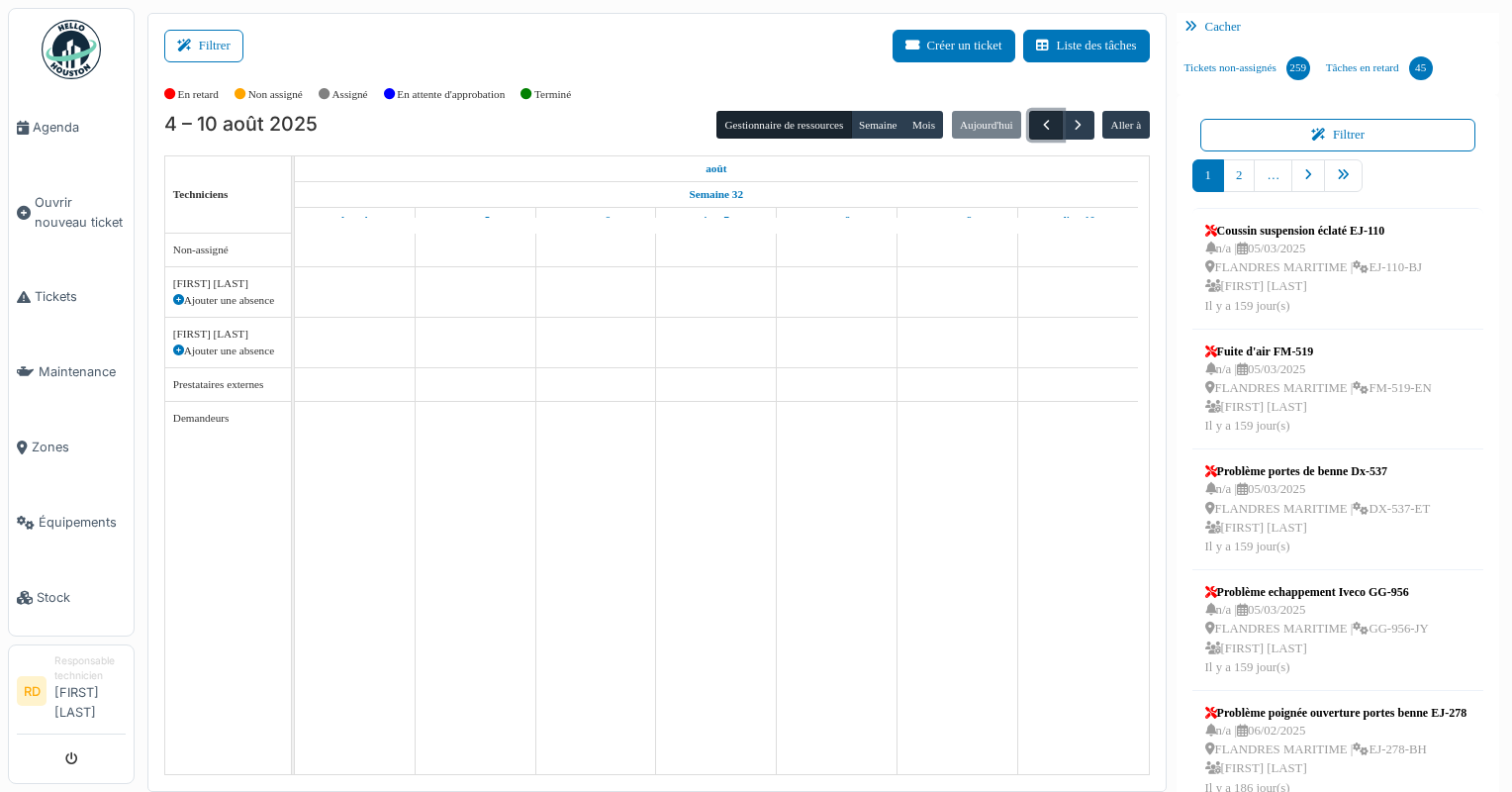 click at bounding box center [1046, 125] 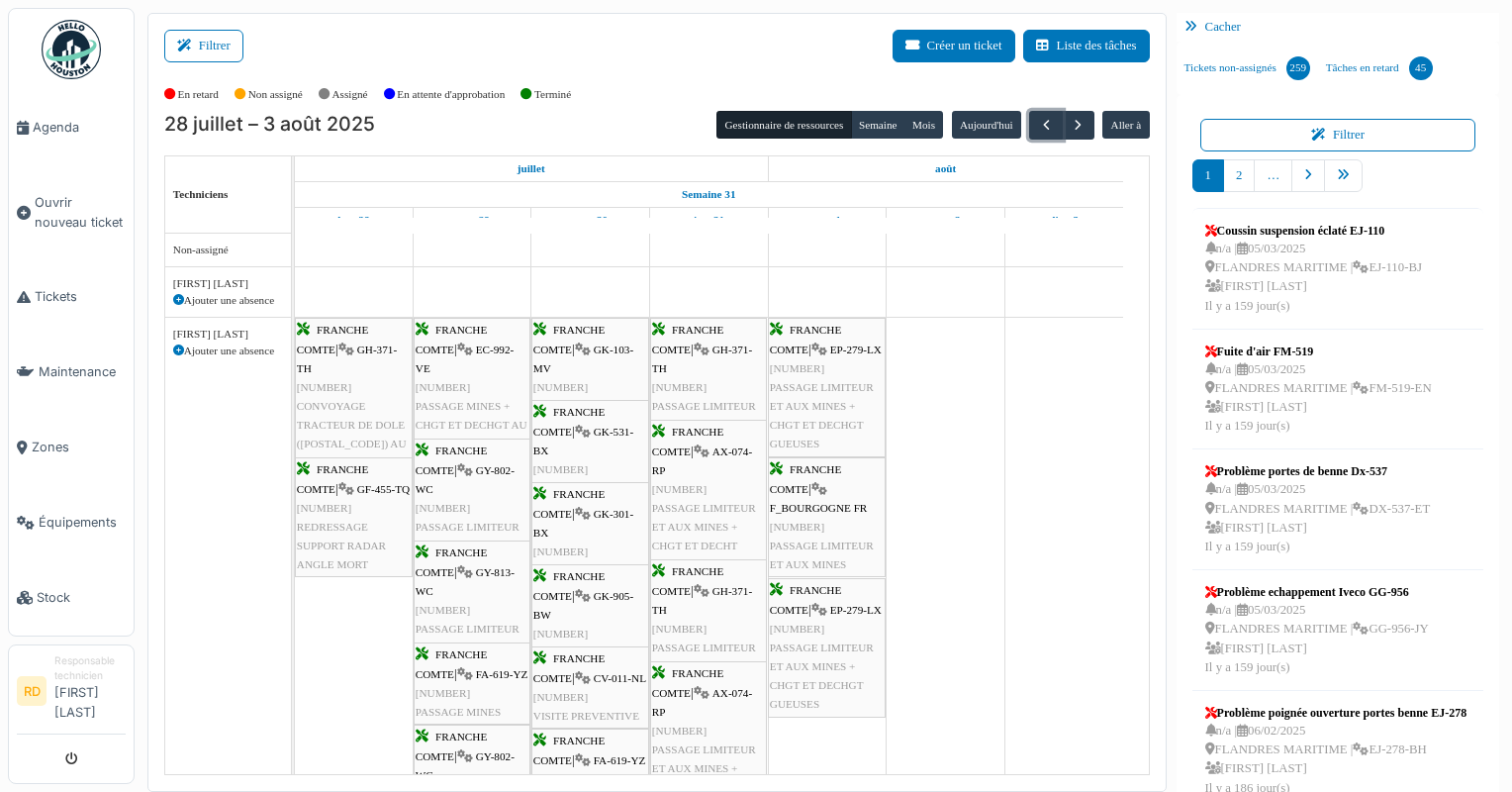 scroll, scrollTop: 254, scrollLeft: 0, axis: vertical 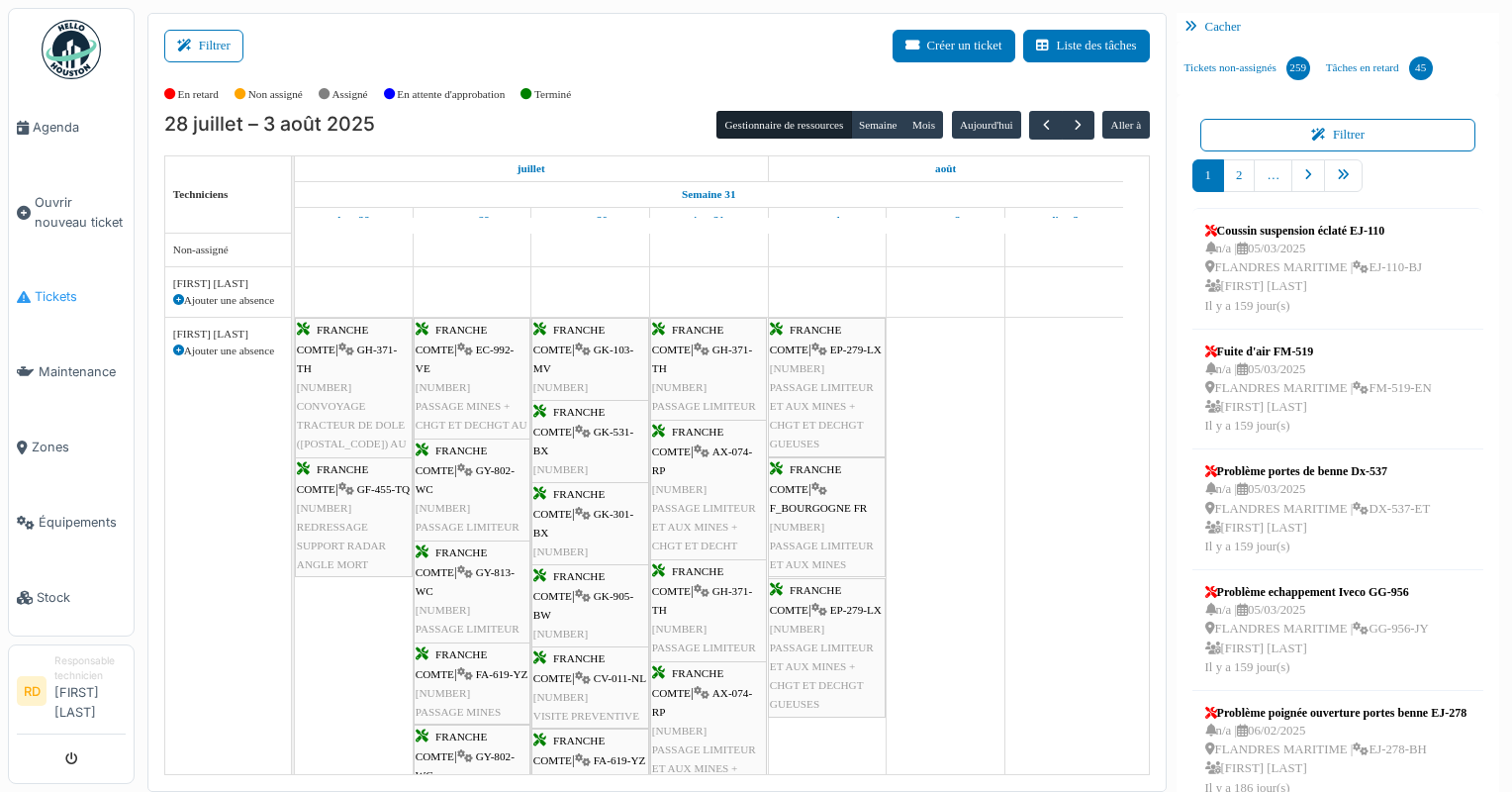click on "Tickets" at bounding box center (80, 296) 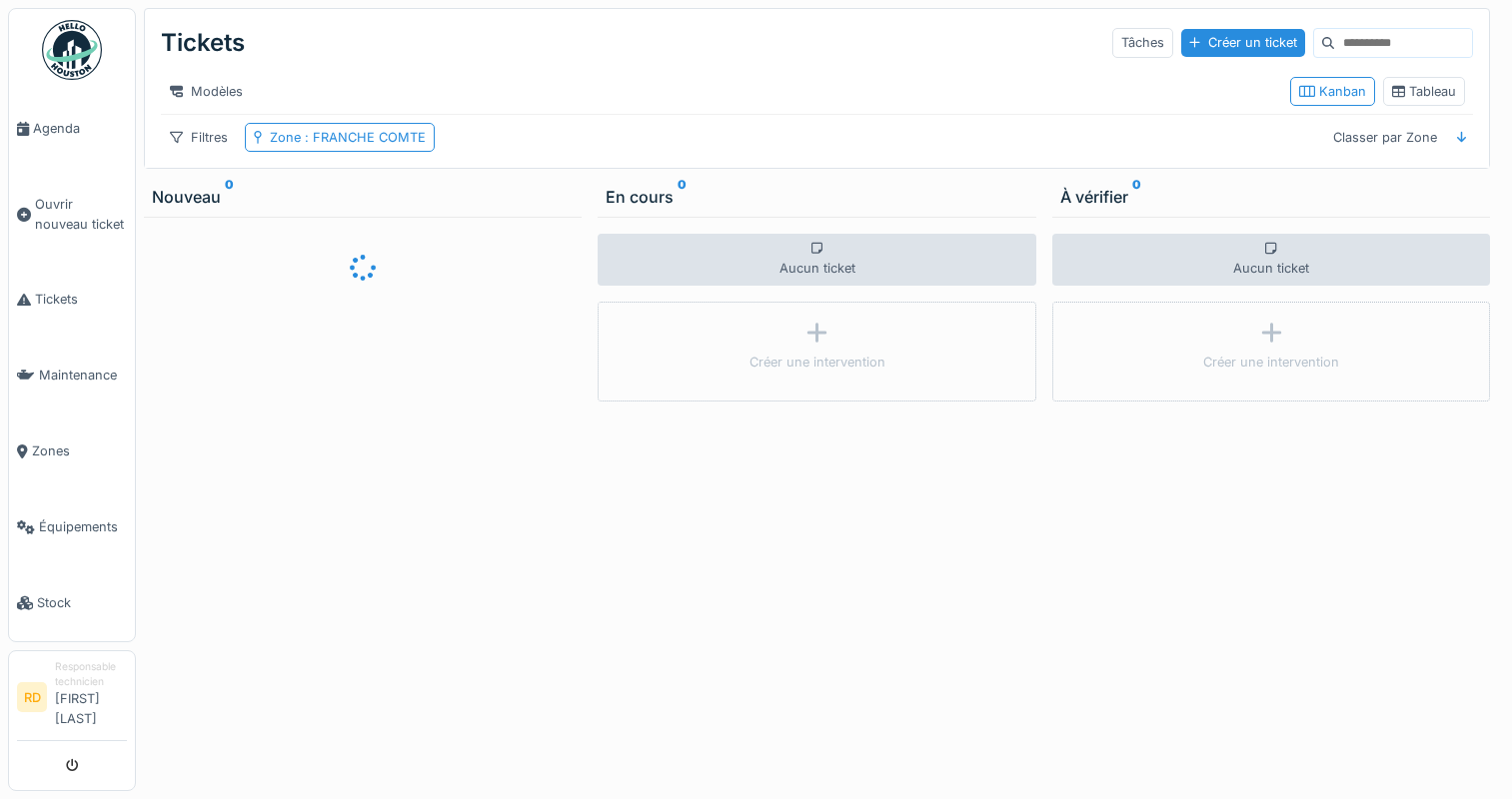 scroll, scrollTop: 0, scrollLeft: 0, axis: both 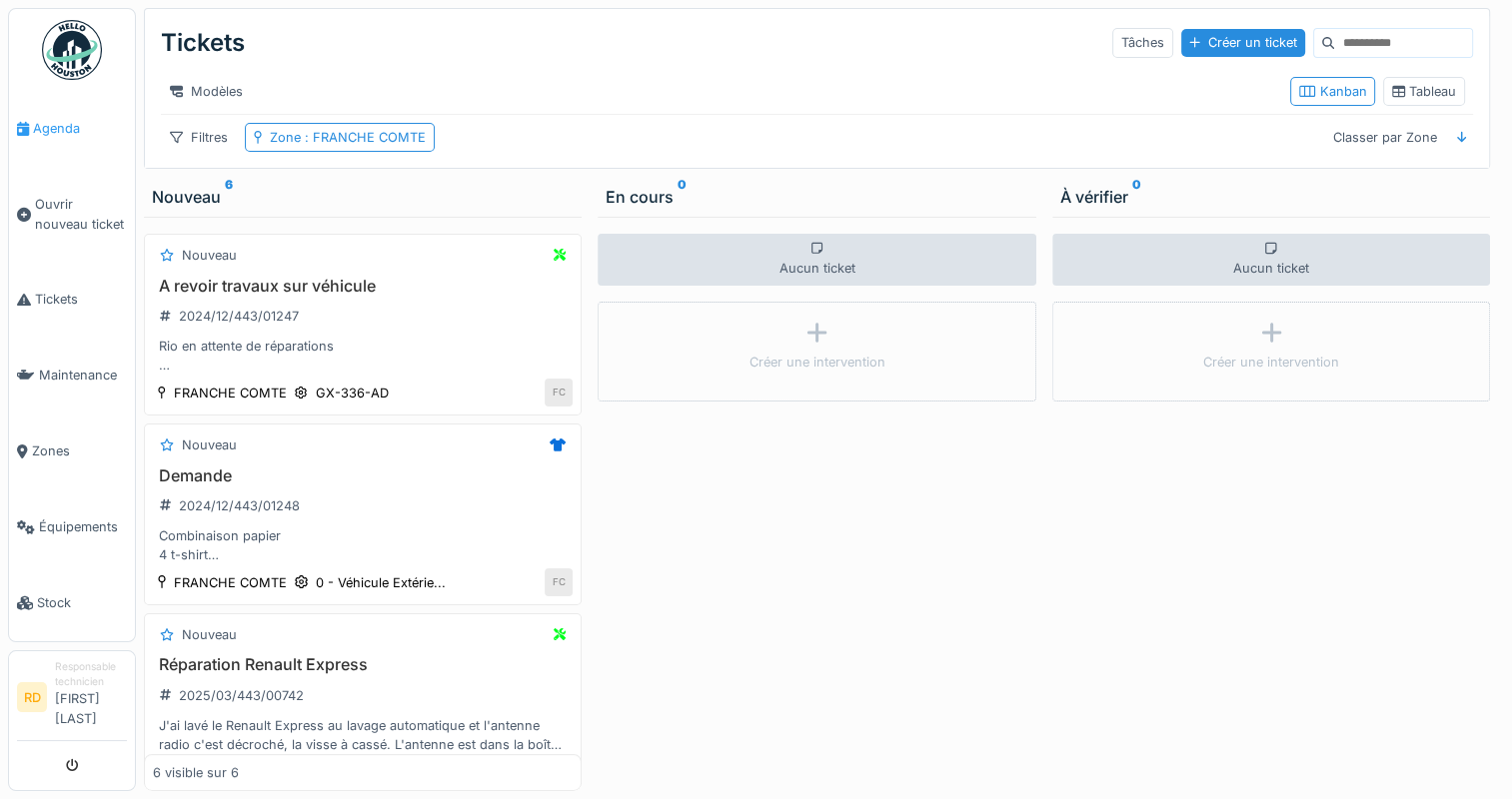 click on "Agenda" at bounding box center (80, 128) 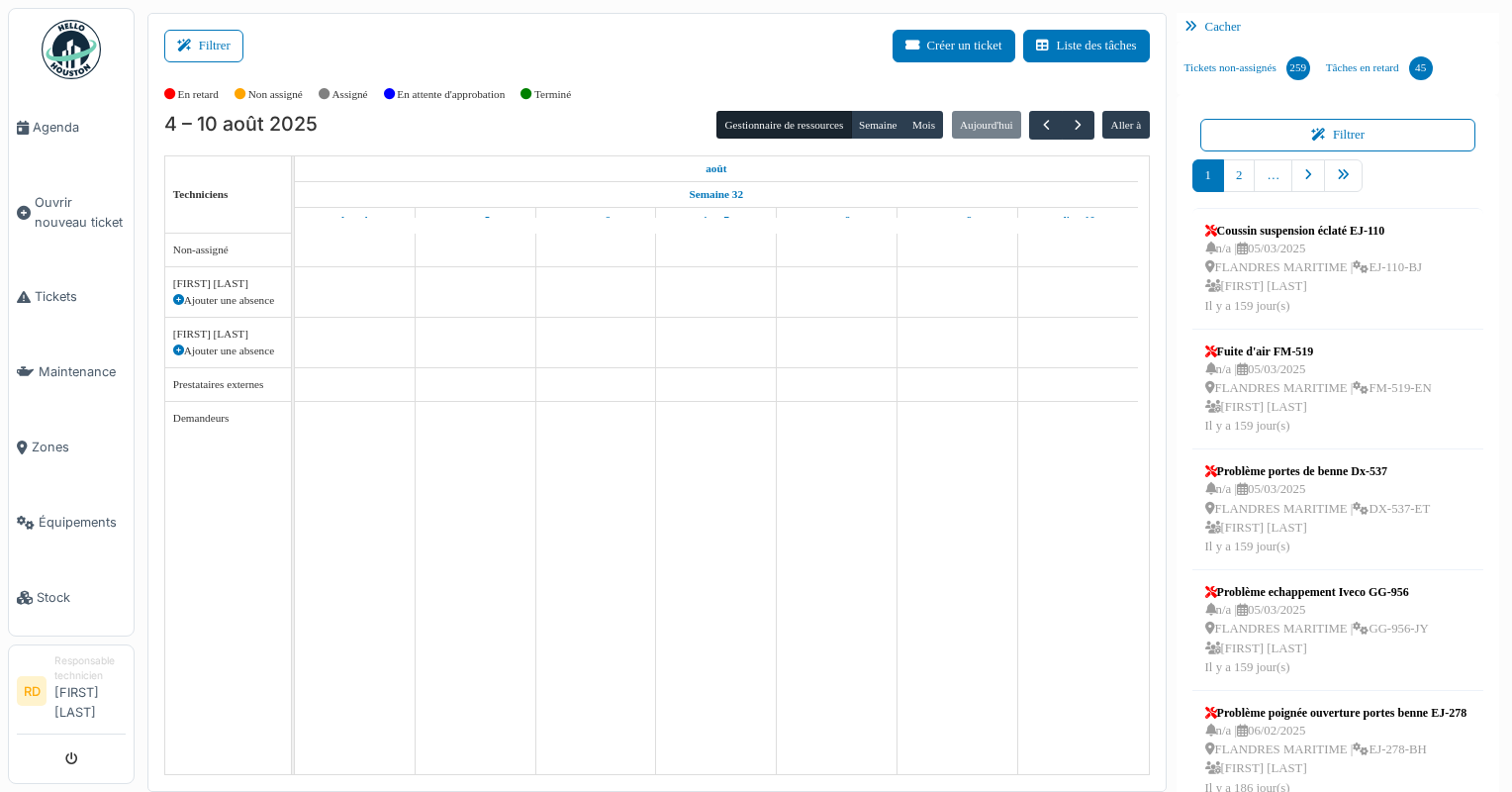 scroll, scrollTop: 0, scrollLeft: 0, axis: both 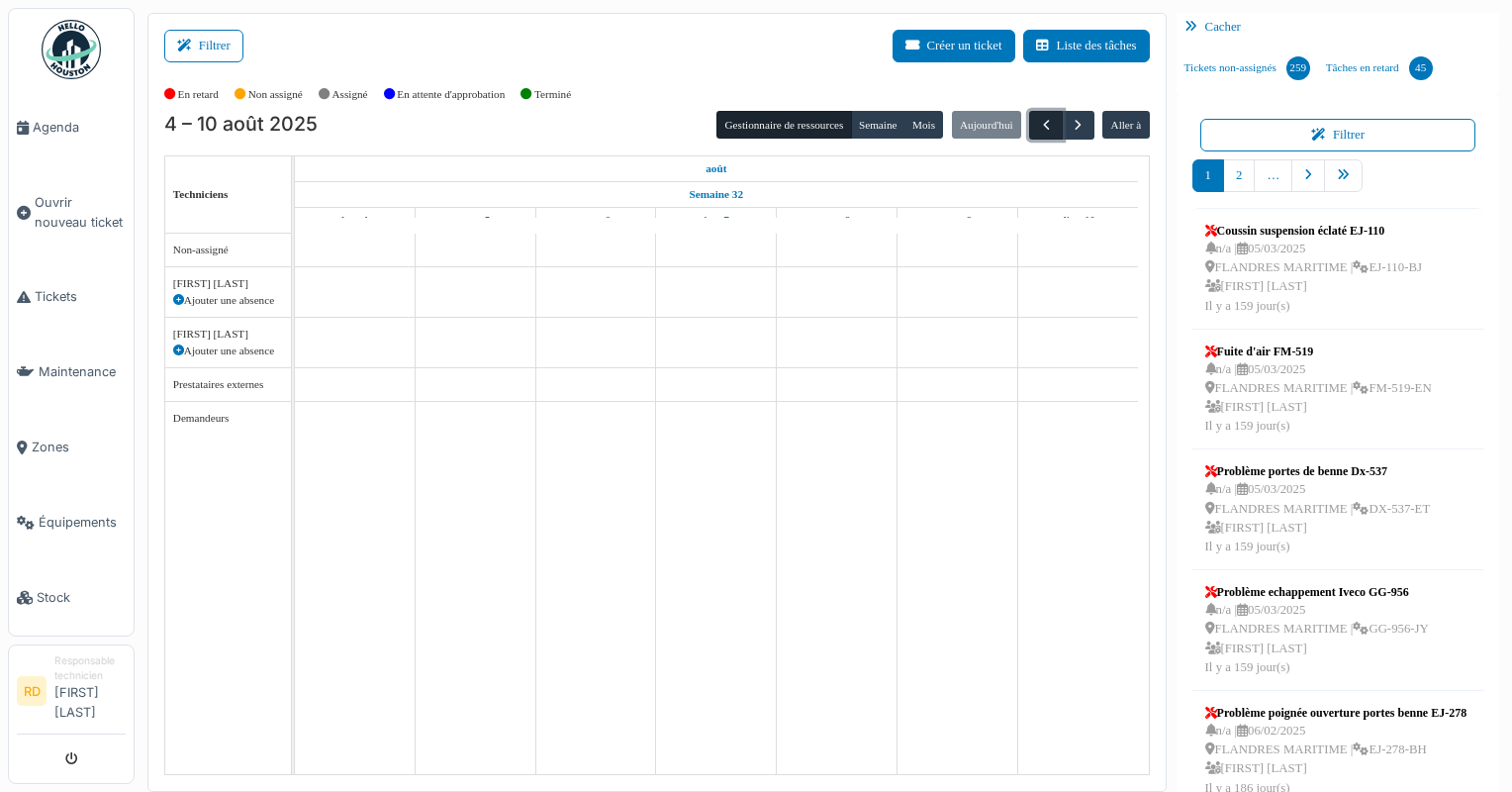 click at bounding box center [1046, 125] 